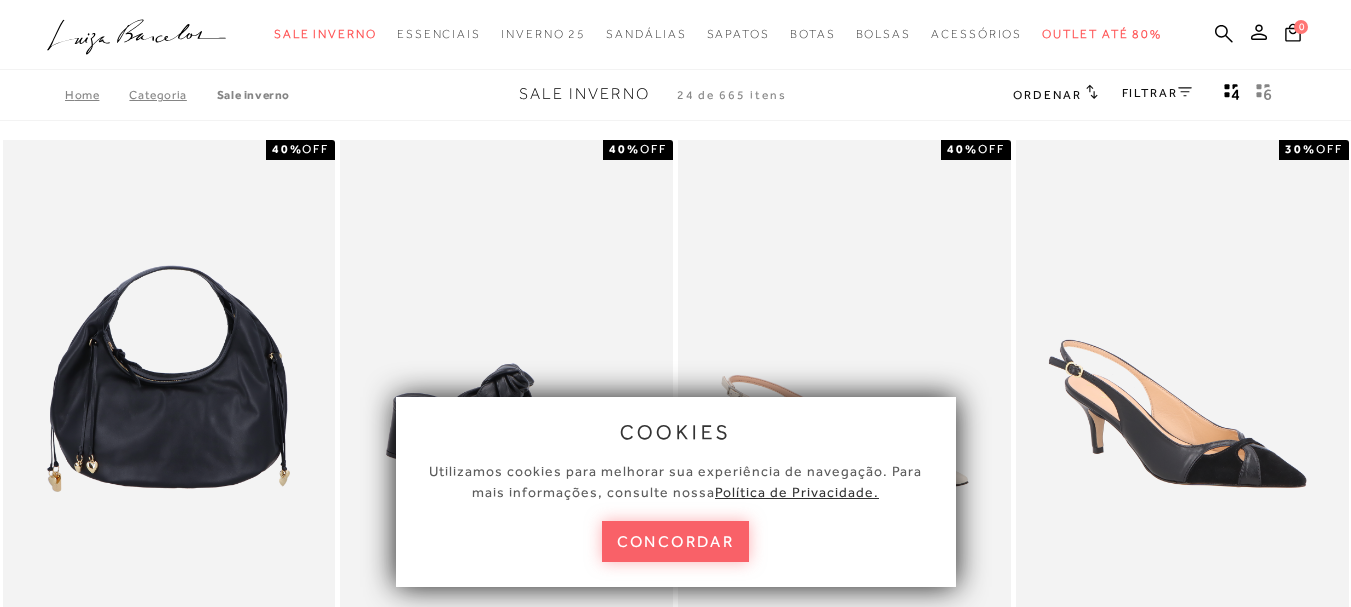 scroll, scrollTop: 0, scrollLeft: 0, axis: both 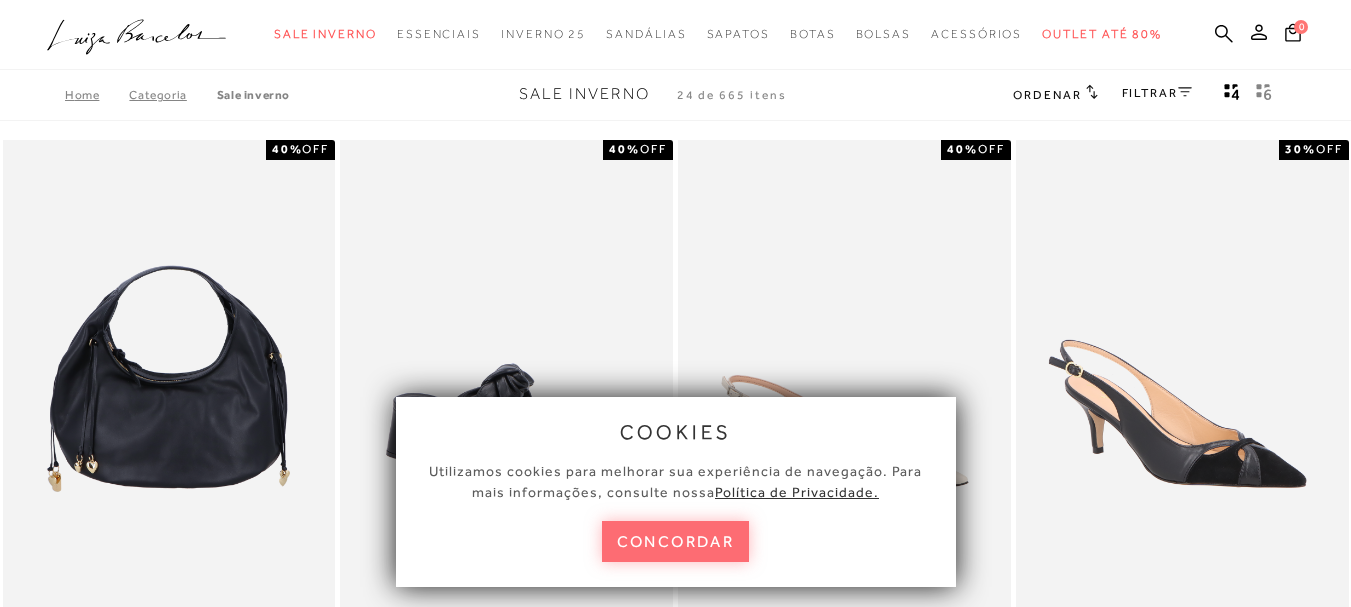 click on "concordar" at bounding box center (676, 541) 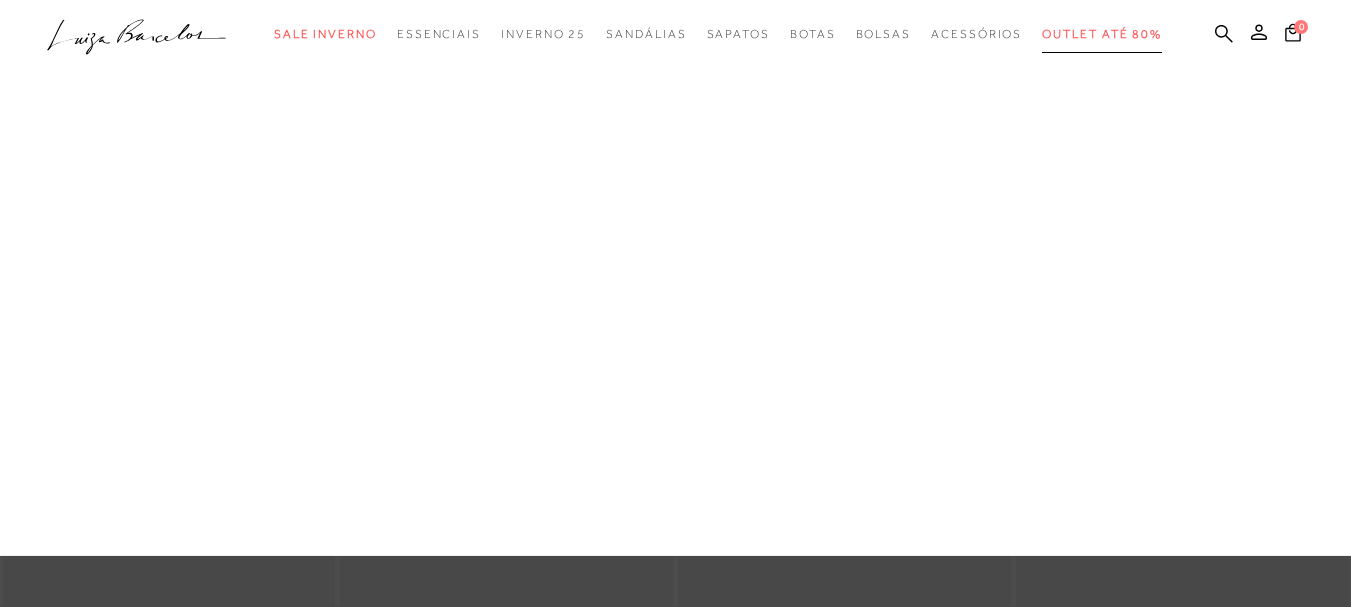 click on "Outlet até 80%" at bounding box center (1102, 34) 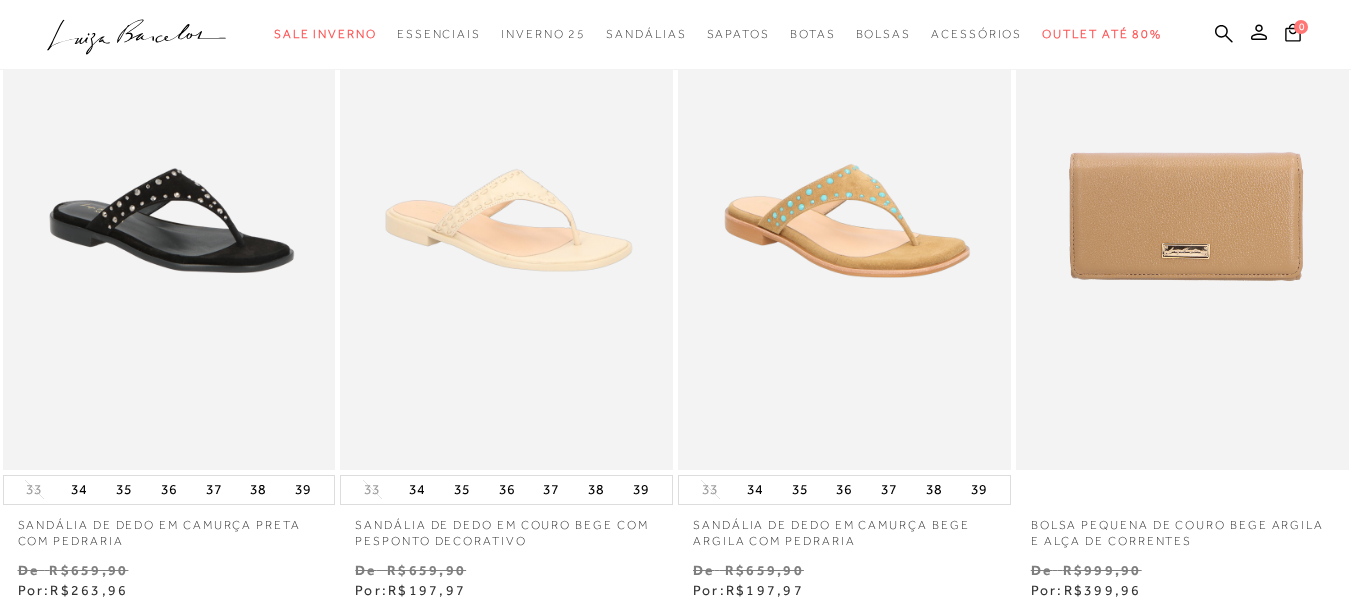 scroll, scrollTop: 200, scrollLeft: 0, axis: vertical 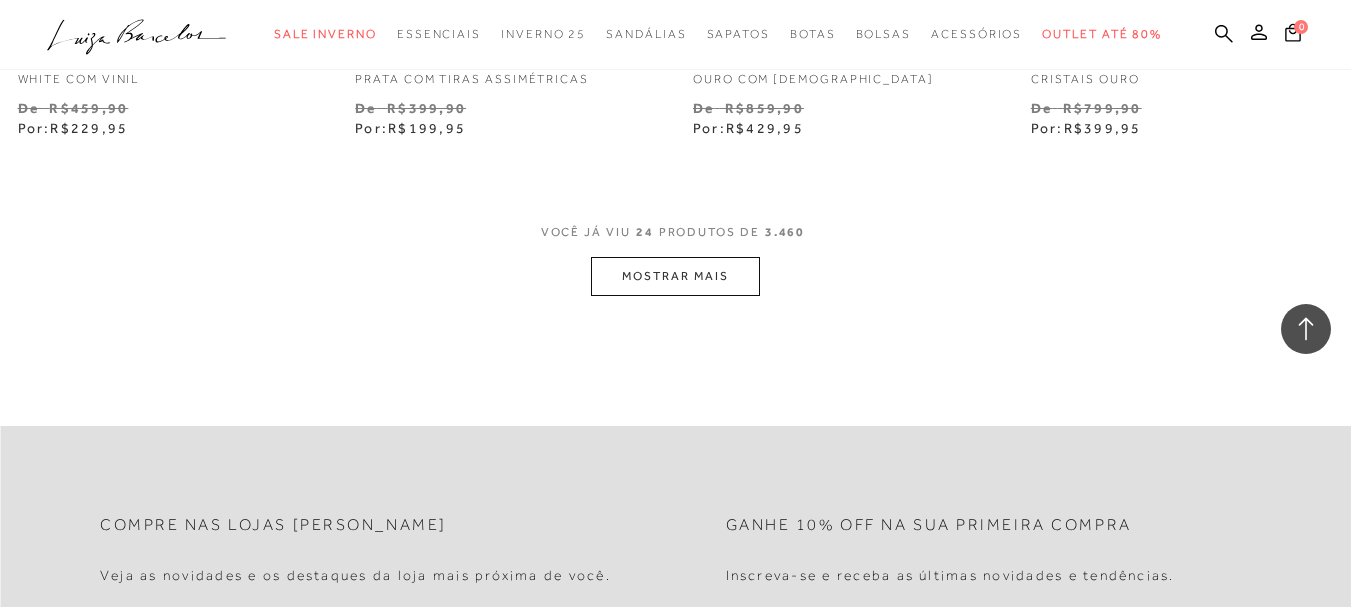 click on "MOSTRAR MAIS" at bounding box center [675, 276] 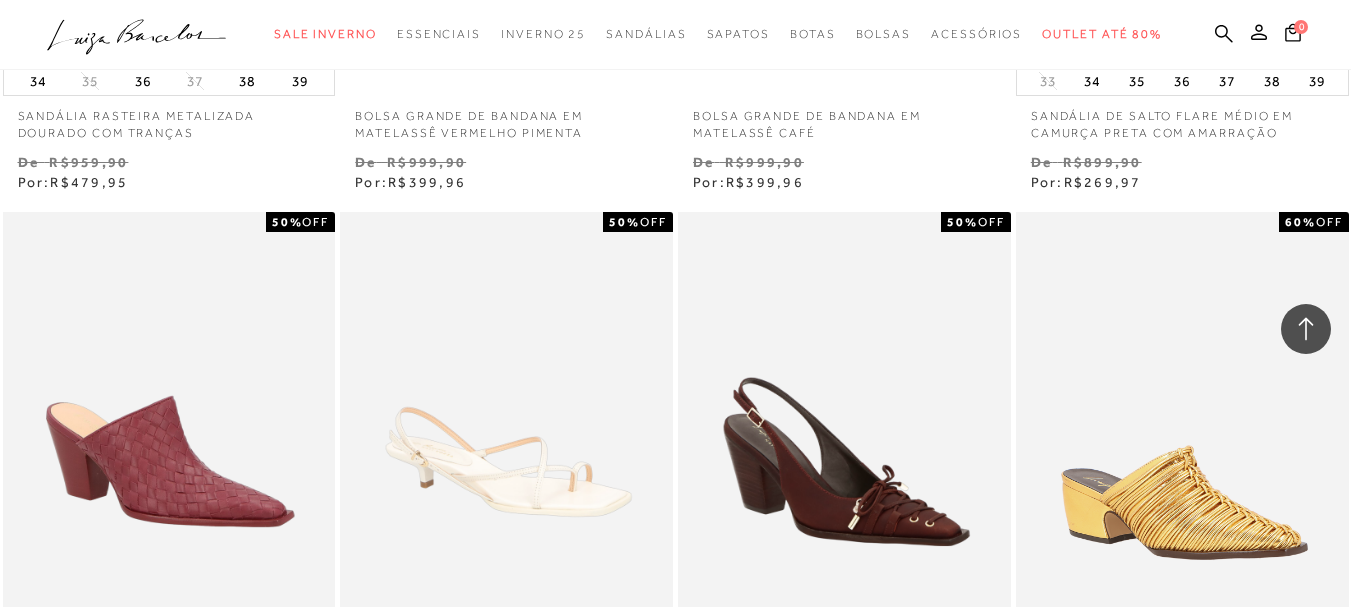 scroll, scrollTop: 6000, scrollLeft: 0, axis: vertical 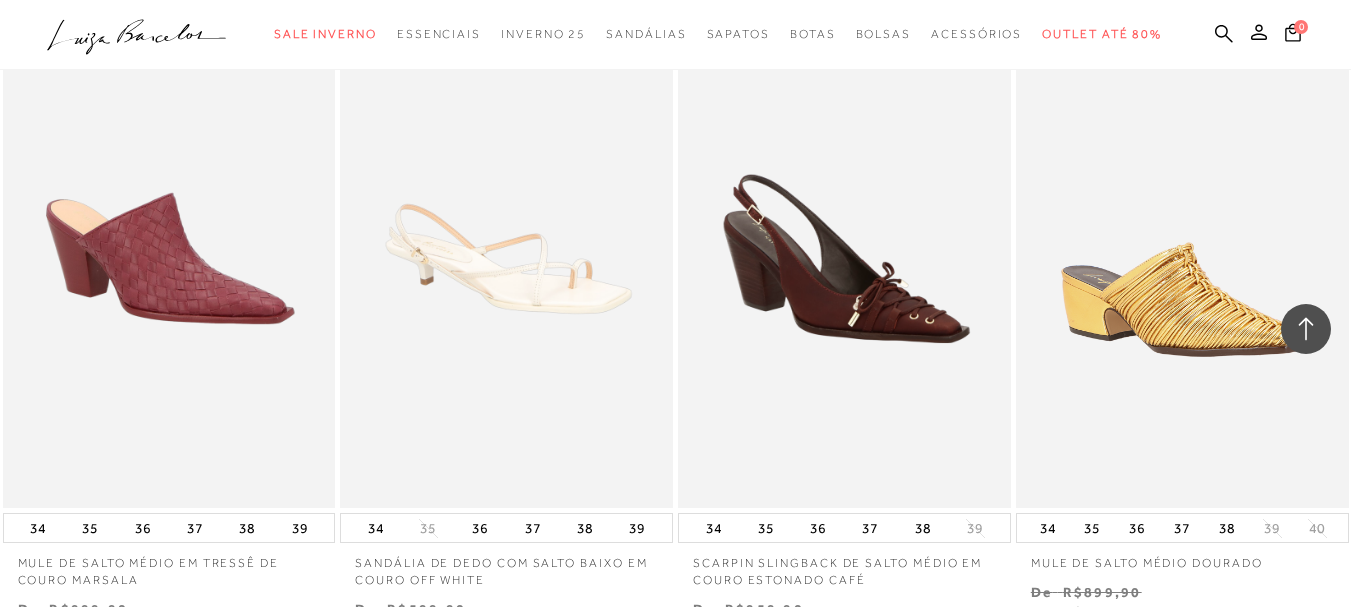 type 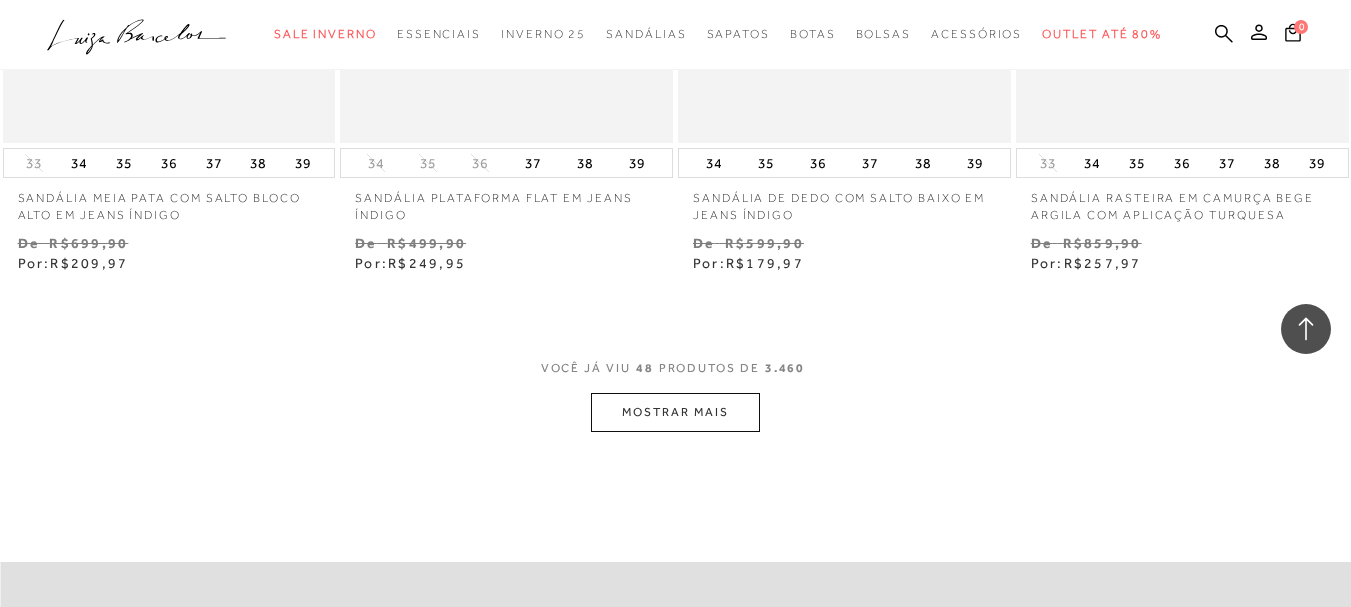scroll, scrollTop: 7700, scrollLeft: 0, axis: vertical 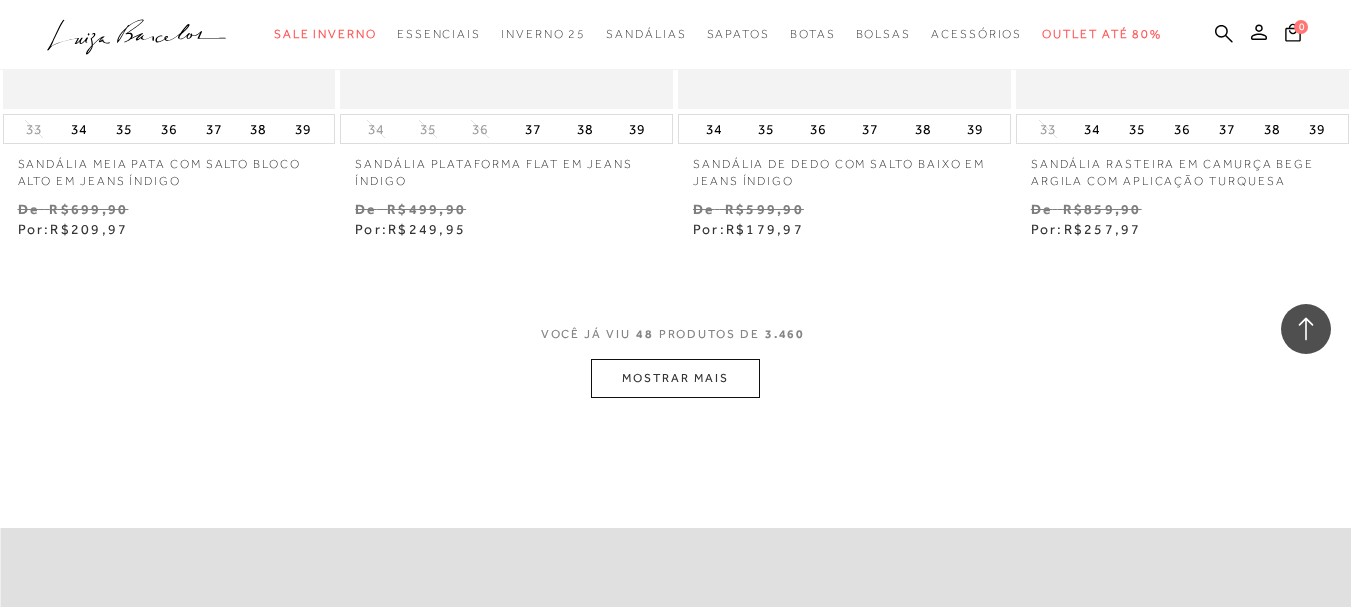 click on "MOSTRAR MAIS" at bounding box center (675, 378) 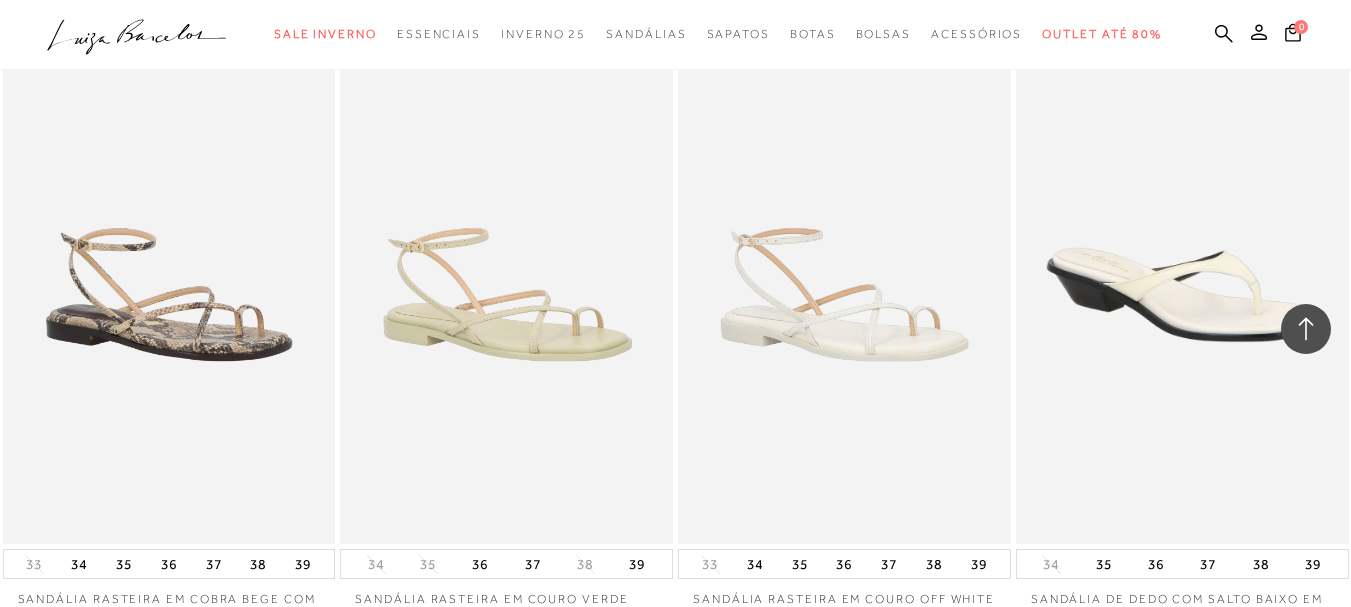 scroll, scrollTop: 8600, scrollLeft: 0, axis: vertical 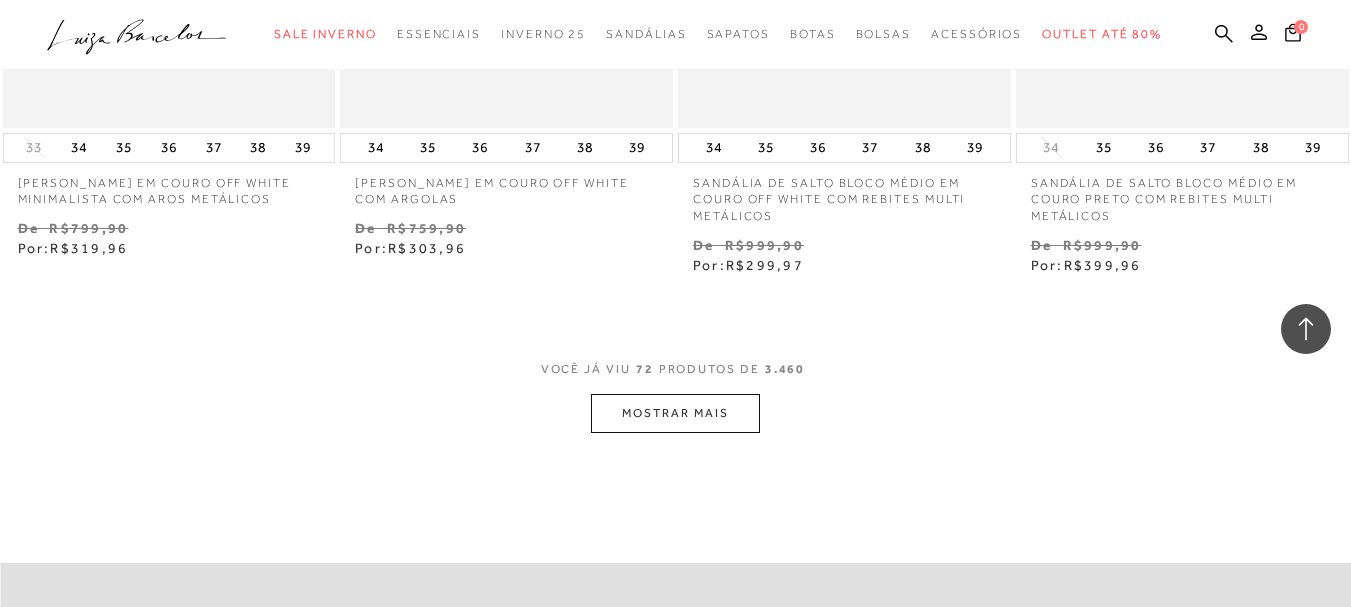 click on "MOSTRAR MAIS" at bounding box center (675, 413) 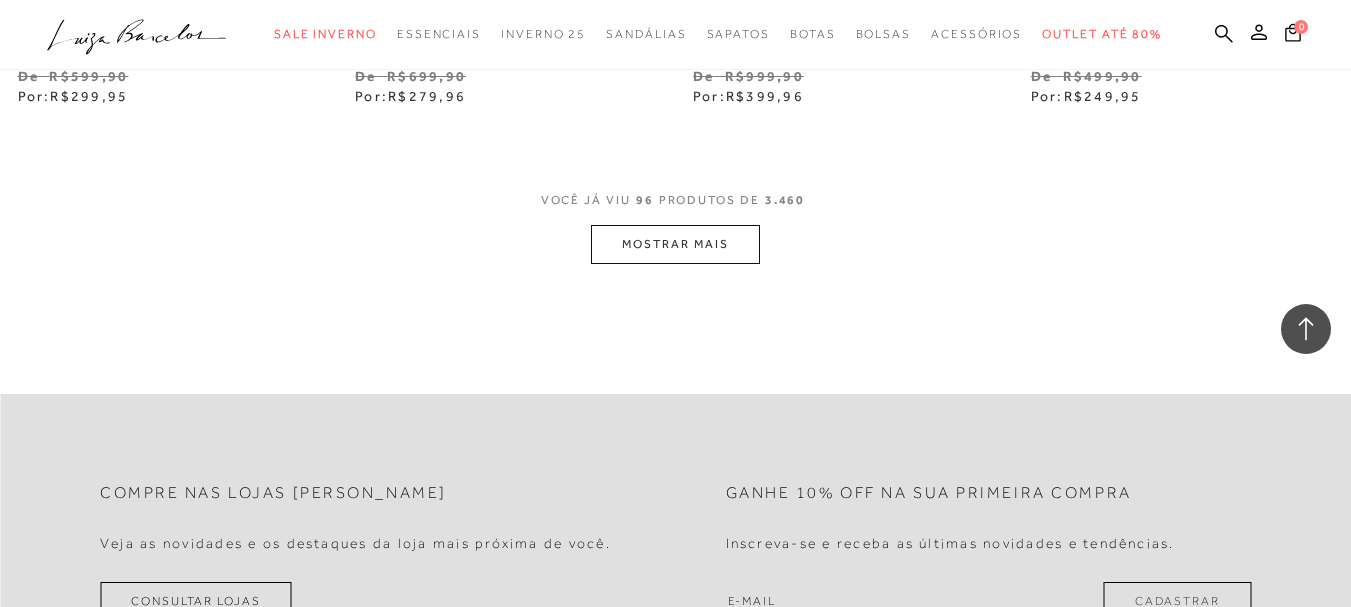 scroll, scrollTop: 15700, scrollLeft: 0, axis: vertical 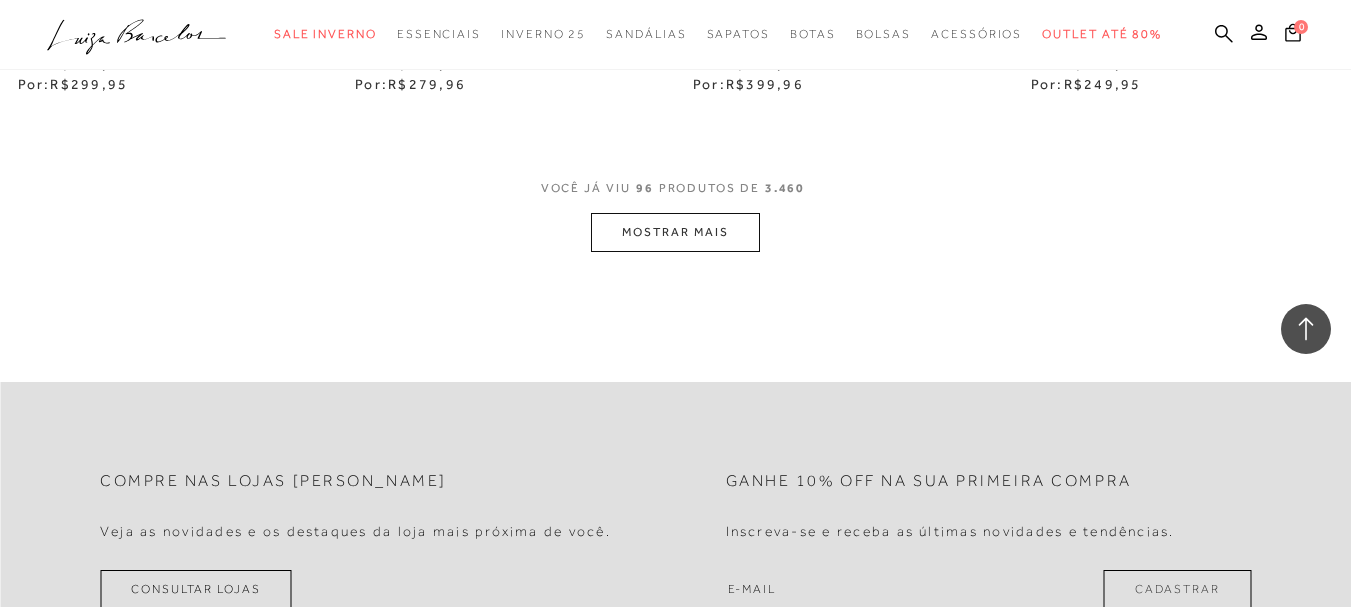 click on "MOSTRAR MAIS" at bounding box center (675, 232) 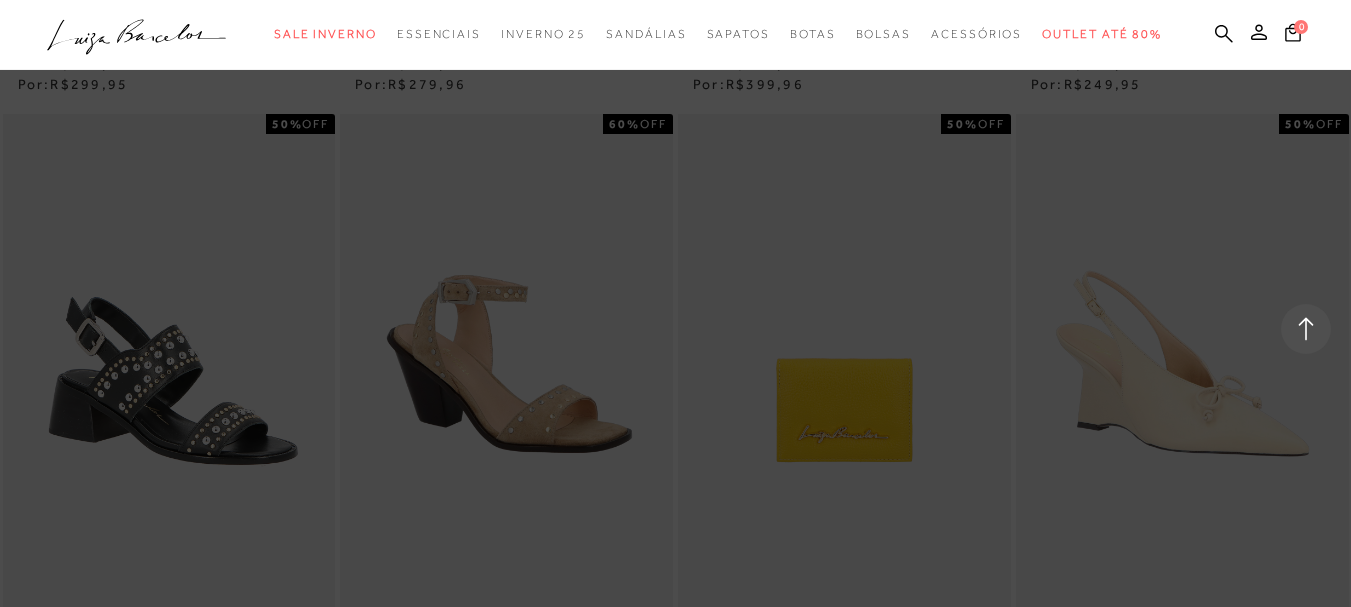 scroll, scrollTop: 15500, scrollLeft: 0, axis: vertical 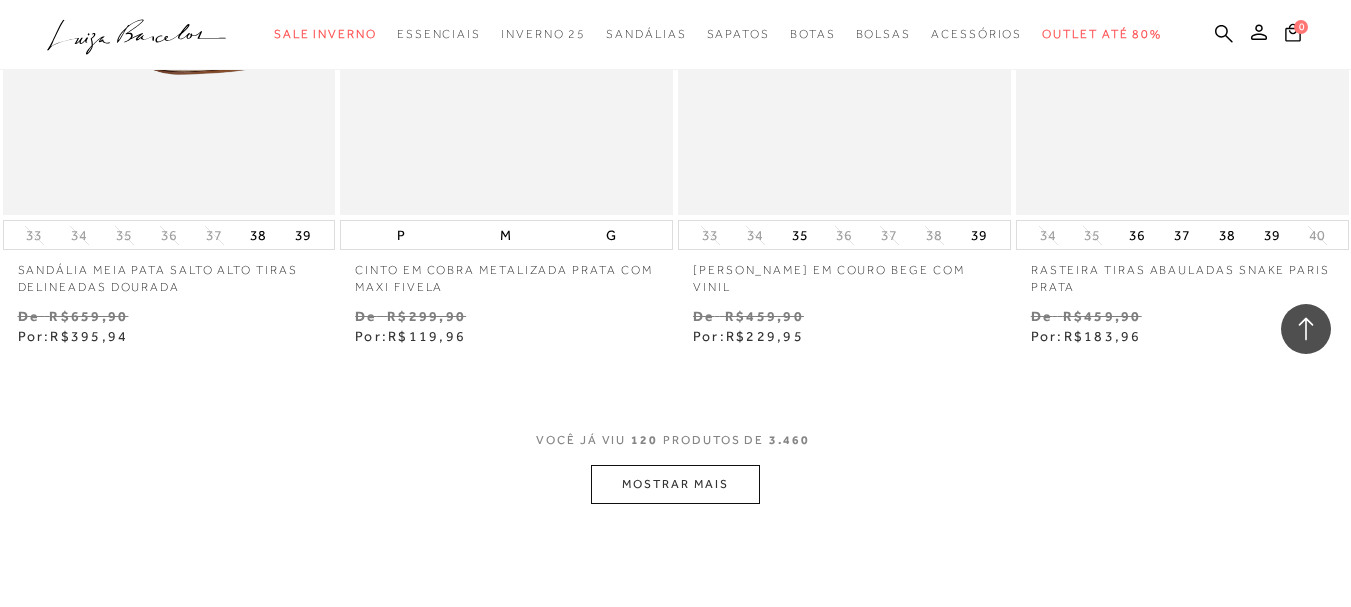 click on "VOCÊ JÁ VIU  120   PRODUTOS DE  3.460" at bounding box center (675, 447) 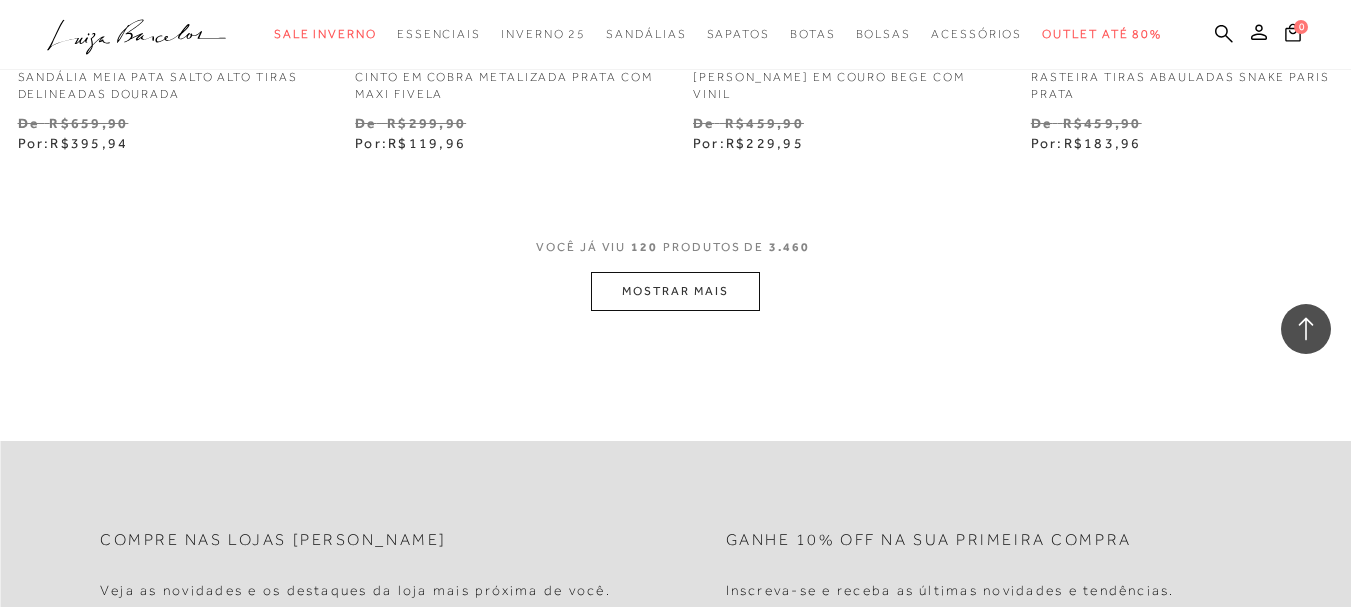 scroll, scrollTop: 19600, scrollLeft: 0, axis: vertical 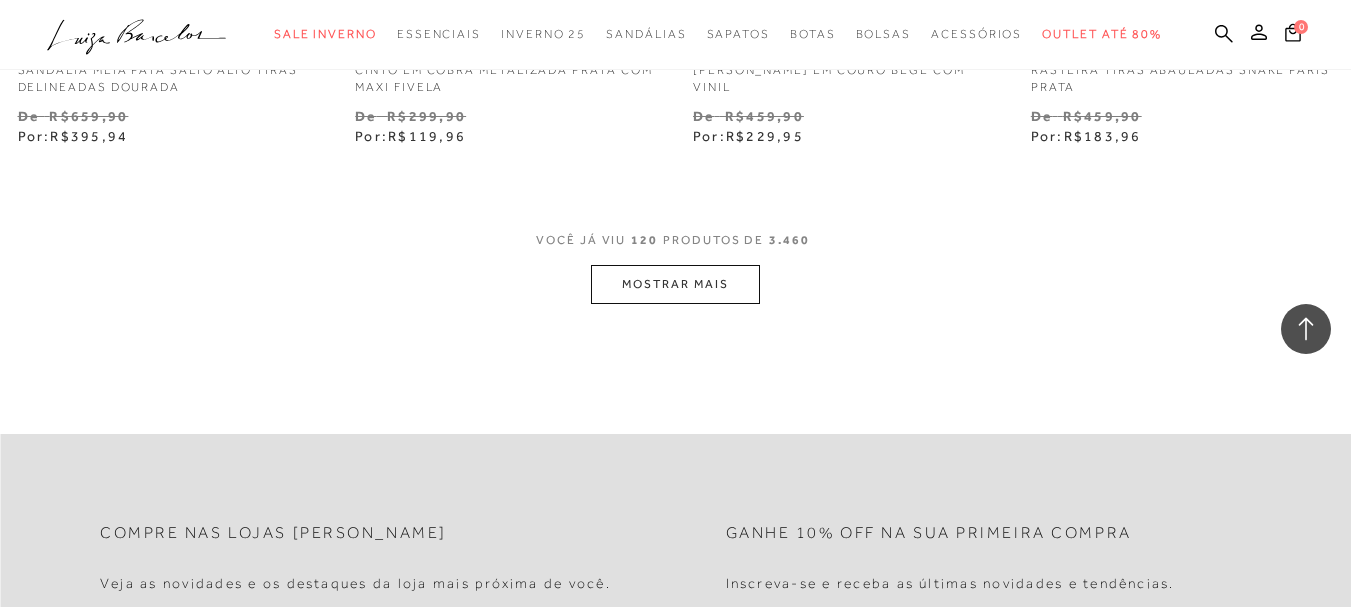 click on "MOSTRAR MAIS" at bounding box center [675, 284] 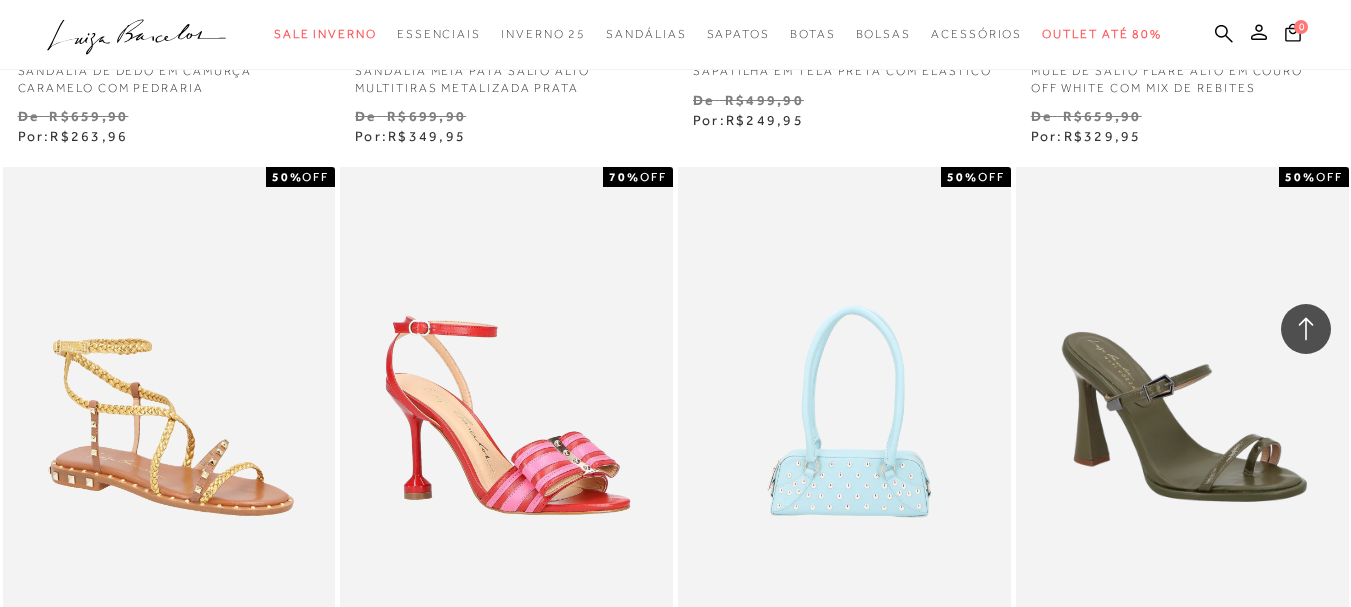 scroll, scrollTop: 21100, scrollLeft: 0, axis: vertical 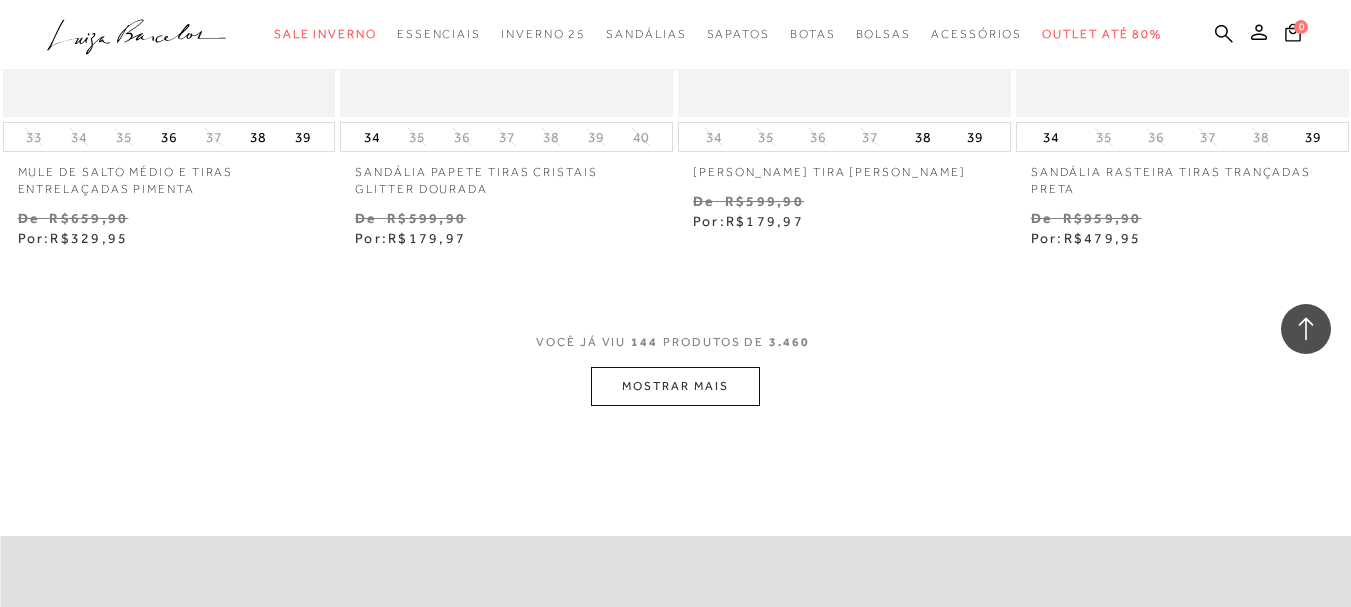 click on "MOSTRAR MAIS" at bounding box center [675, 386] 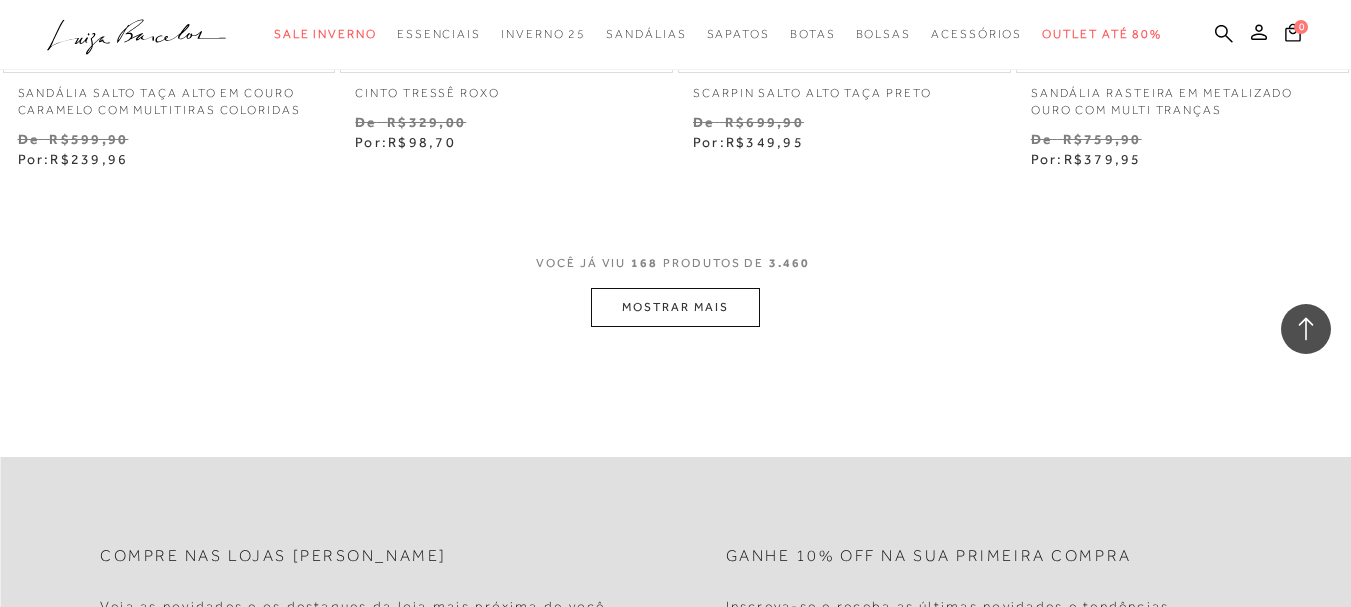 scroll, scrollTop: 27400, scrollLeft: 0, axis: vertical 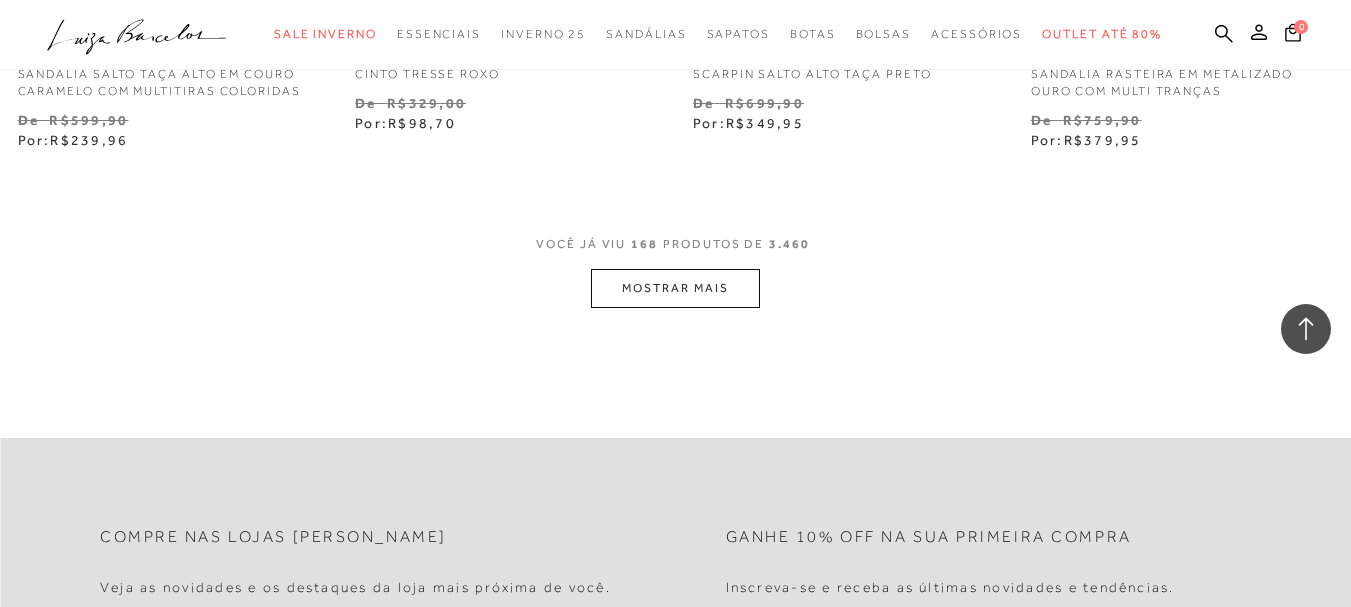 click on "MOSTRAR MAIS" at bounding box center [675, 288] 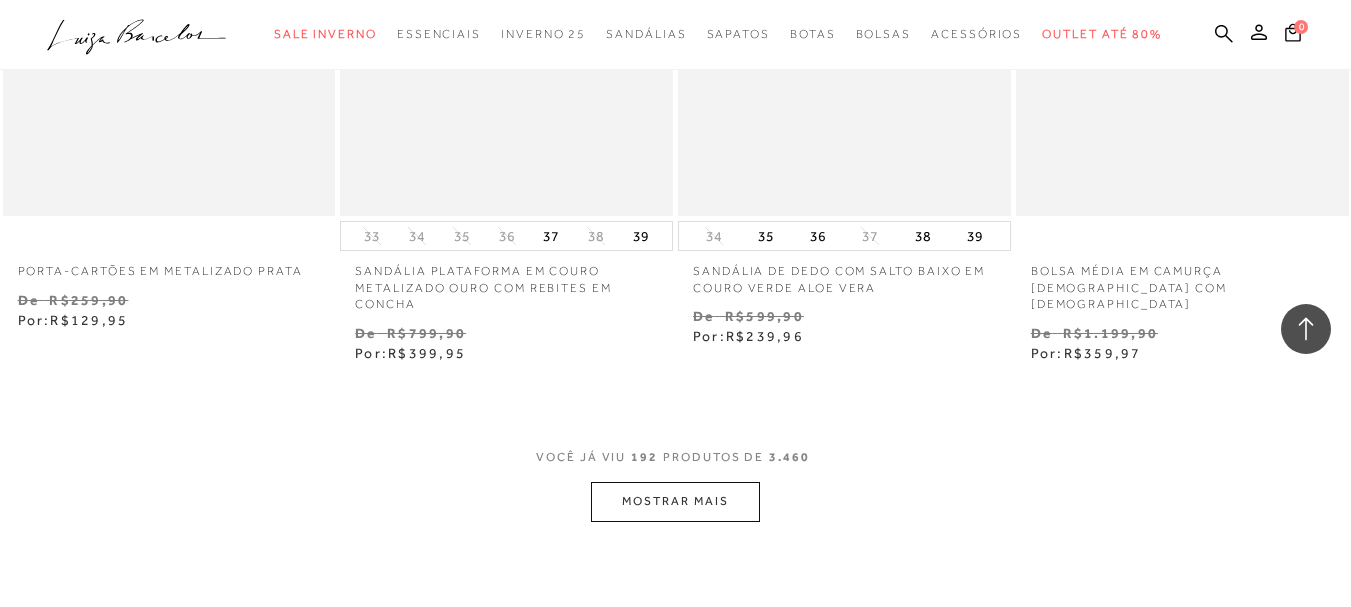 scroll, scrollTop: 31400, scrollLeft: 0, axis: vertical 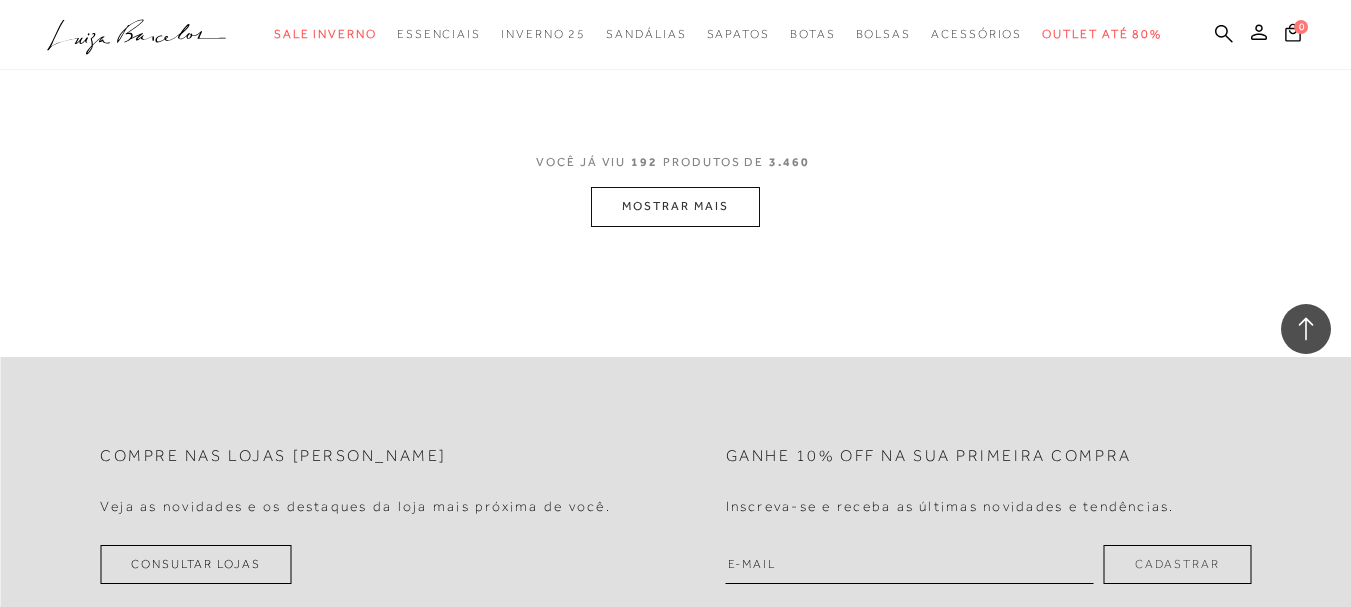 click on "MOSTRAR MAIS" at bounding box center (675, 206) 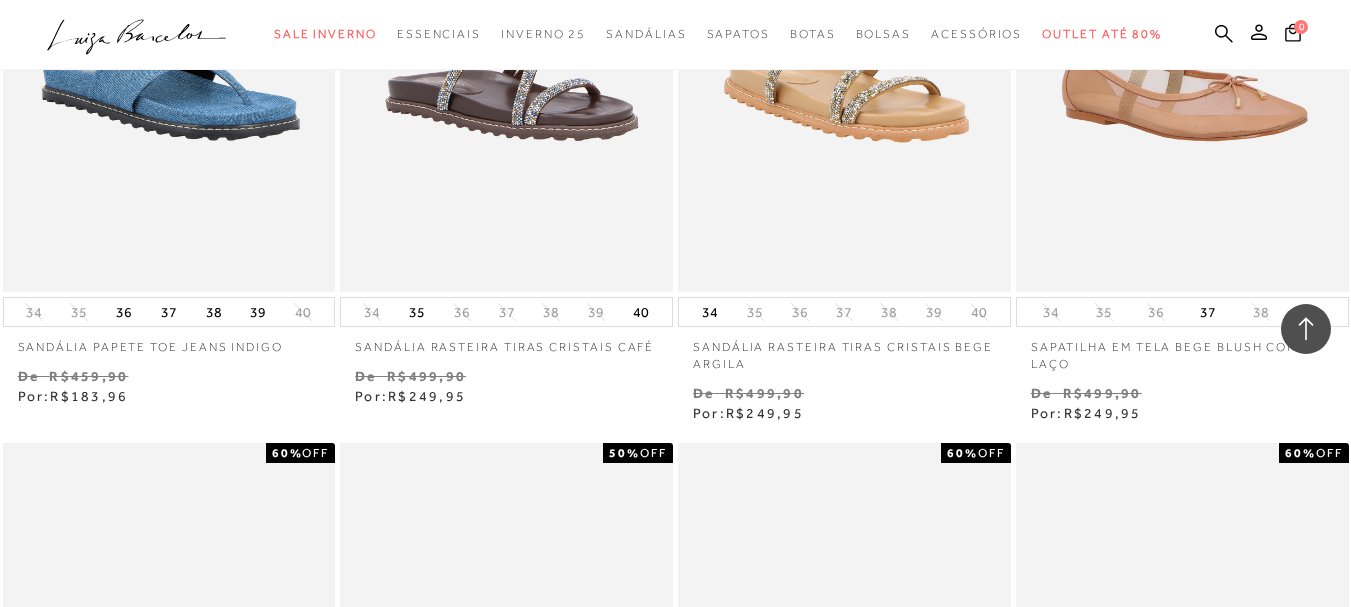 scroll, scrollTop: 31600, scrollLeft: 0, axis: vertical 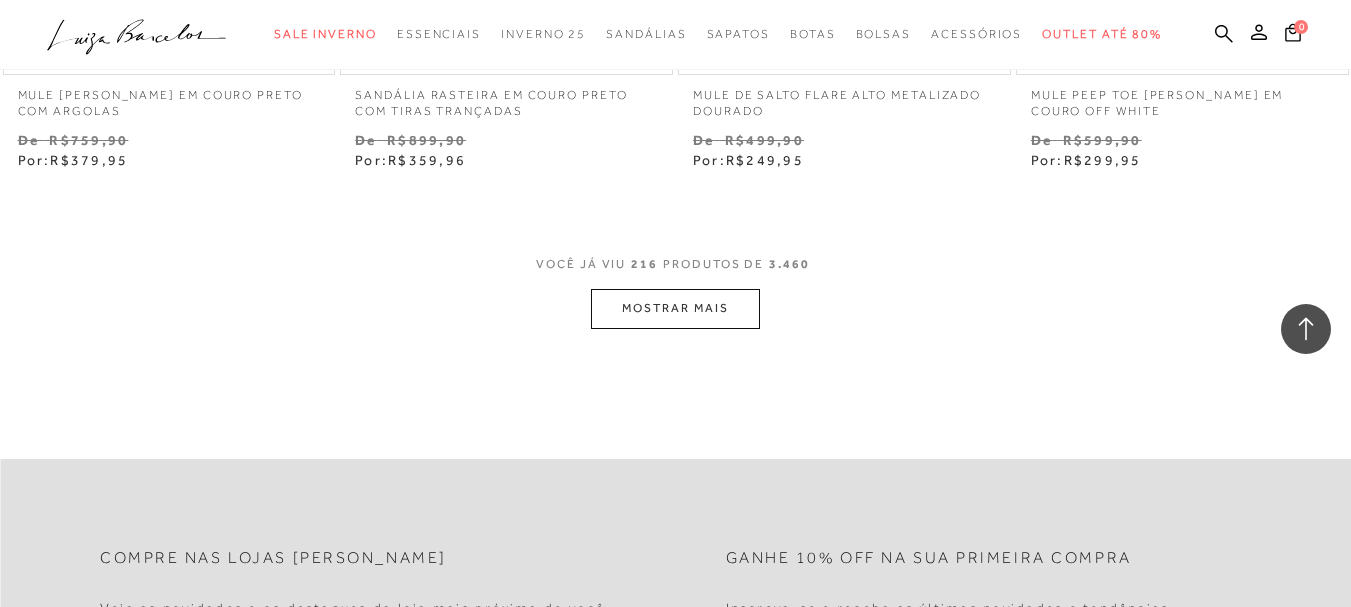 click on "MOSTRAR MAIS" at bounding box center [675, 308] 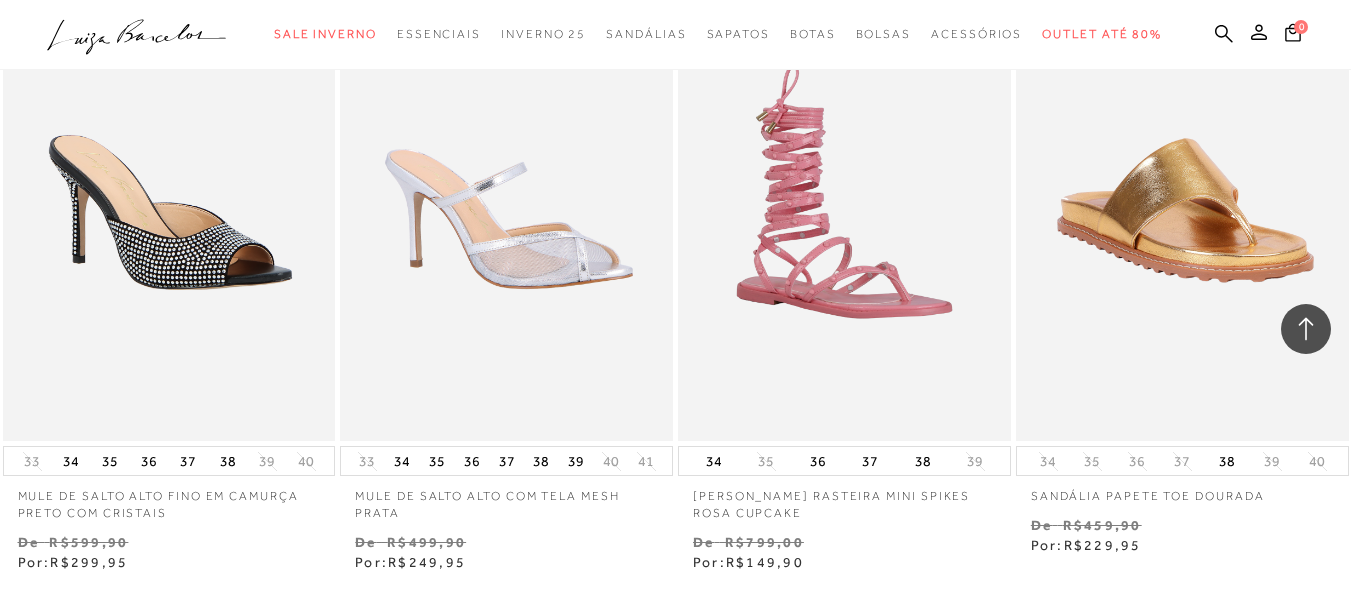 scroll, scrollTop: 38900, scrollLeft: 0, axis: vertical 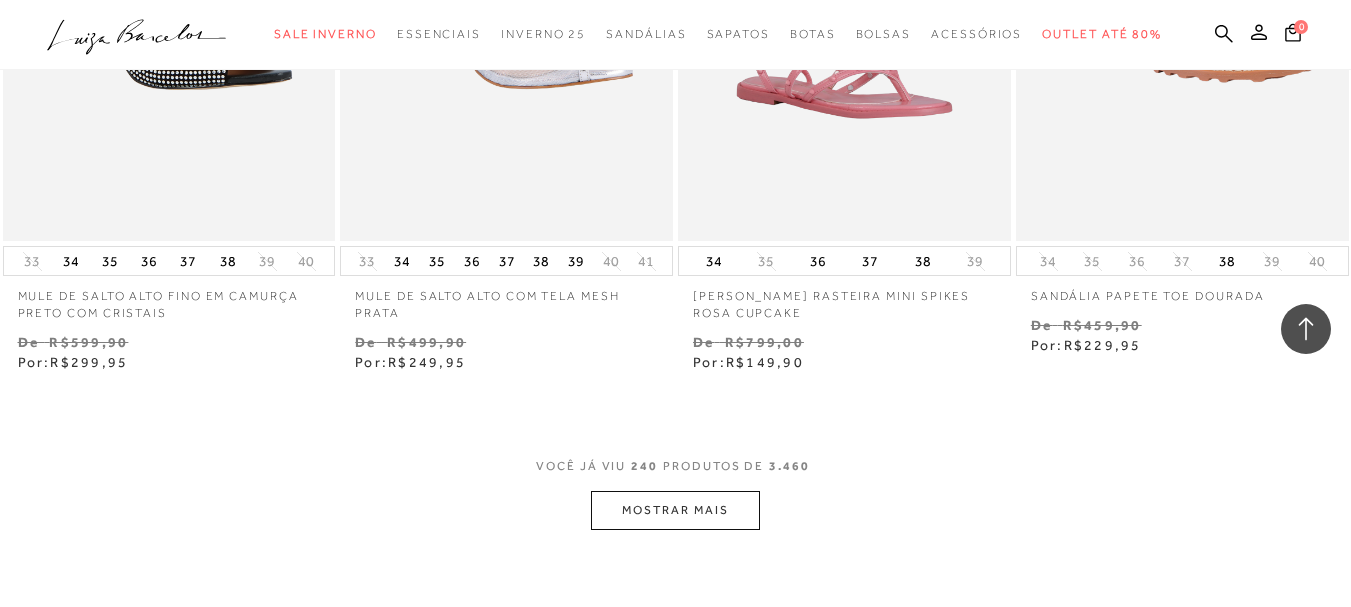 click on "MOSTRAR MAIS" at bounding box center [675, 510] 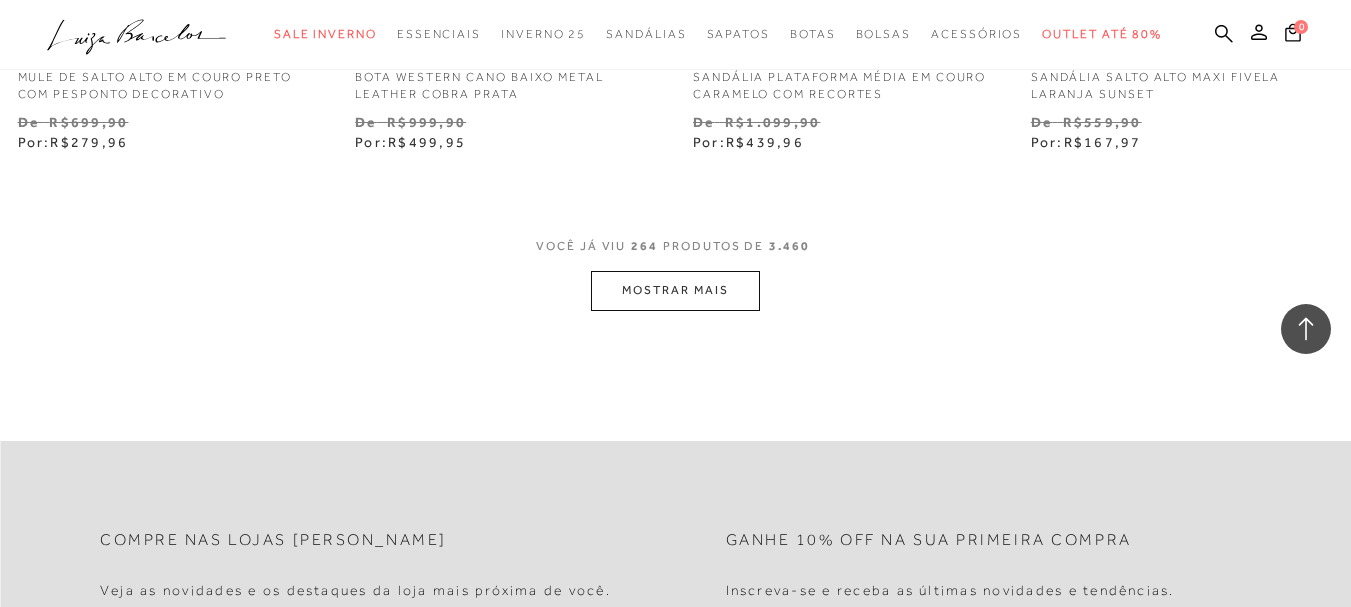 scroll, scrollTop: 43100, scrollLeft: 0, axis: vertical 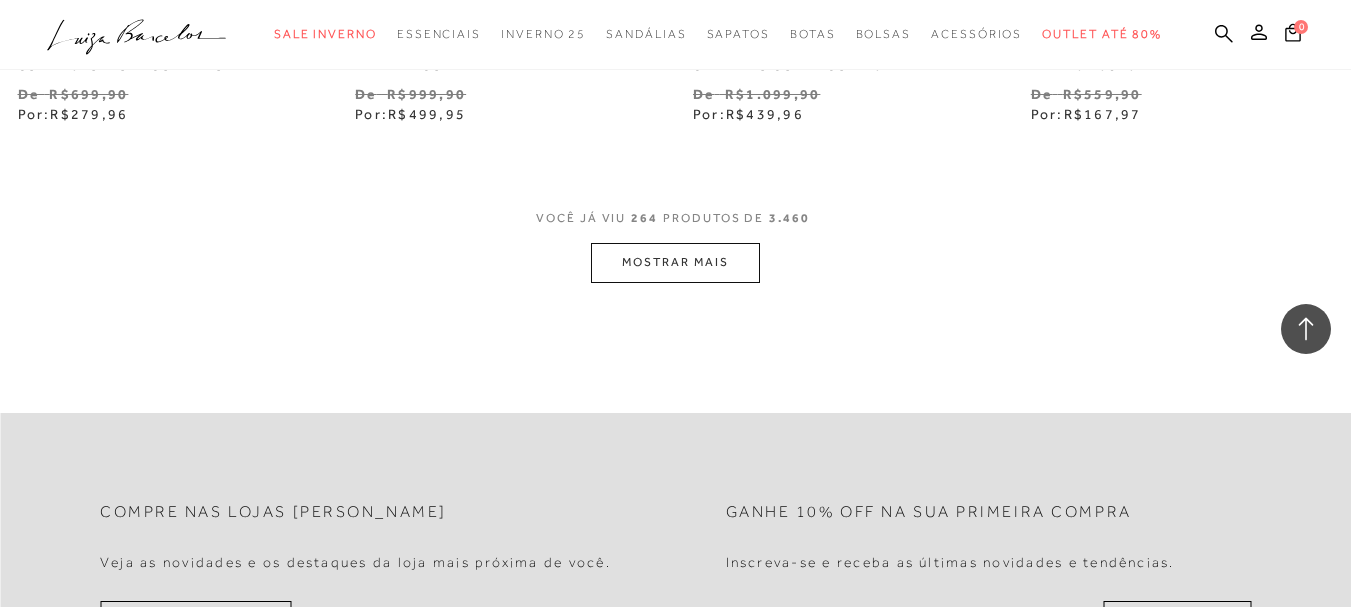 click on "MOSTRAR MAIS" at bounding box center [675, 262] 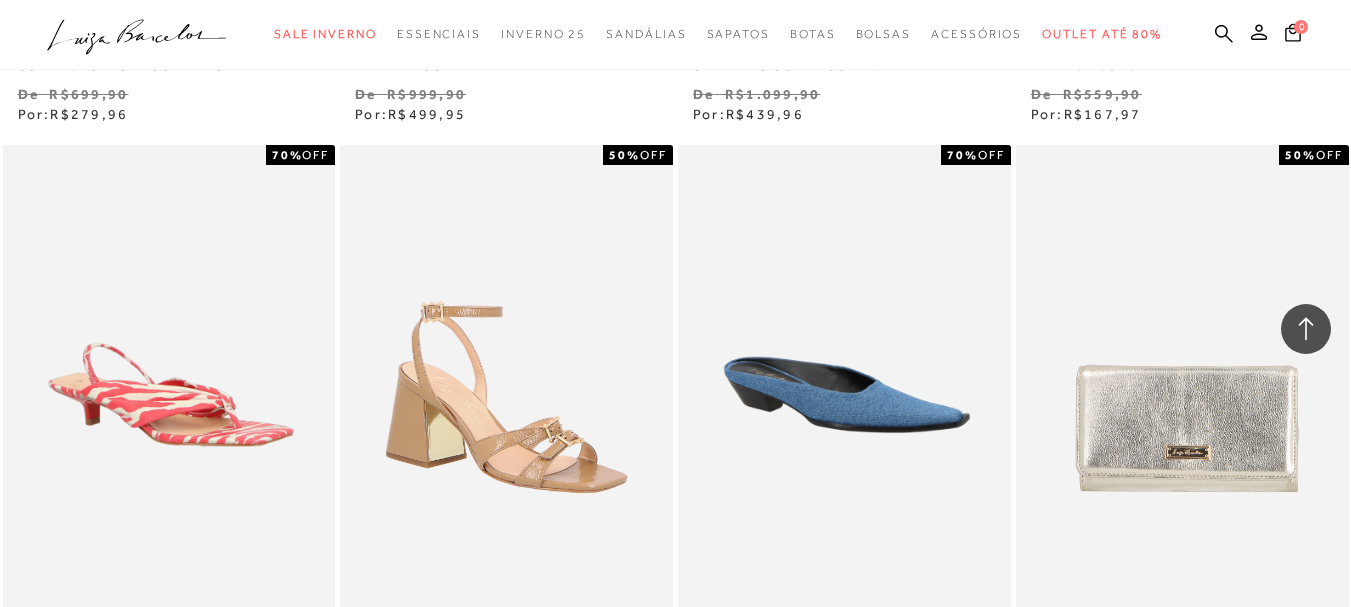 click on "MOSTRAR MAIS" at bounding box center (675, 4198) 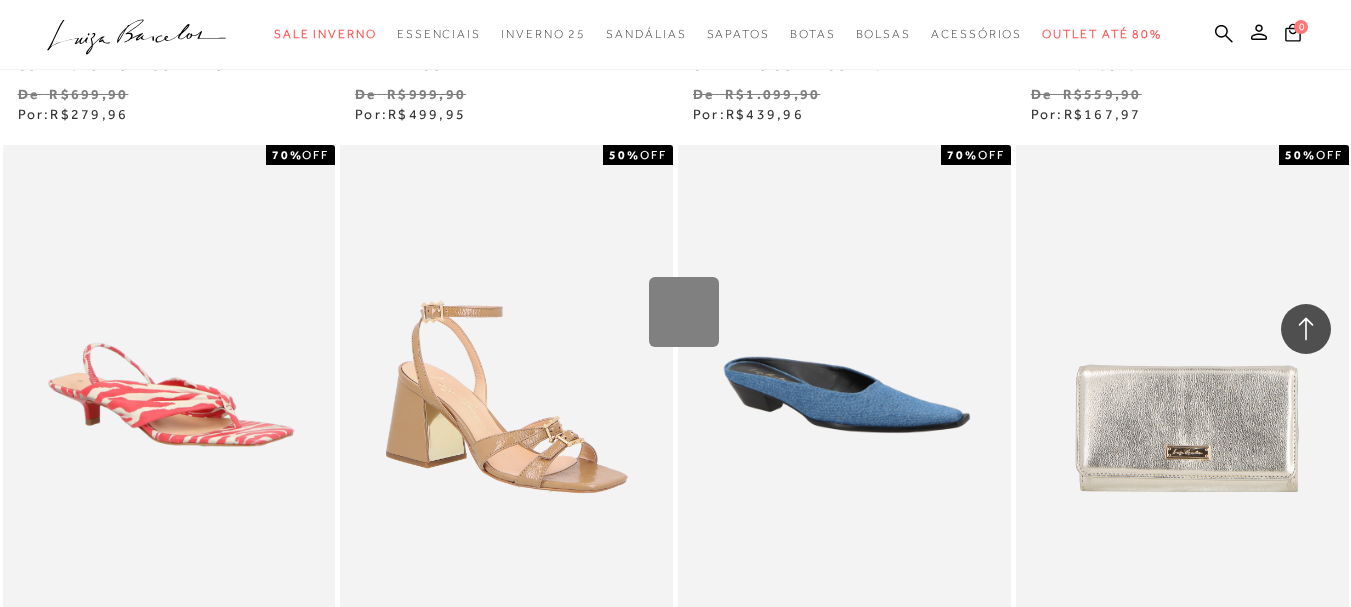 scroll, scrollTop: 47100, scrollLeft: 0, axis: vertical 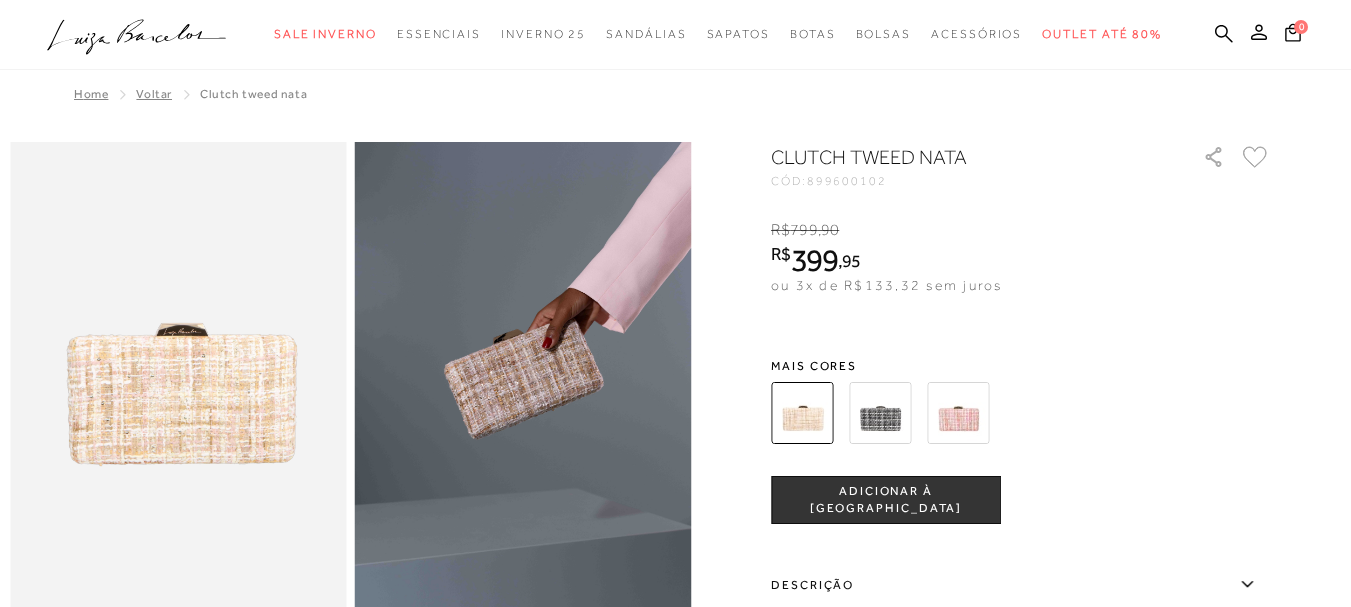 click at bounding box center [958, 413] 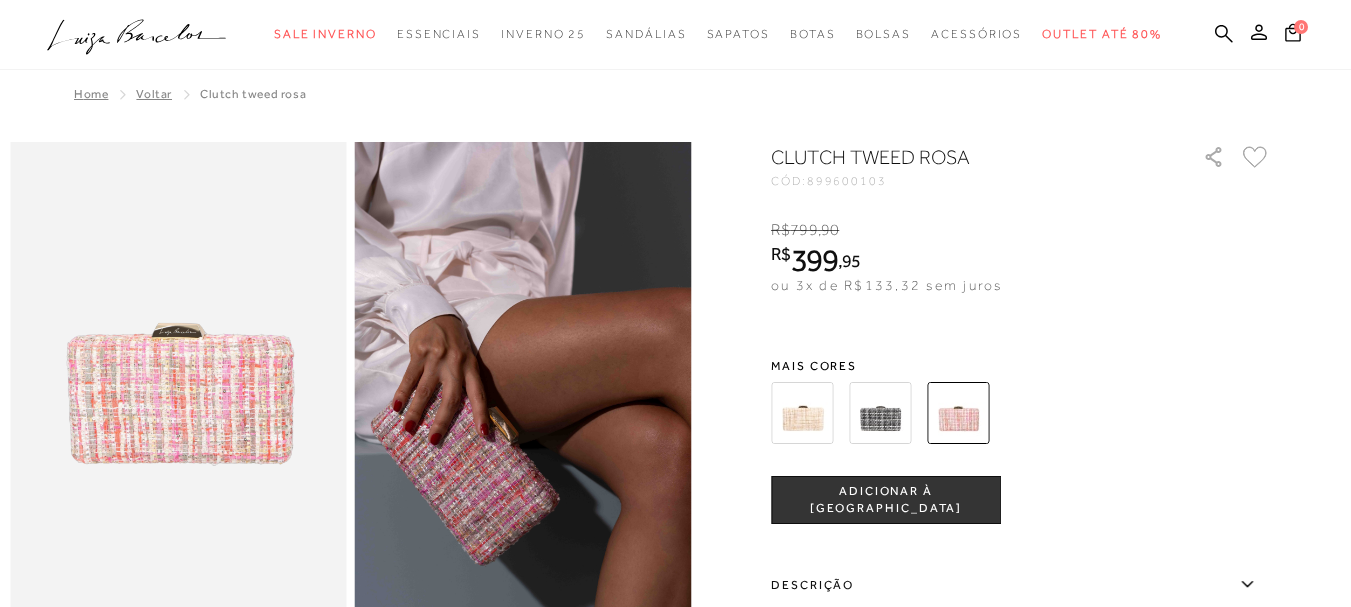 scroll, scrollTop: 0, scrollLeft: 0, axis: both 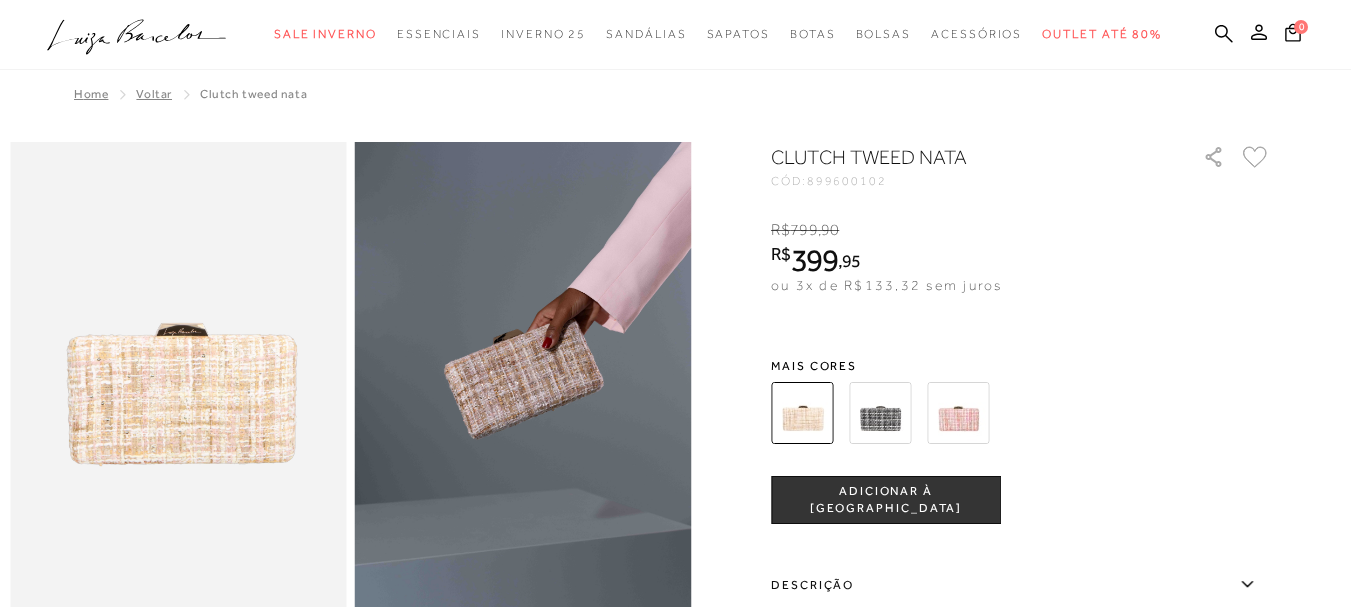 click at bounding box center [523, 394] 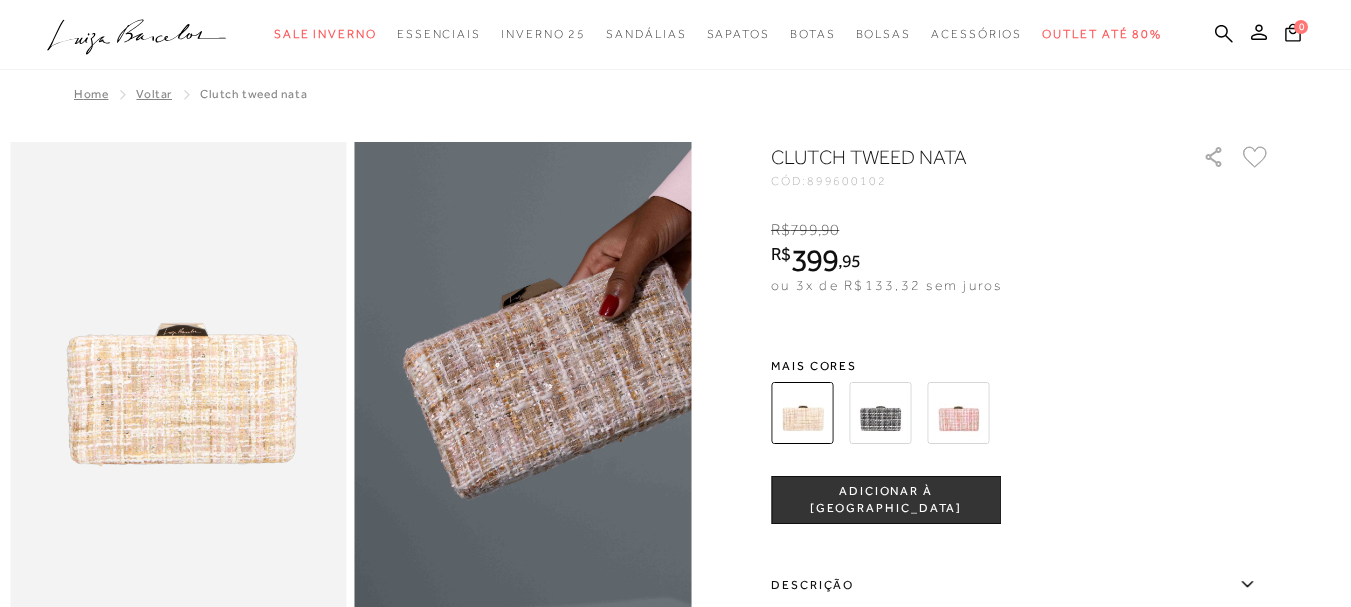 scroll, scrollTop: 0, scrollLeft: 0, axis: both 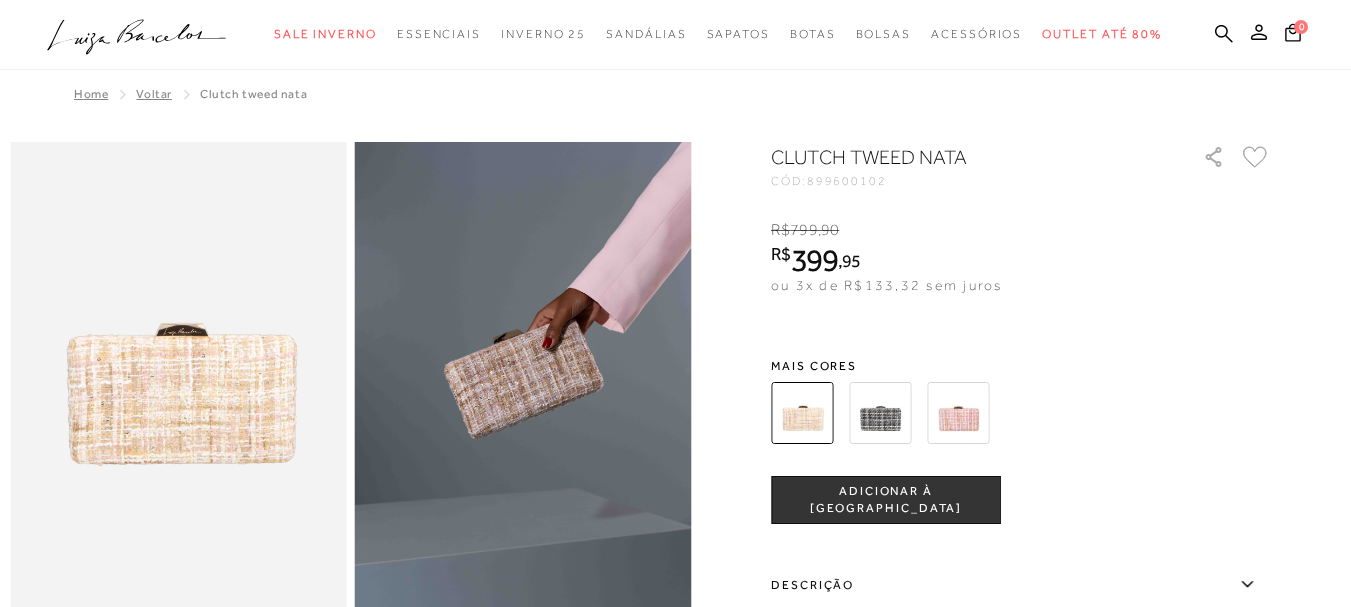 click at bounding box center [523, 394] 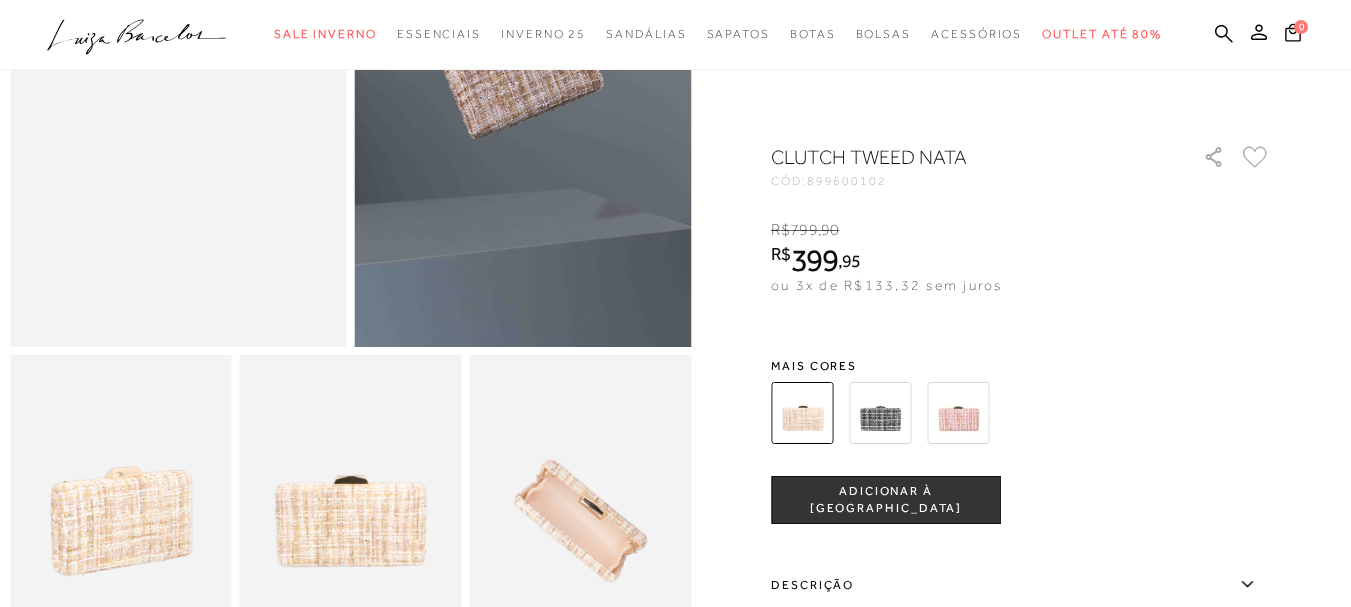 scroll, scrollTop: 500, scrollLeft: 0, axis: vertical 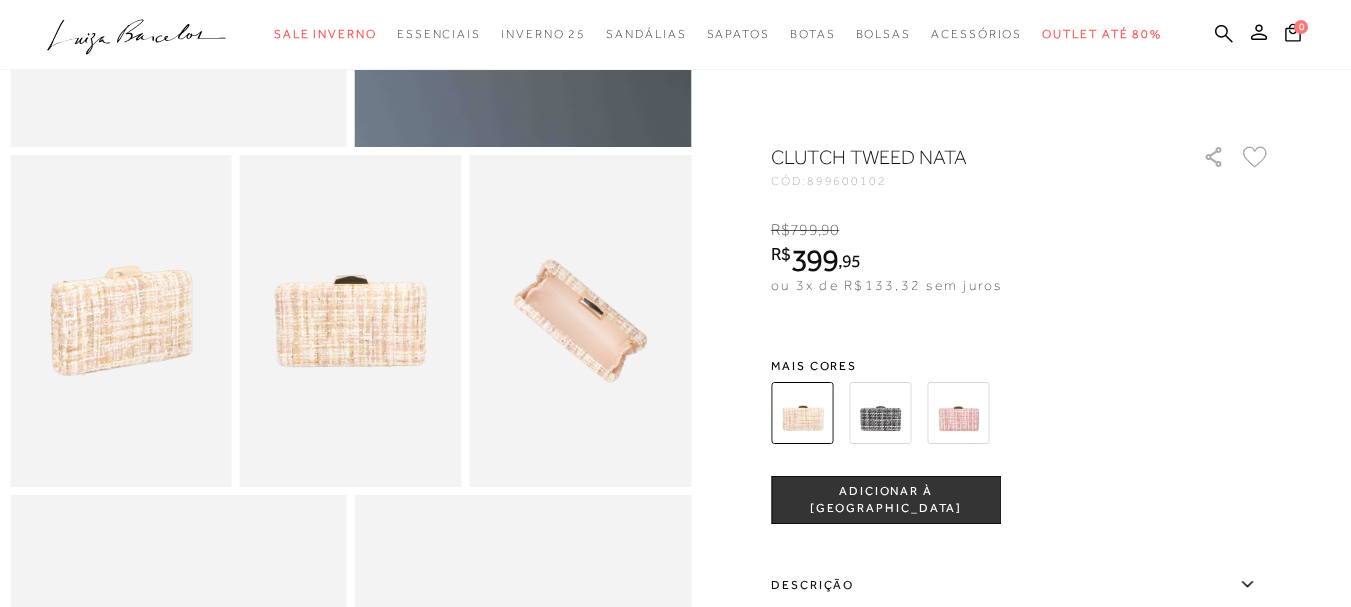 click at bounding box center [351, 321] 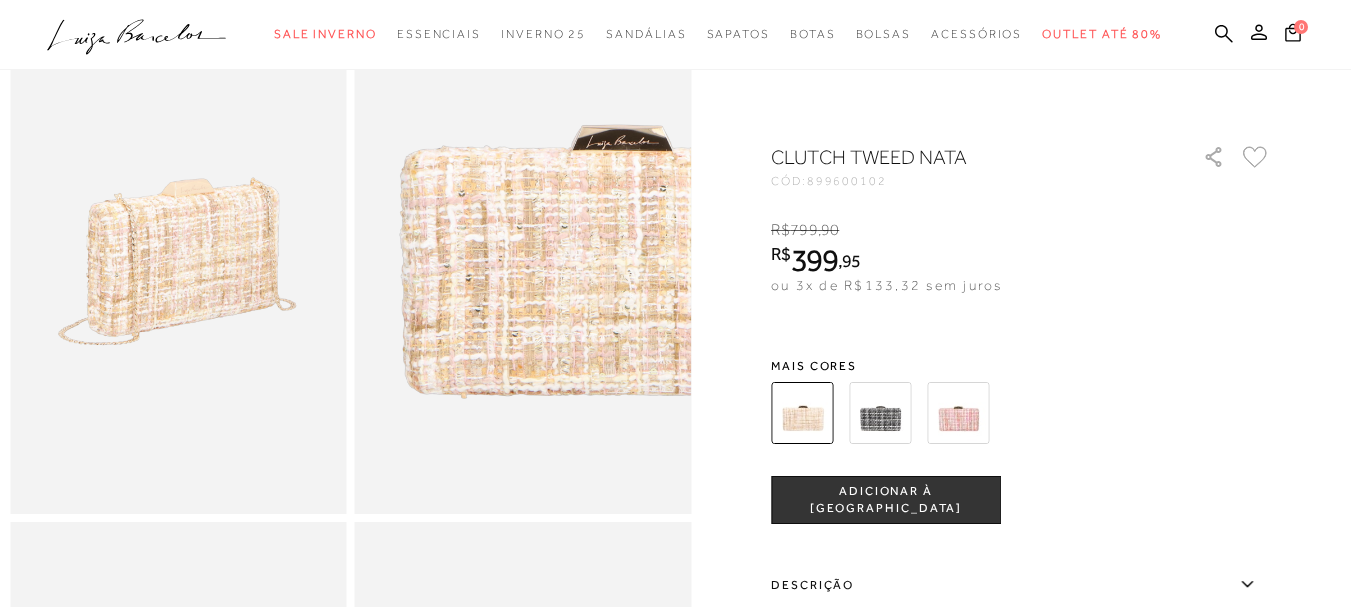scroll, scrollTop: 1000, scrollLeft: 0, axis: vertical 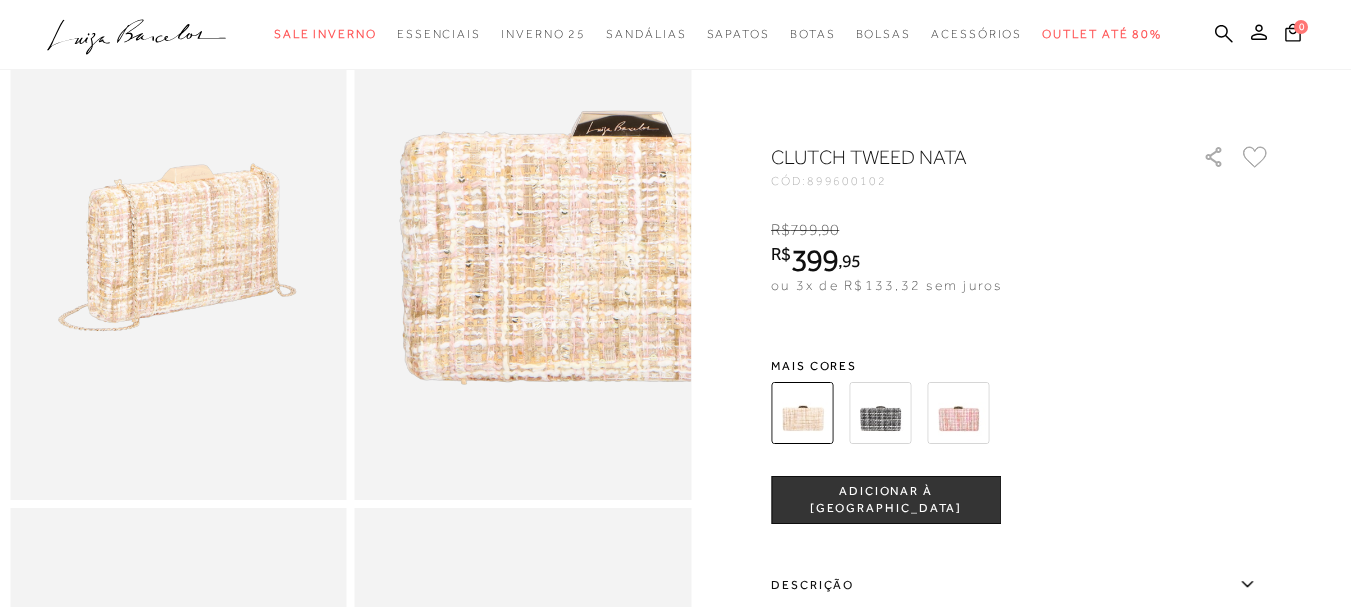 click at bounding box center [523, 247] 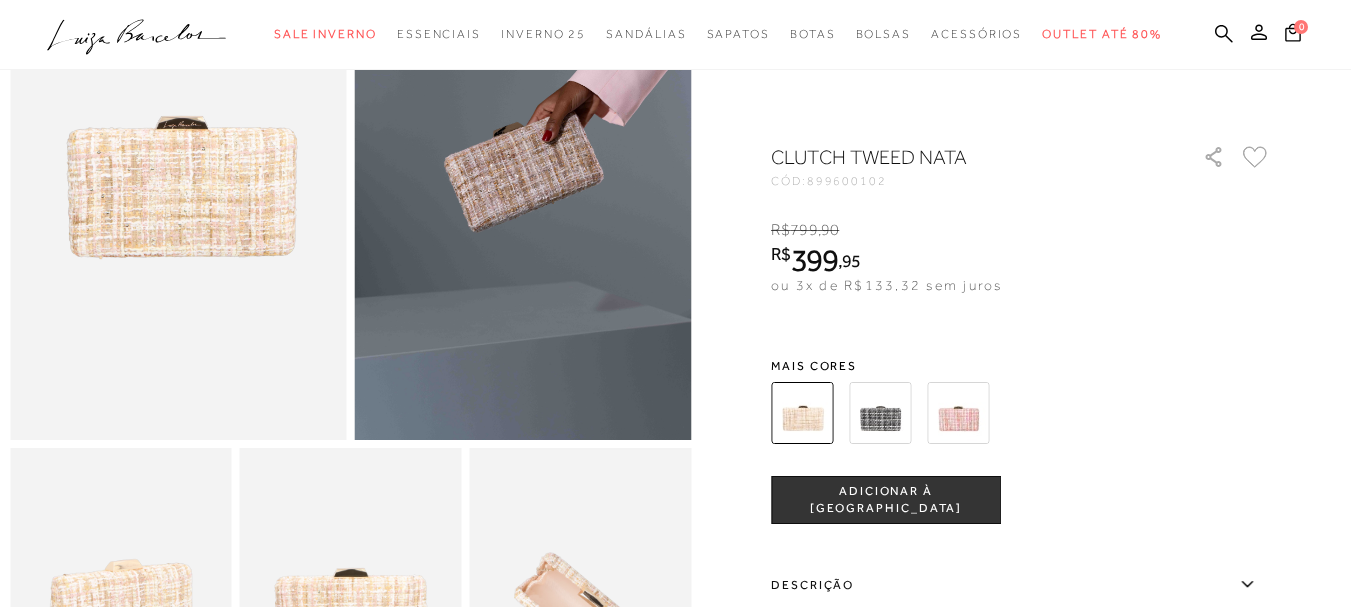 scroll, scrollTop: 100, scrollLeft: 0, axis: vertical 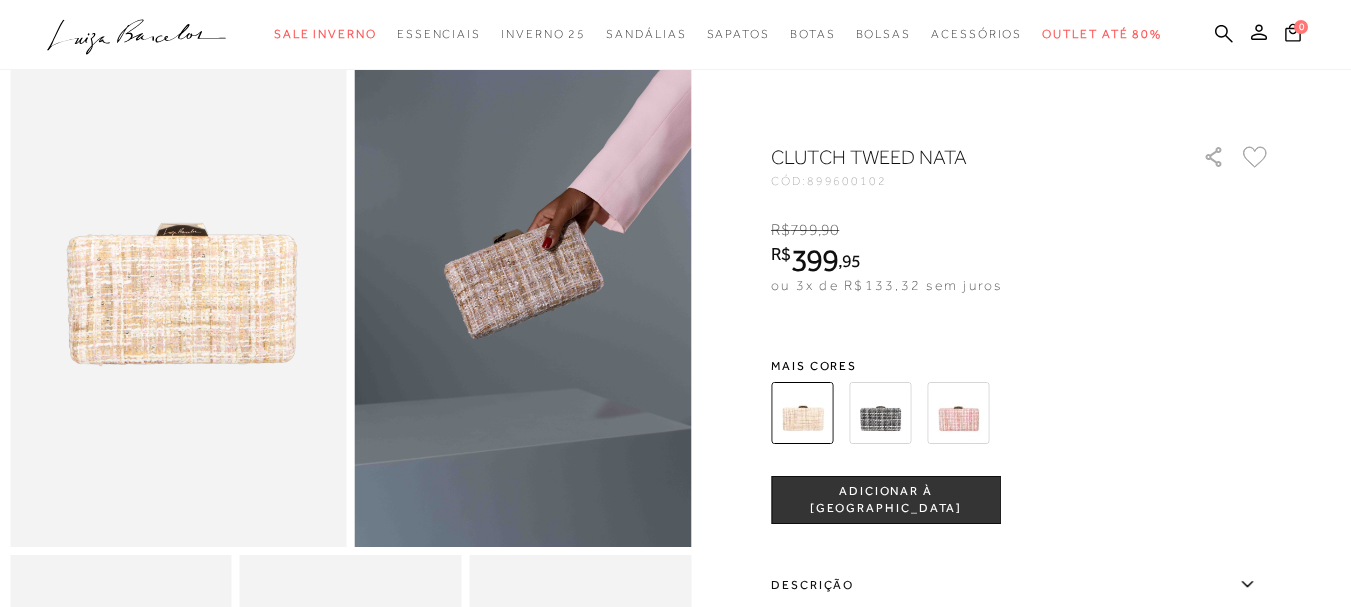 click at bounding box center [523, 294] 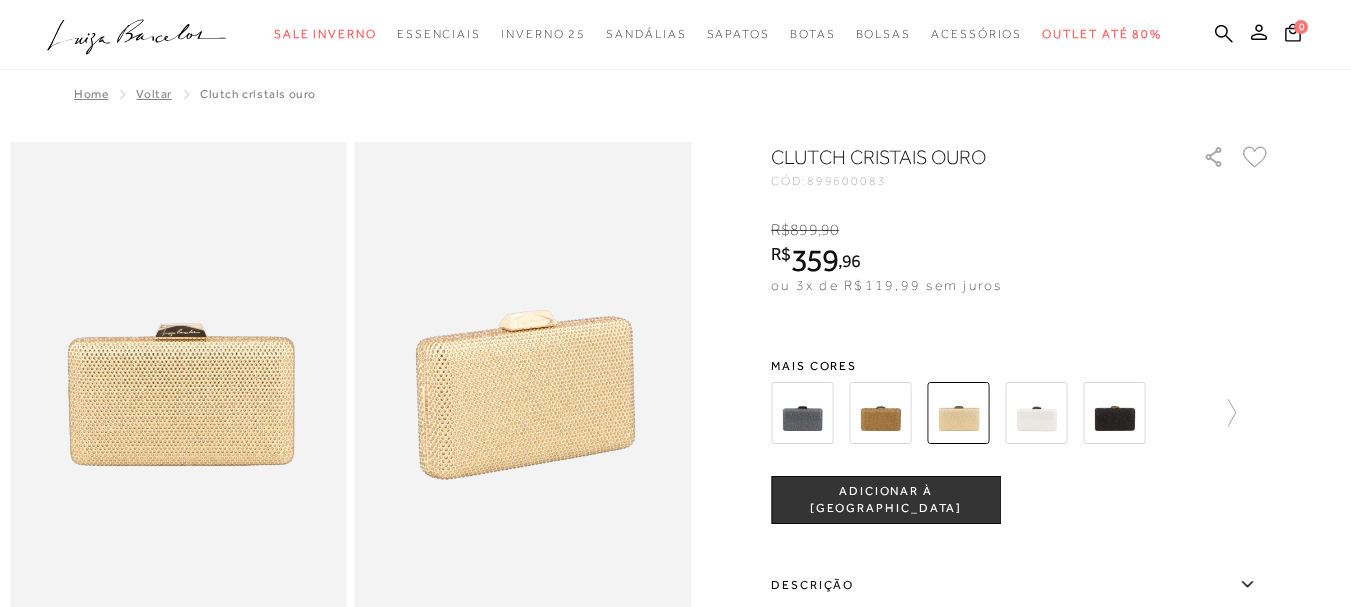 scroll, scrollTop: 0, scrollLeft: 0, axis: both 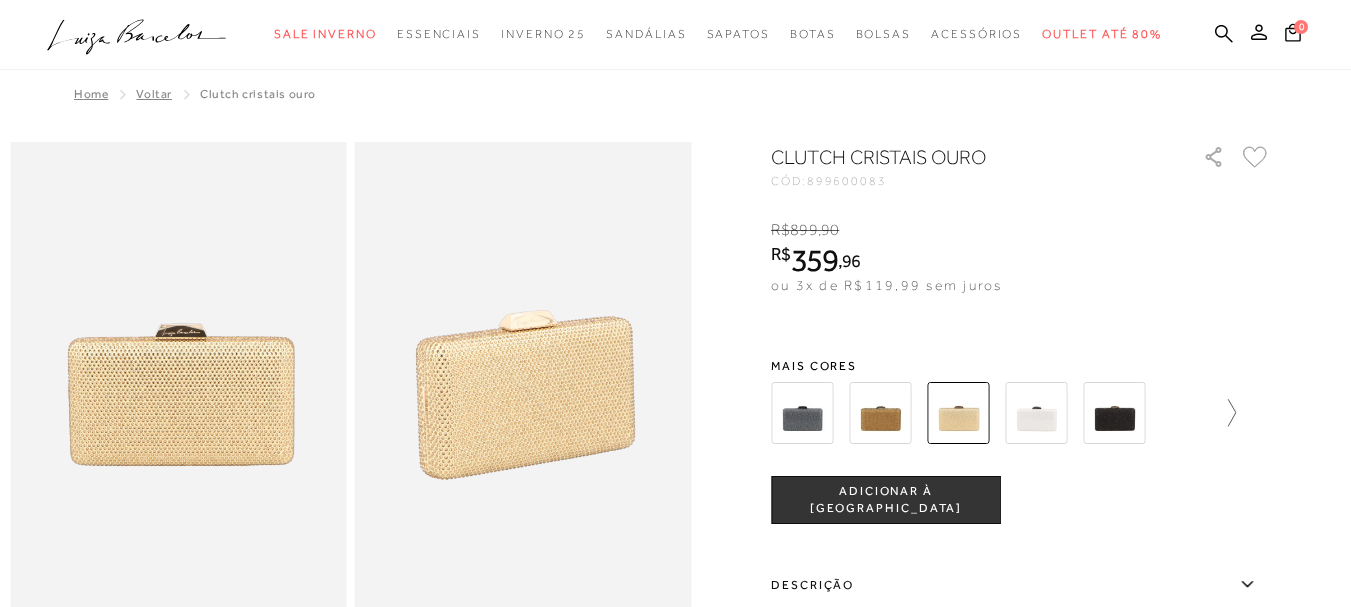 click 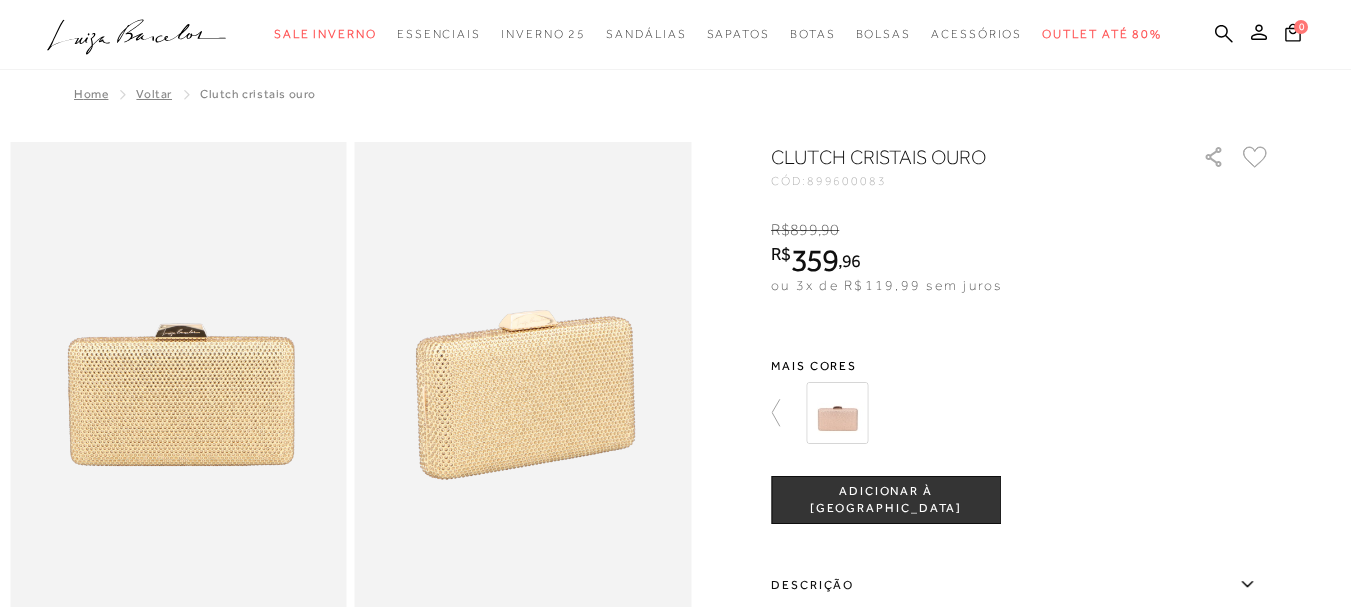 click at bounding box center [837, 413] 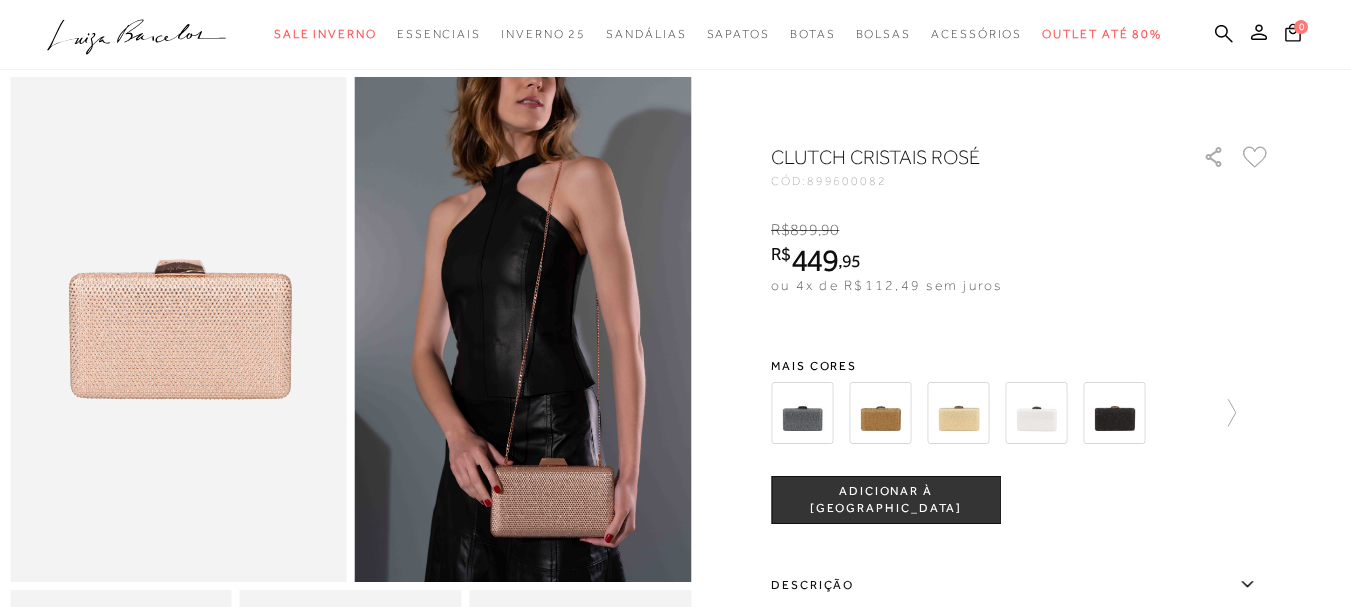 scroll, scrollTop: 100, scrollLeft: 0, axis: vertical 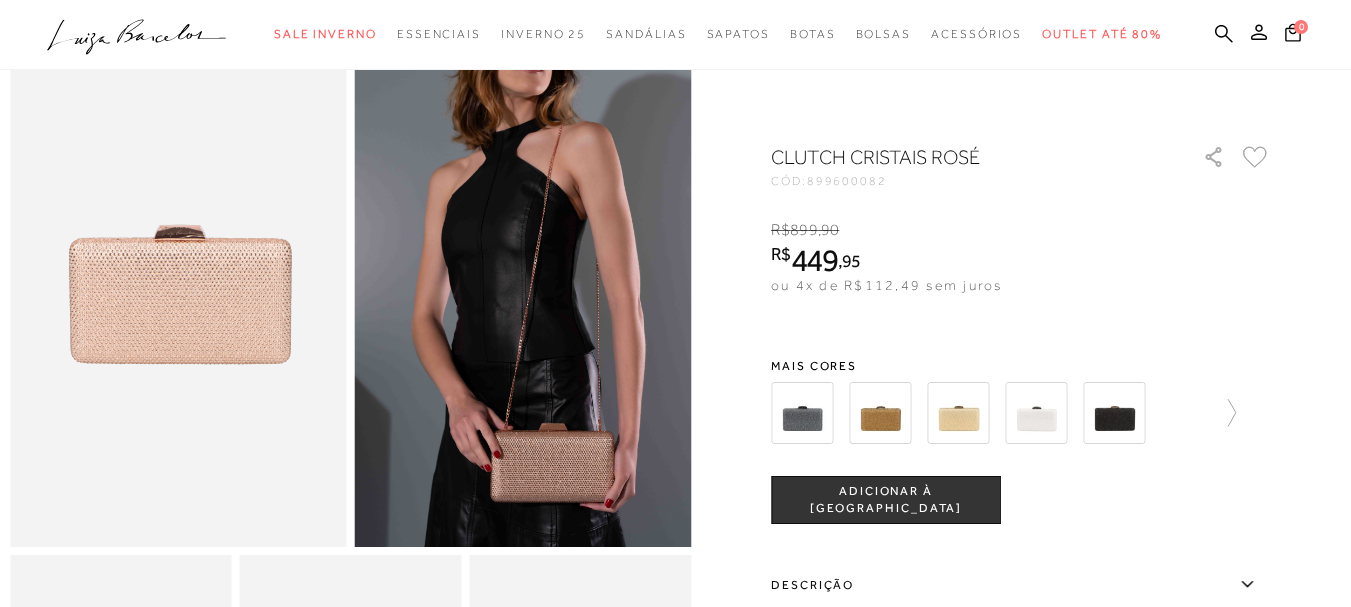 click at bounding box center [958, 413] 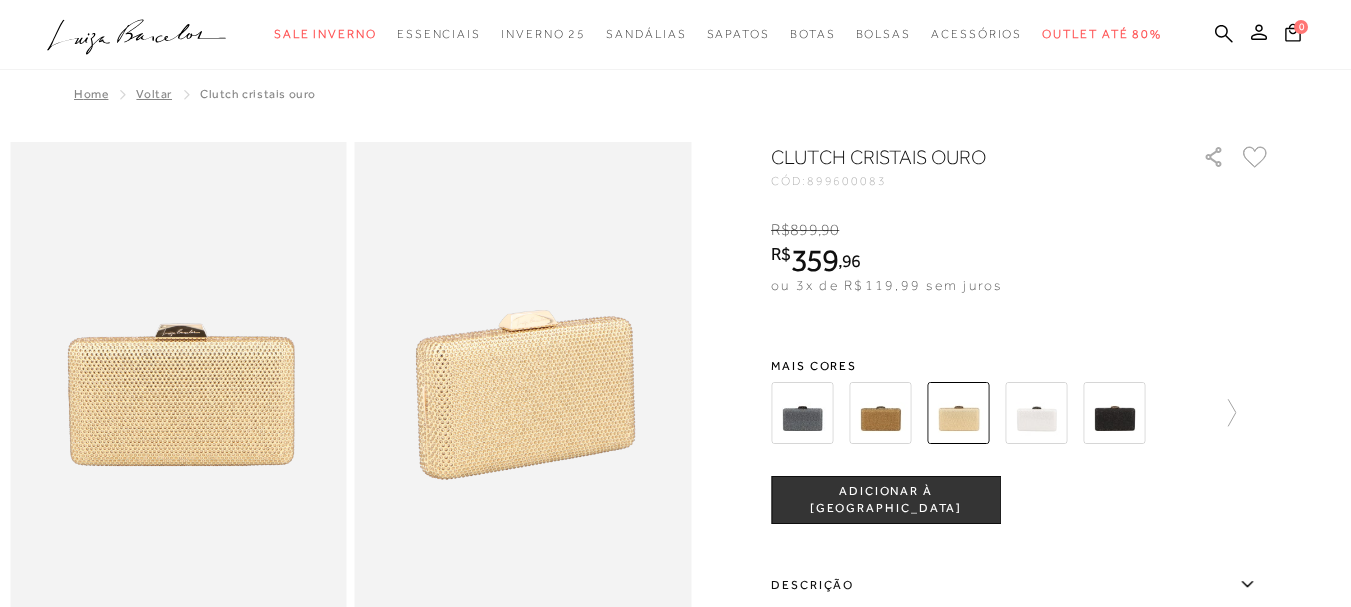 scroll, scrollTop: 0, scrollLeft: 0, axis: both 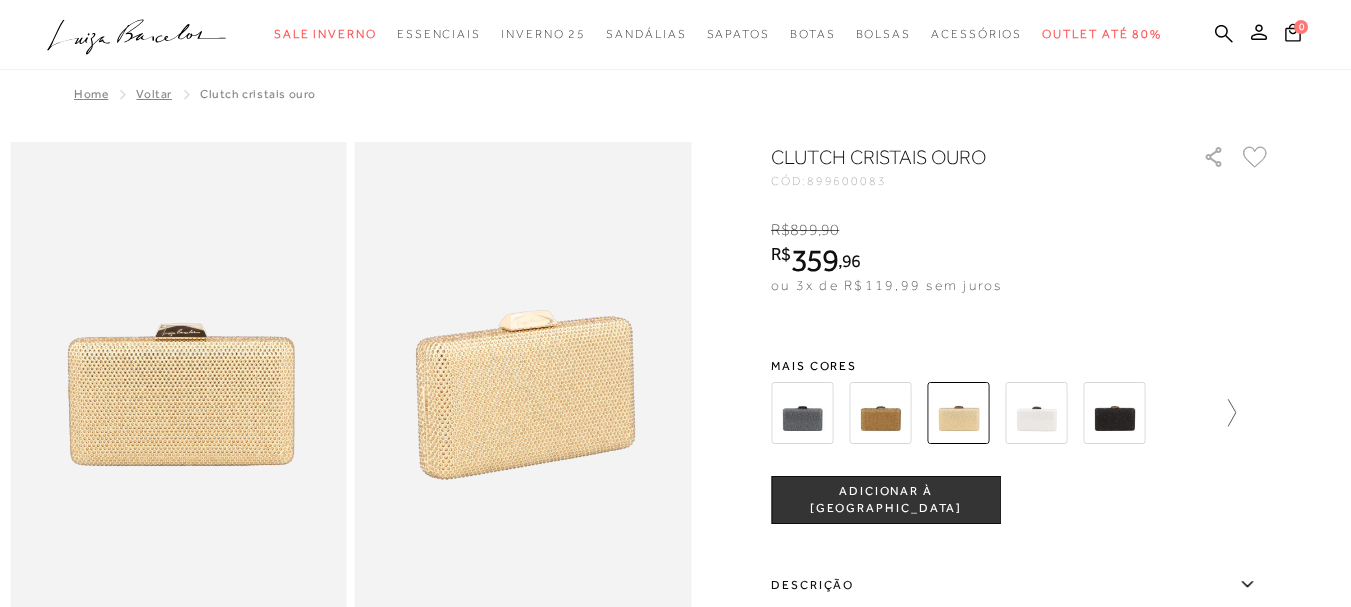click 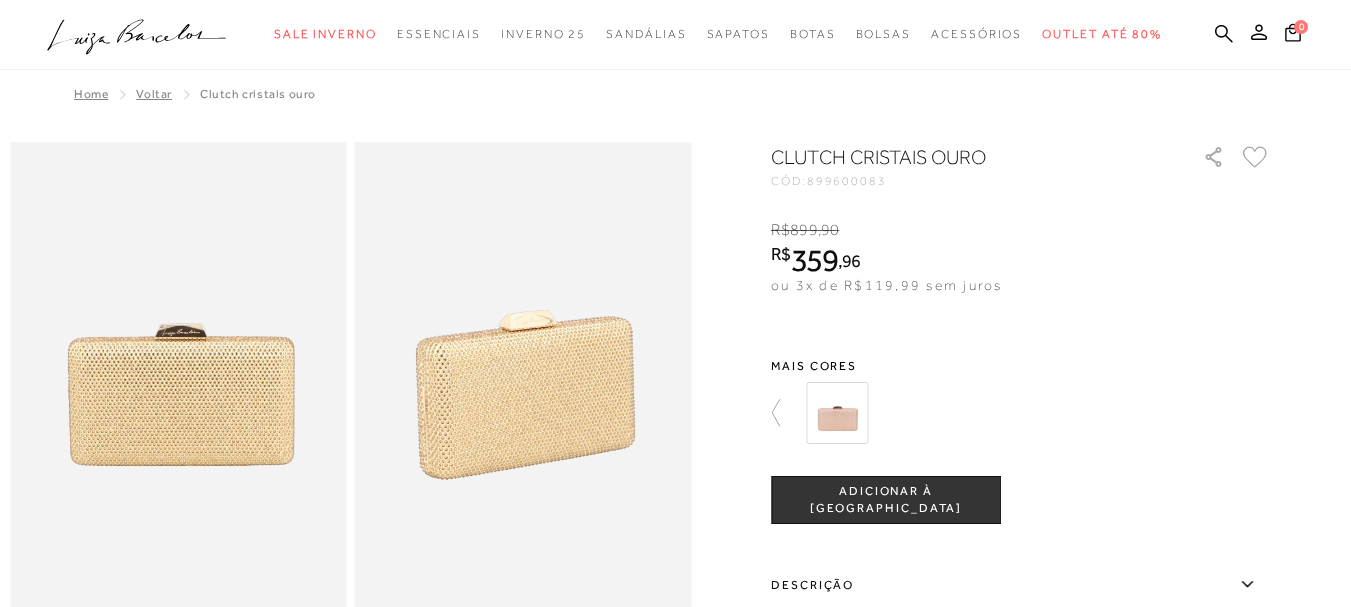 click at bounding box center (837, 413) 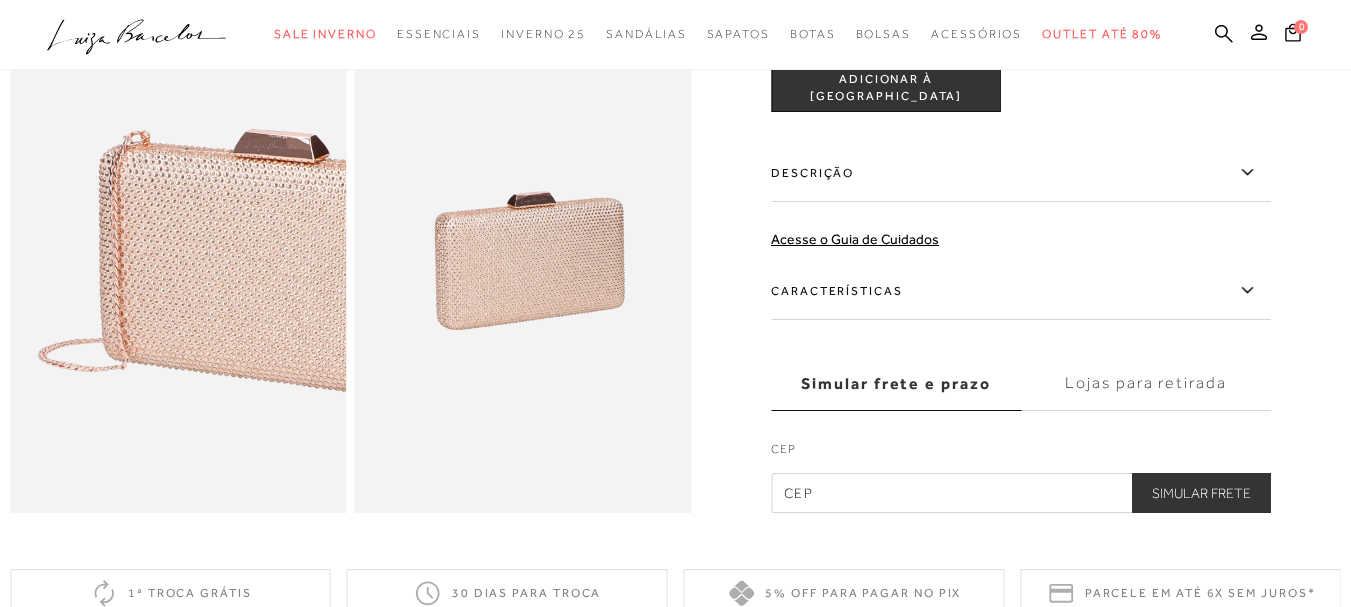 scroll, scrollTop: 1600, scrollLeft: 0, axis: vertical 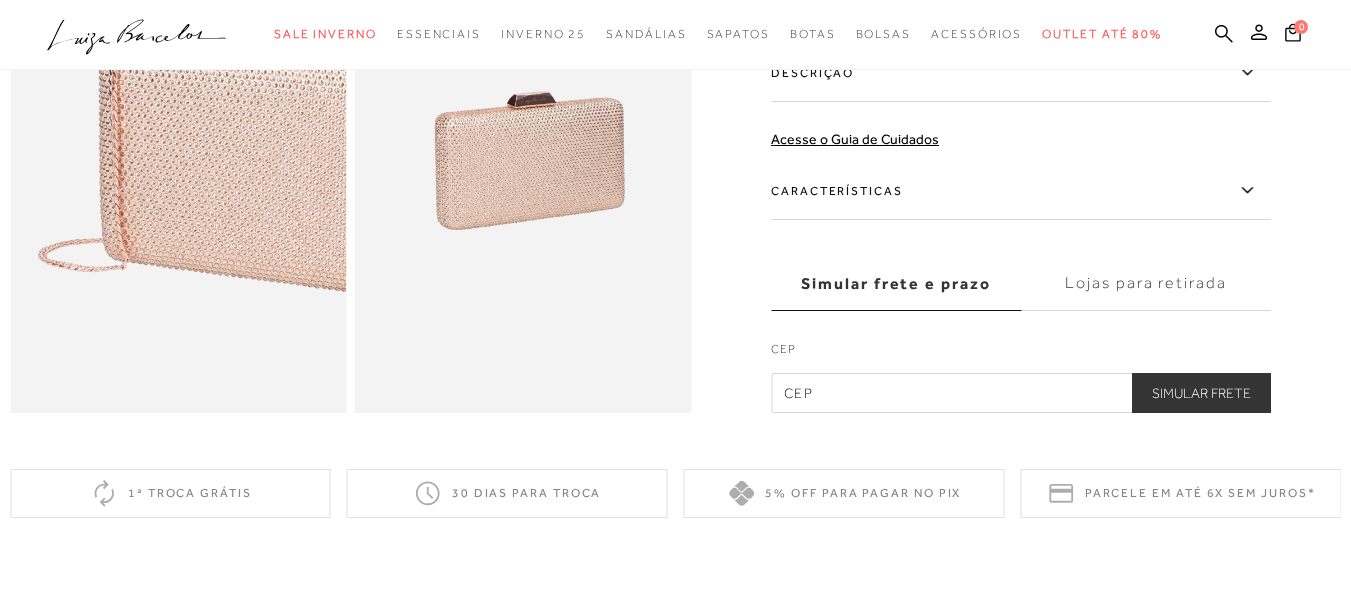 click on "Lojas para retirada" at bounding box center [1146, 284] 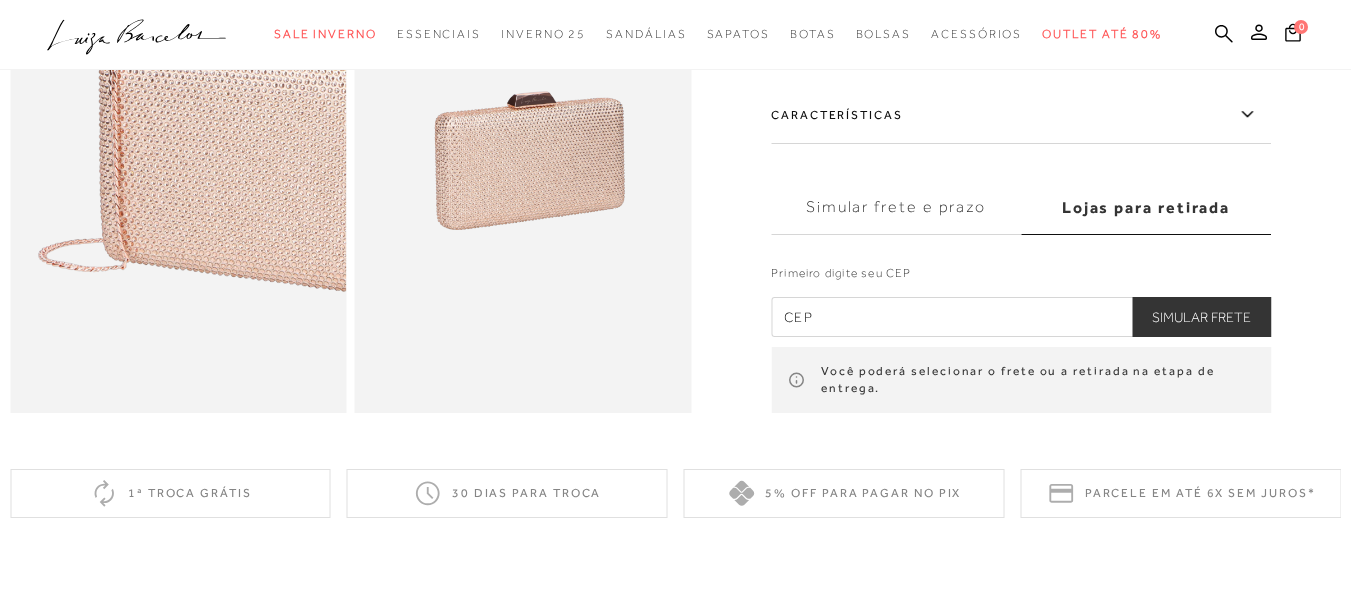click at bounding box center [1021, 317] 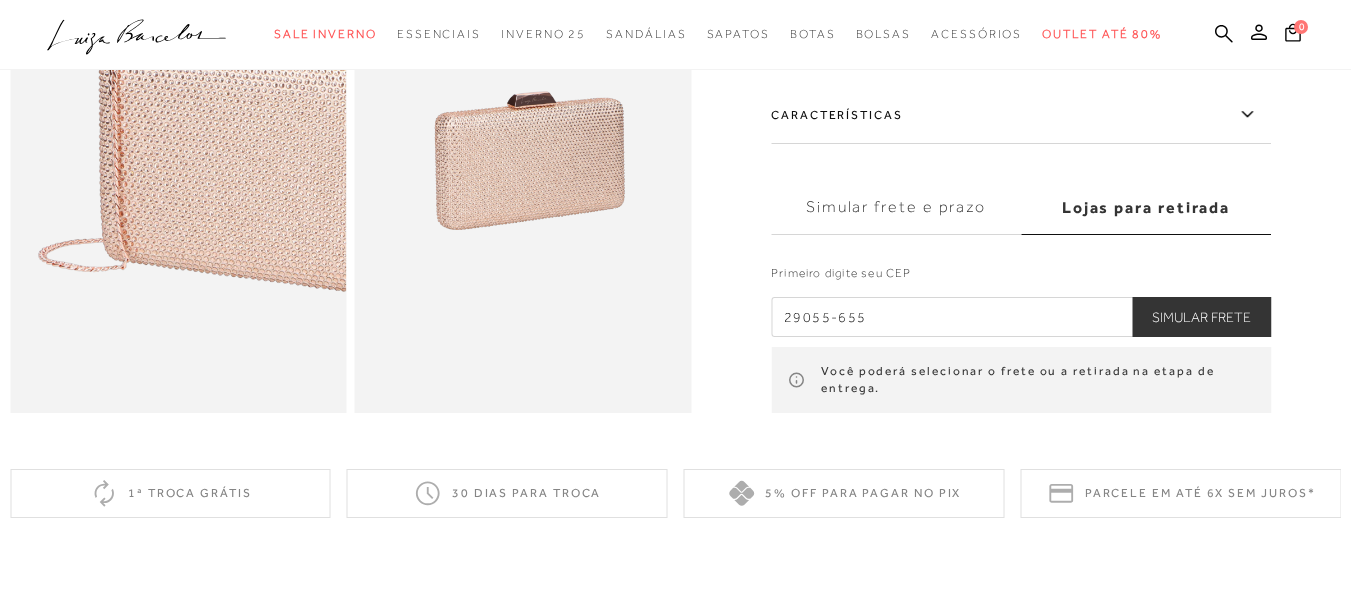 type on "29055-655" 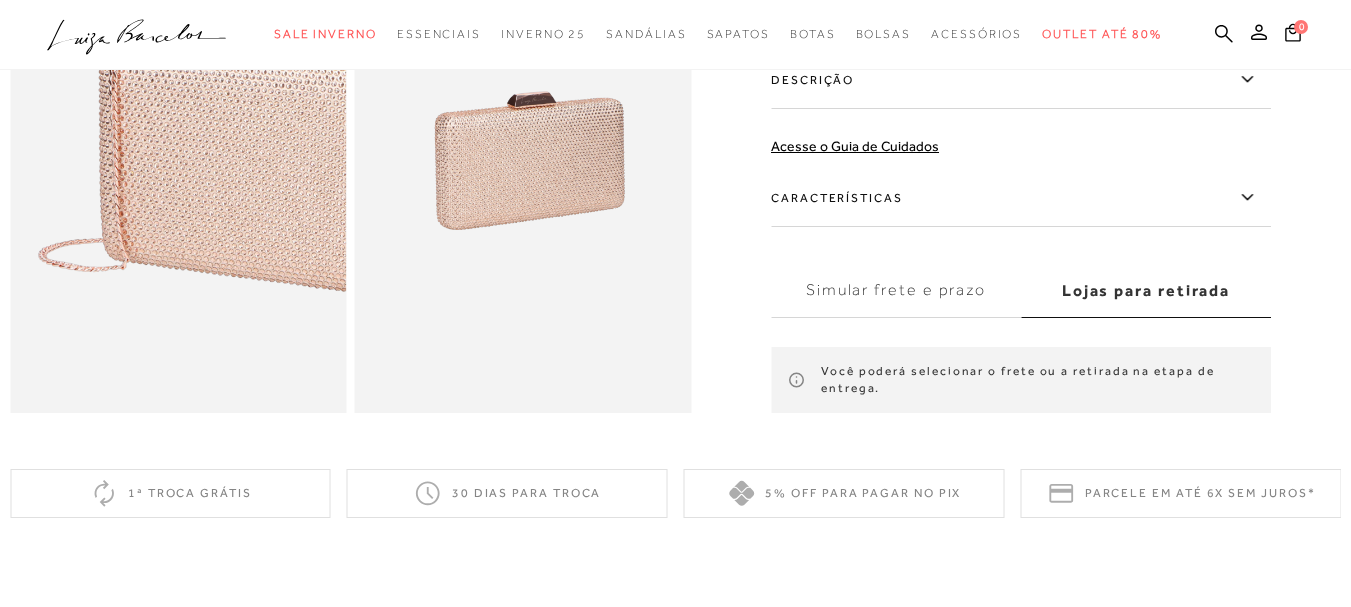 click on "Simular frete e prazo" at bounding box center [896, 291] 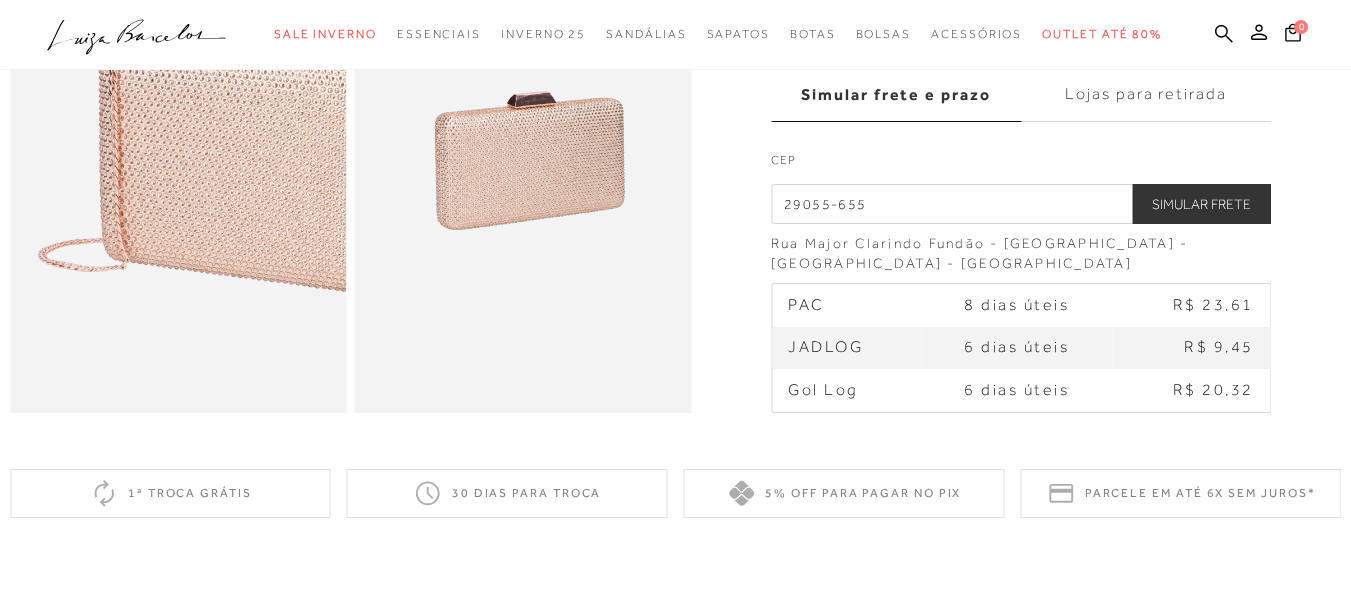 click on "6 dias úteis" at bounding box center (1017, 347) 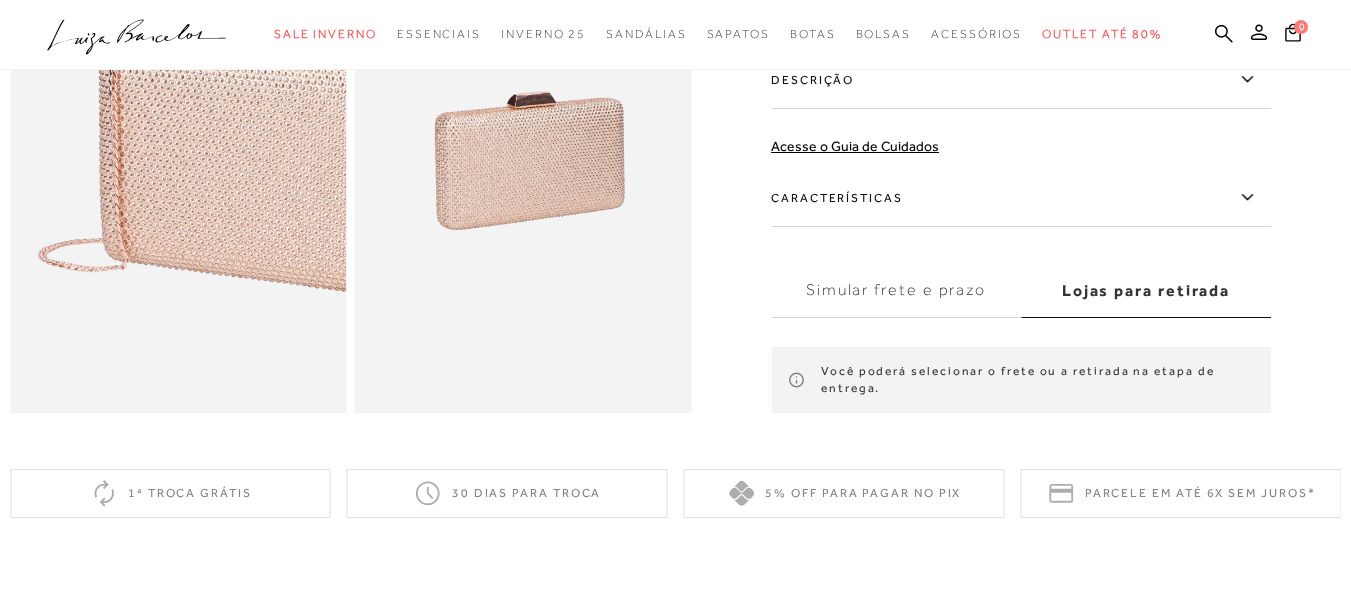 click on "Simular frete e prazo" at bounding box center [896, 291] 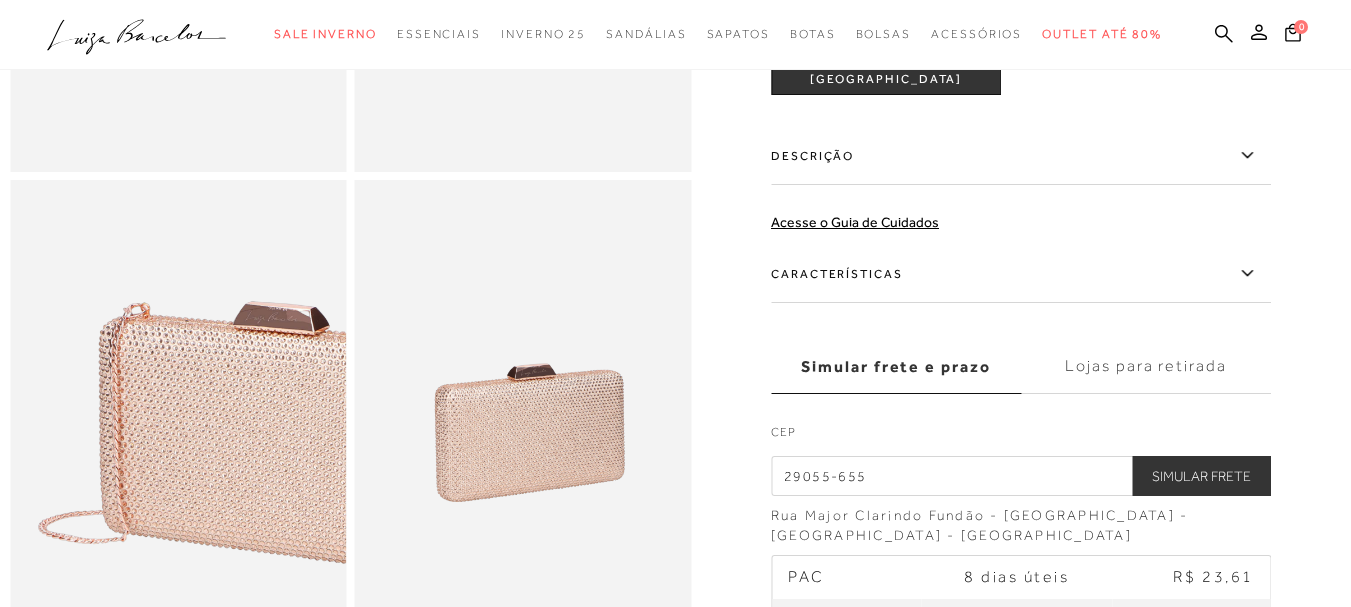 scroll, scrollTop: 1500, scrollLeft: 0, axis: vertical 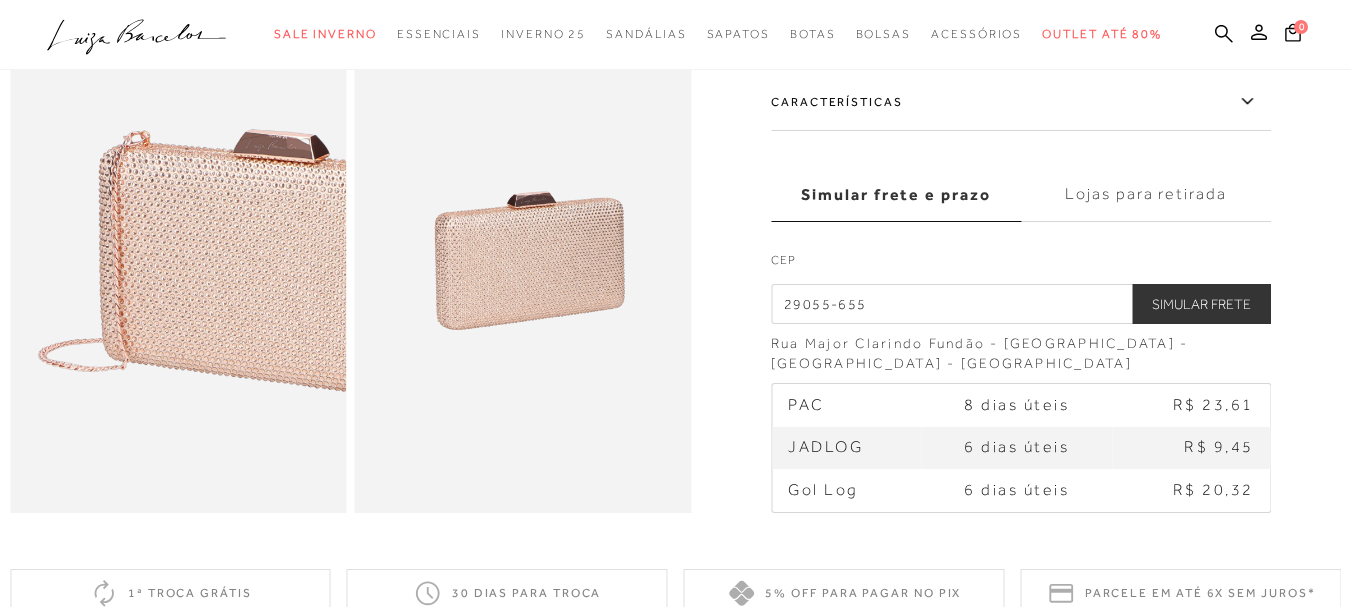click on "Lojas para retirada" at bounding box center [1146, 195] 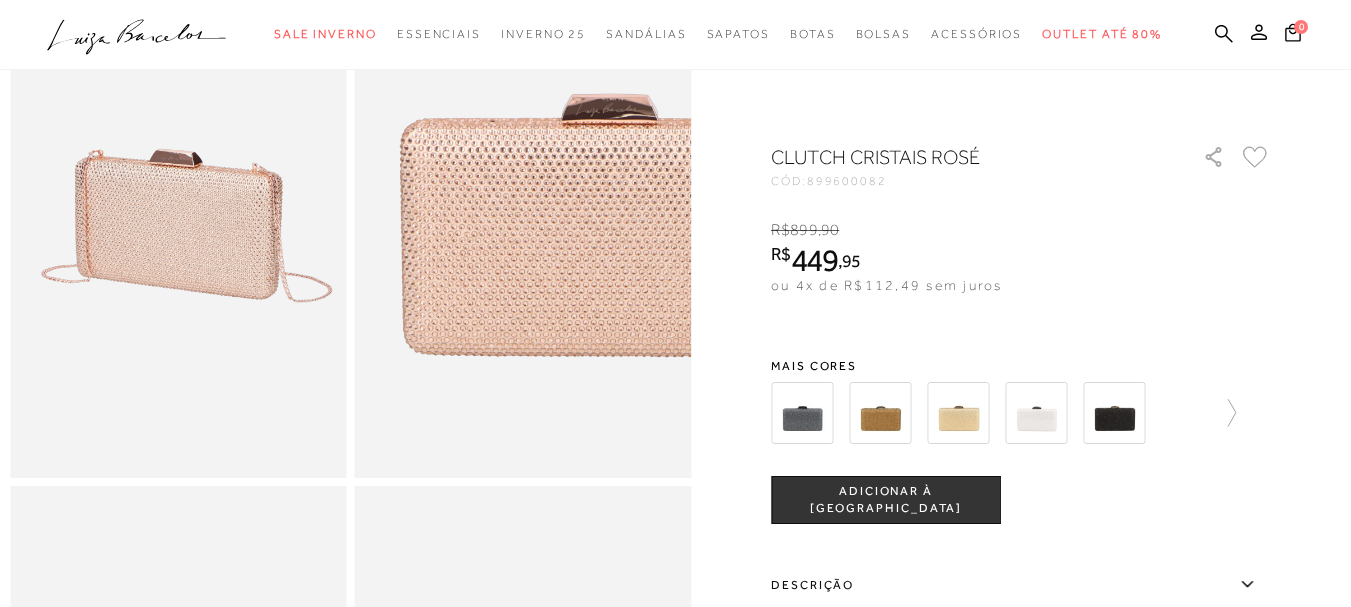 scroll, scrollTop: 1000, scrollLeft: 0, axis: vertical 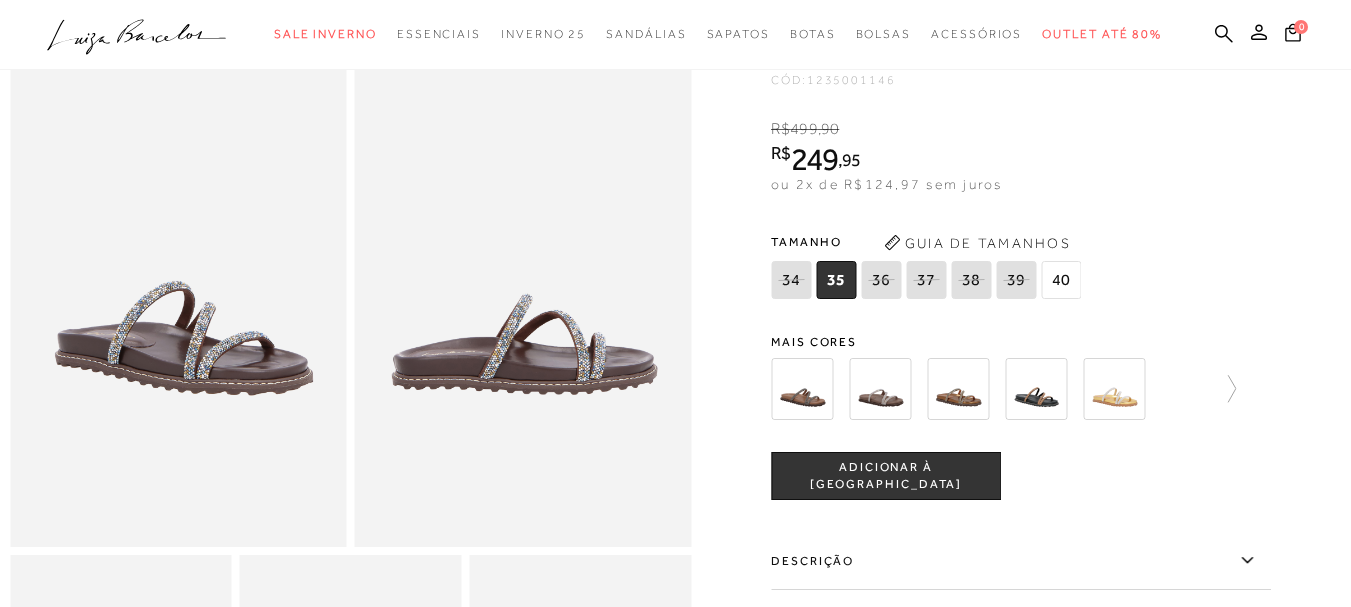 click at bounding box center [802, 389] 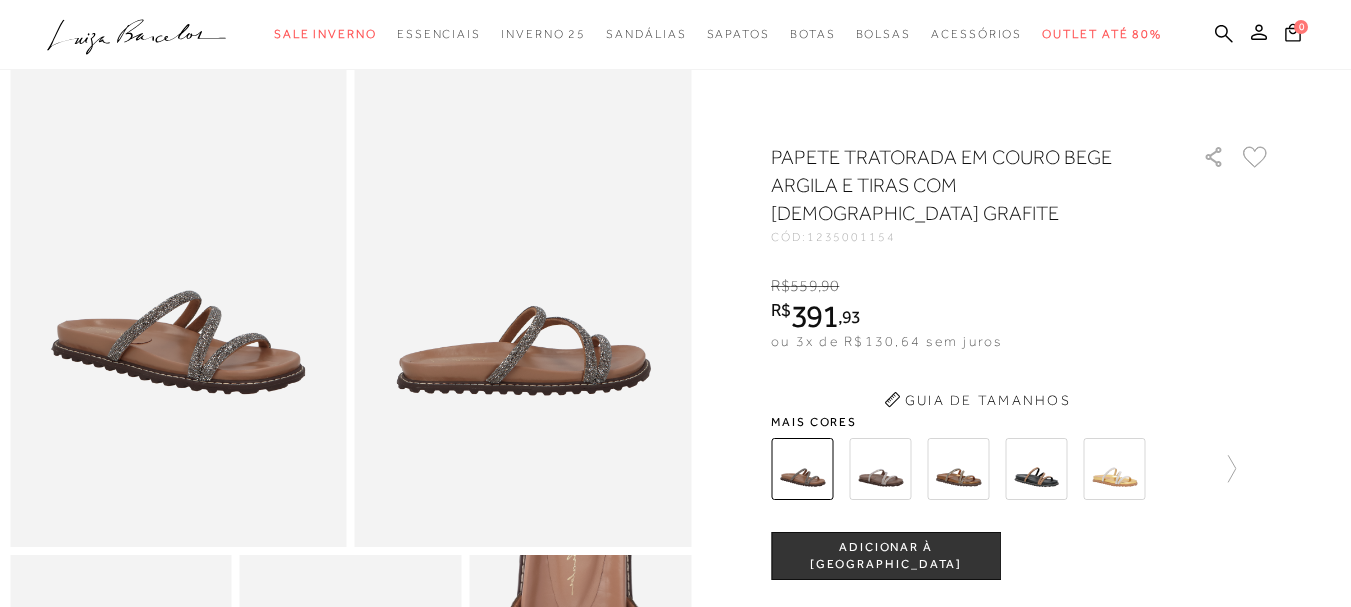 scroll, scrollTop: 0, scrollLeft: 0, axis: both 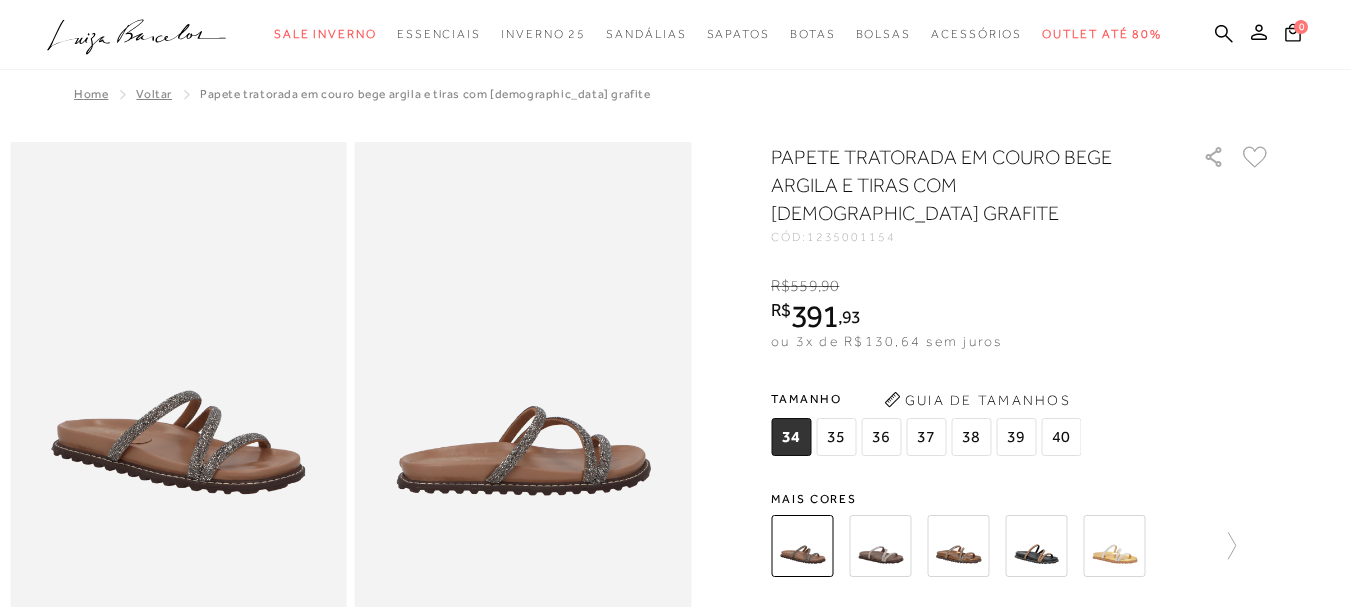 click at bounding box center (880, 546) 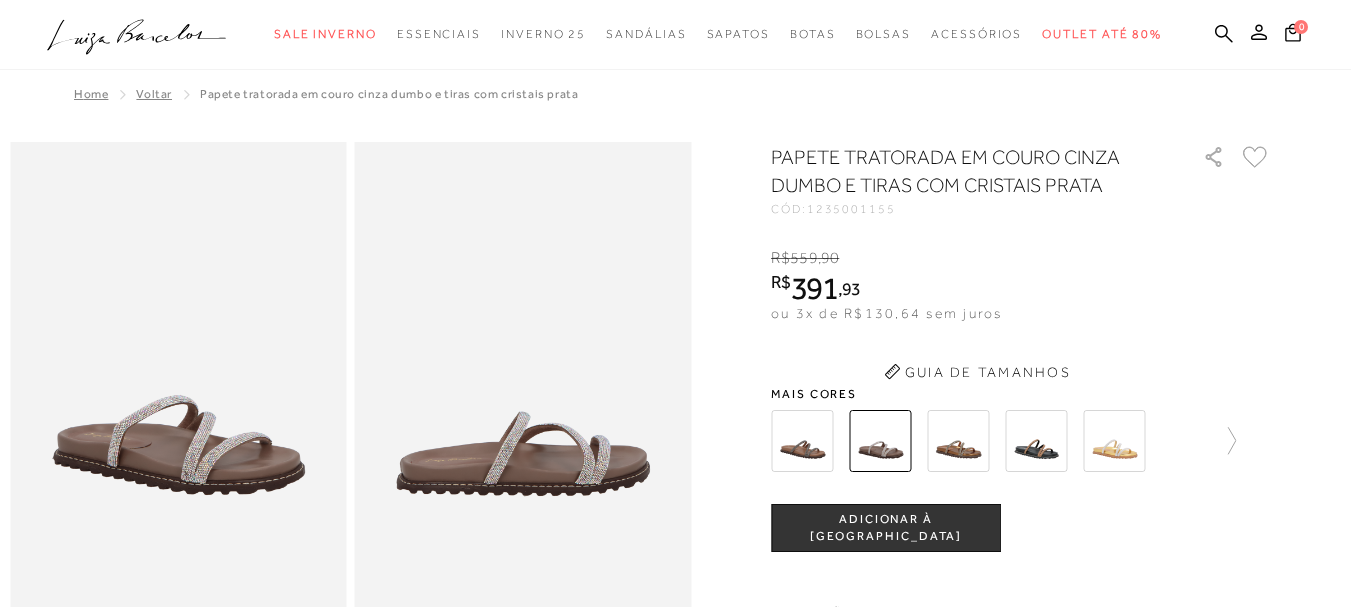 click on "PAPETE TRATORADA EM COURO CINZA DUMBO E TIRAS COM CRISTAIS PRATA
CÓD:
1235001155
×
É necessário selecionar um tamanho para adicionar o produto como favorito.
R$ 559 , 90
R$ 391 , 93
ou 3x de R$130,64 sem juros
De  R$559,90
Por:  R$391,93" at bounding box center [1021, 548] 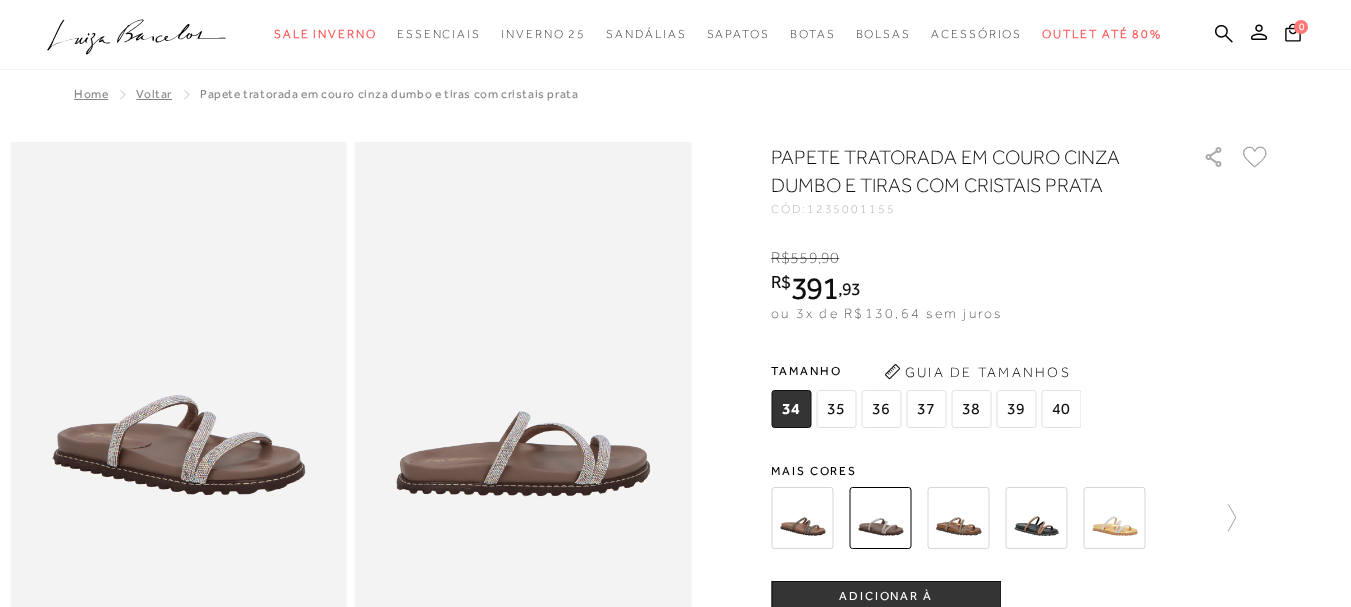 click on "Mais cores" at bounding box center [1021, 510] 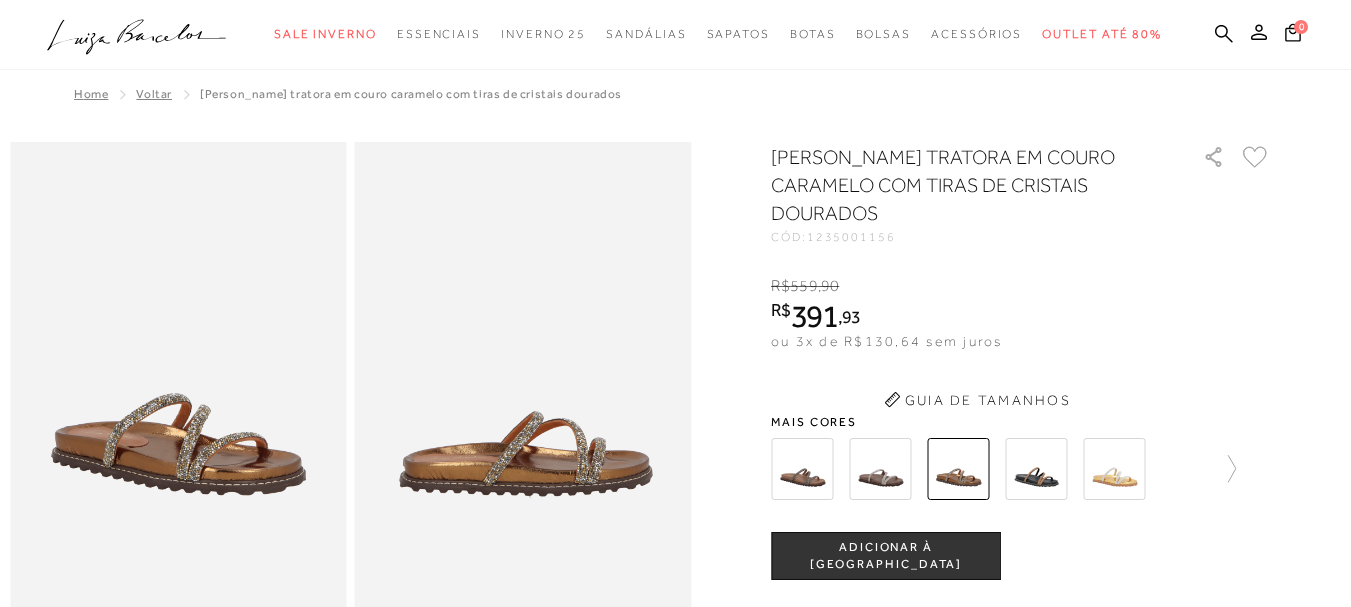 click on "SANDÁLIA PAPETE TRATORA EM COURO CARAMELO COM TIRAS DE CRISTAIS DOURADOS
CÓD:
1235001156
×
É necessário selecionar um tamanho para adicionar o produto como favorito.
R$ 559 , 90
R$ 391 , 93
ou 3x de R$130,64 sem juros
De  R$559,90
Por:  R$391,93" at bounding box center [1021, 562] 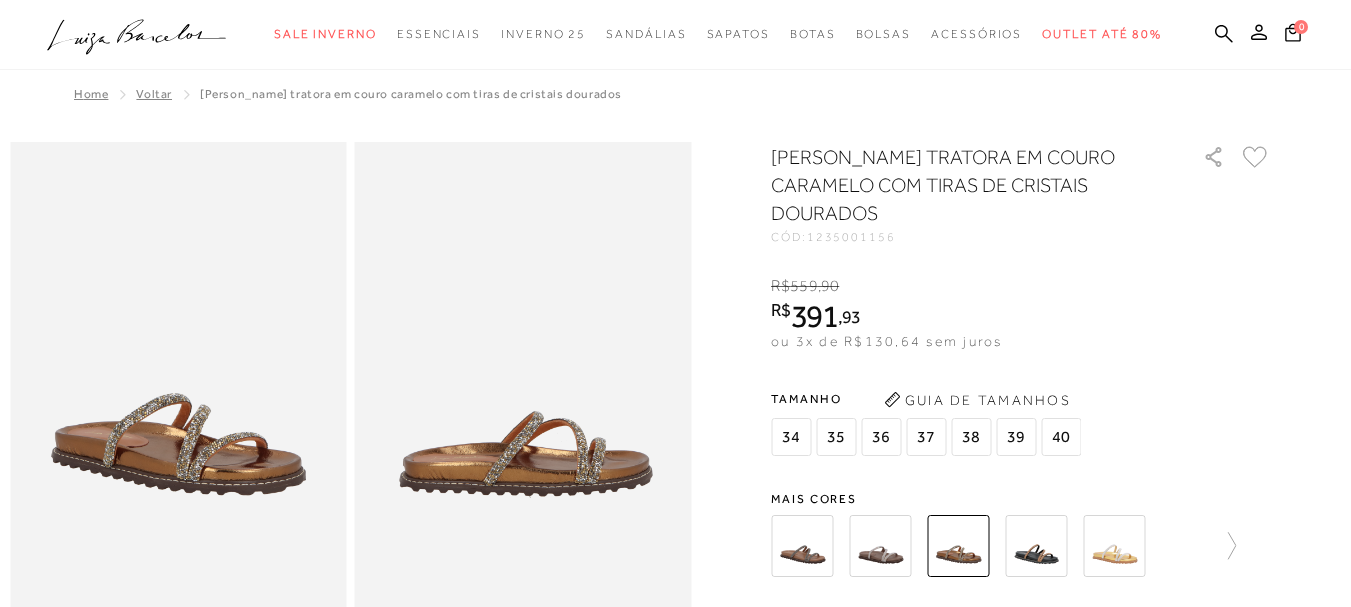 click at bounding box center [1036, 546] 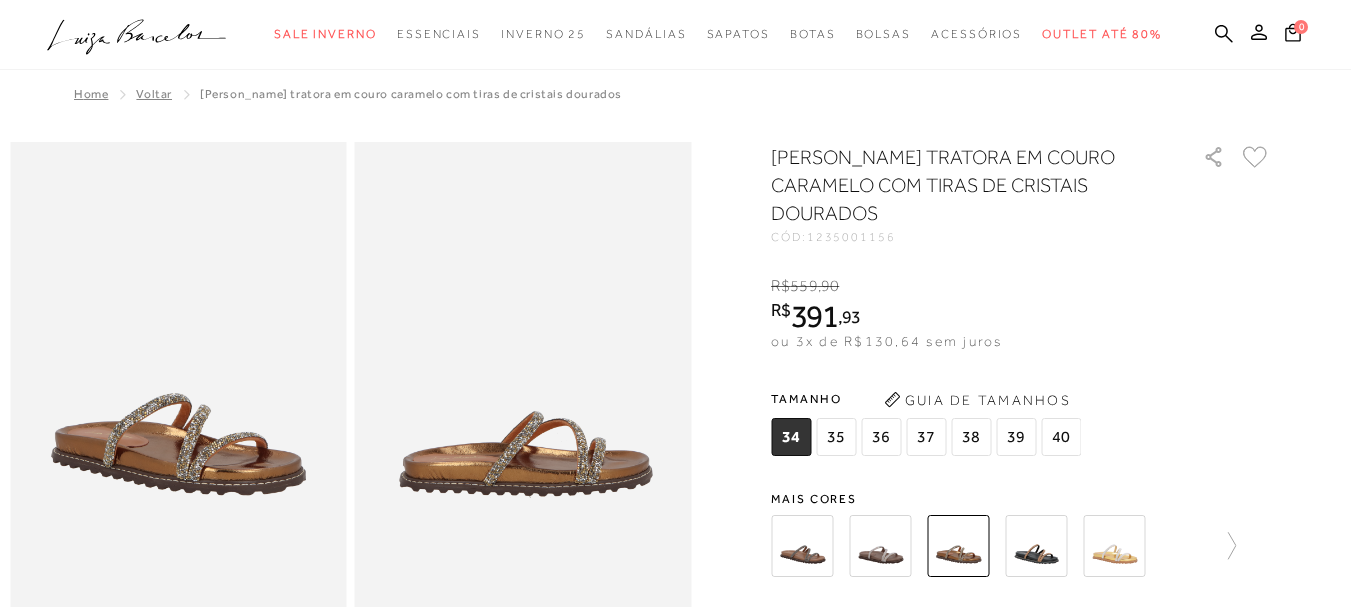scroll, scrollTop: 0, scrollLeft: 0, axis: both 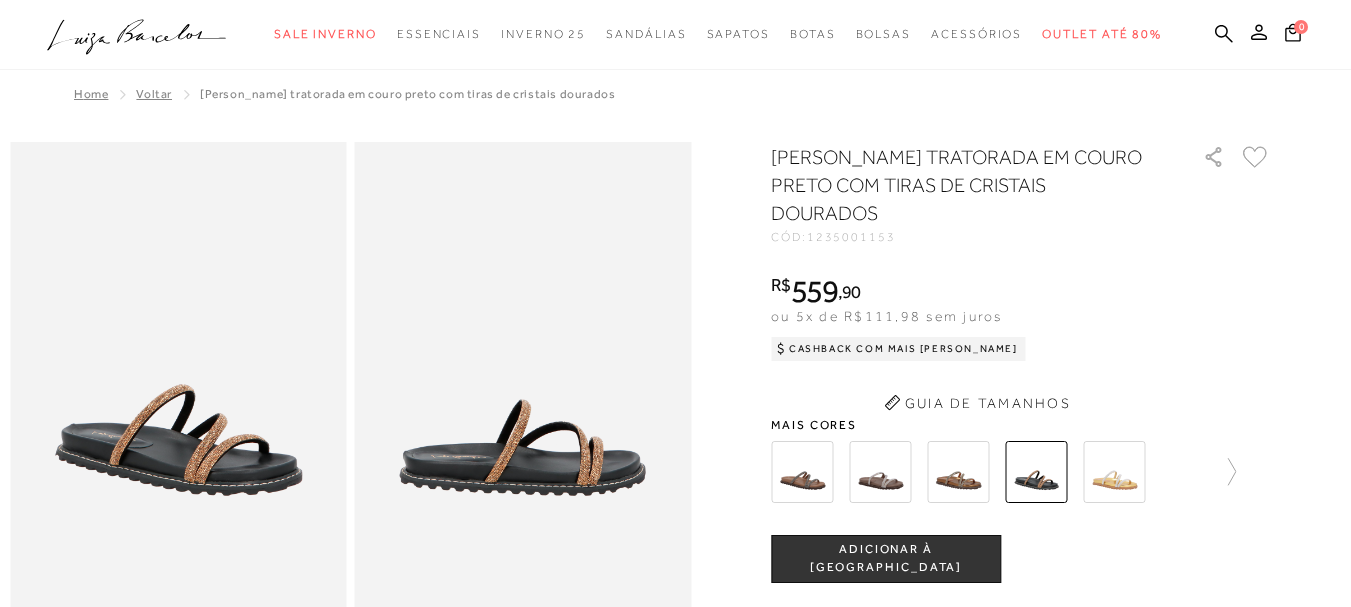click on "Guia de Tamanhos" at bounding box center [1021, 387] 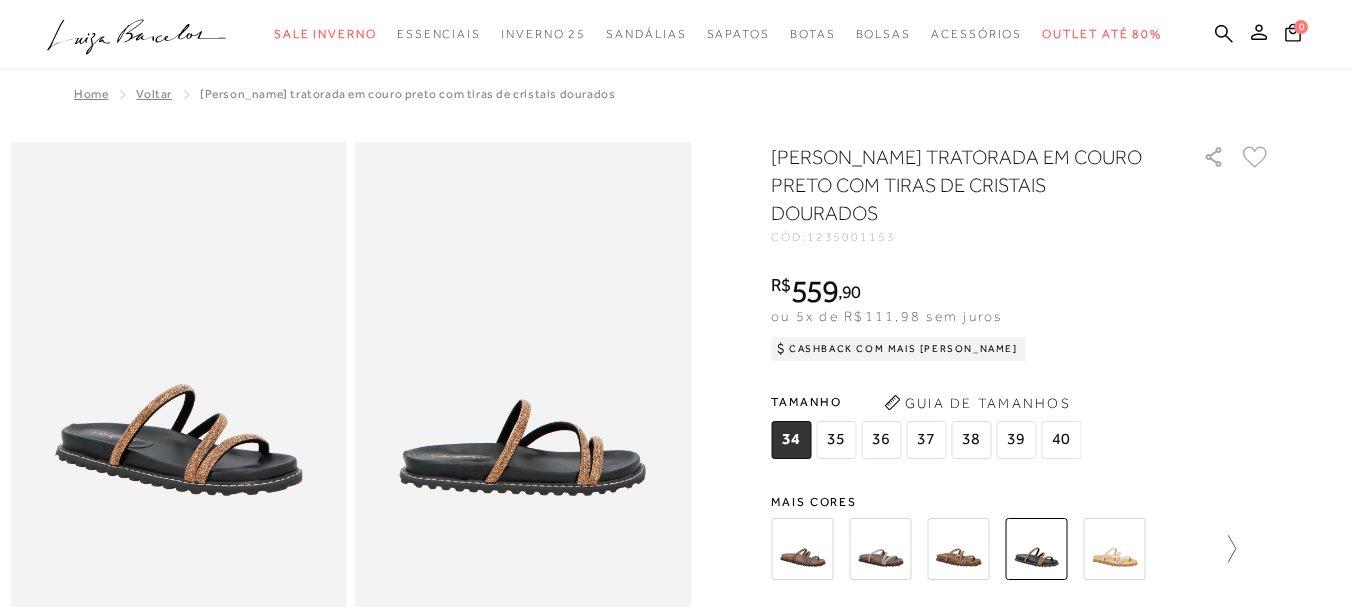 scroll, scrollTop: 0, scrollLeft: 0, axis: both 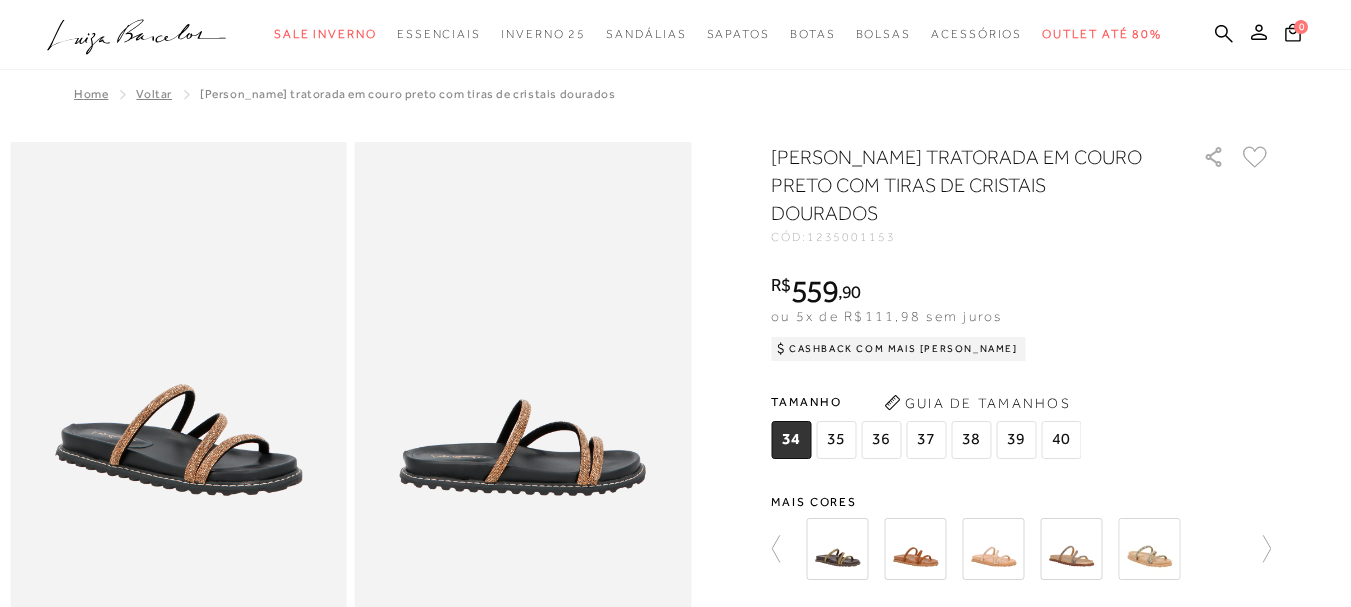 click at bounding box center [837, 549] 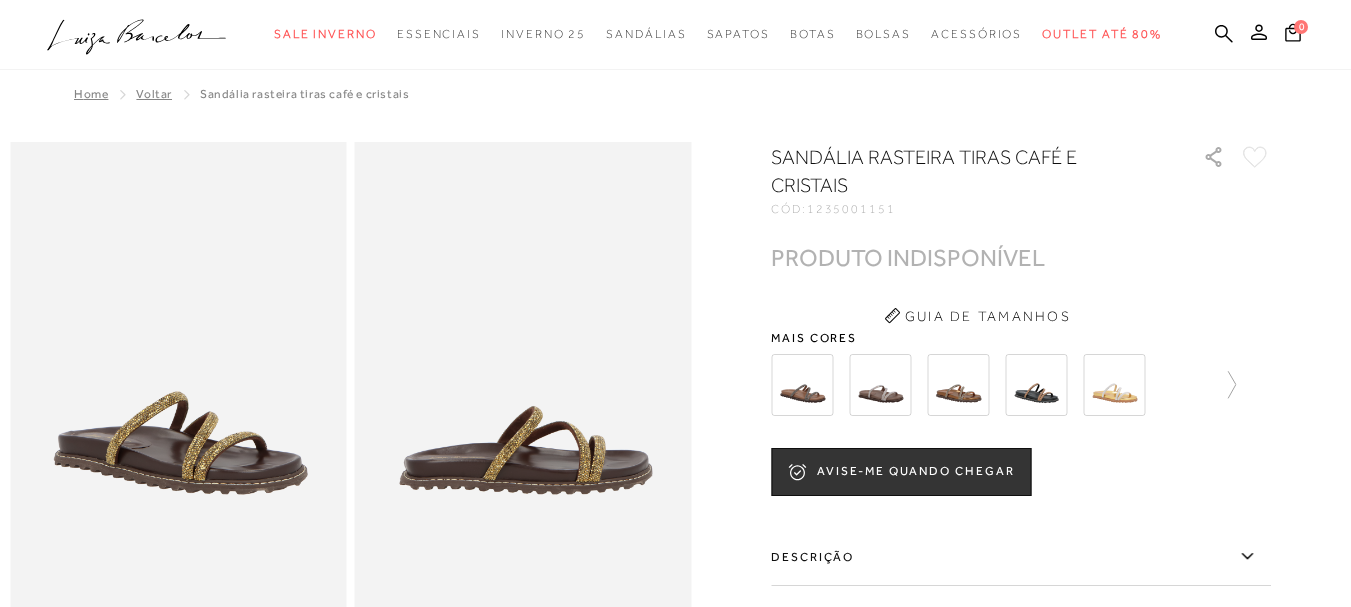 scroll, scrollTop: 0, scrollLeft: 0, axis: both 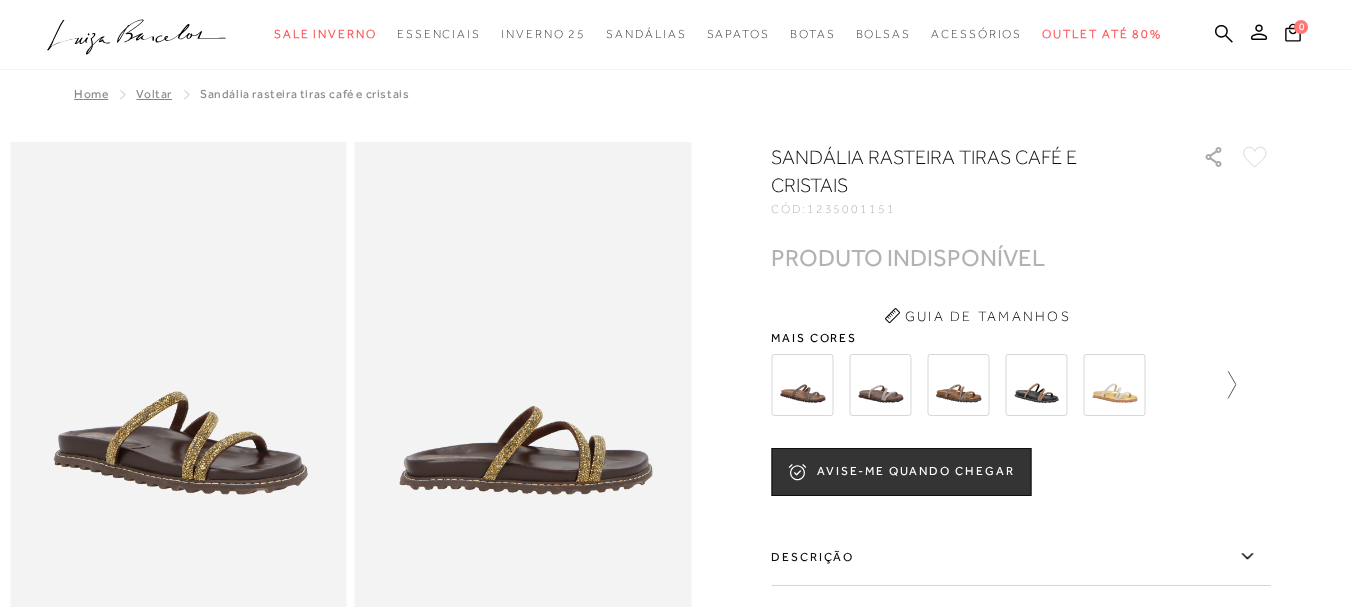 click 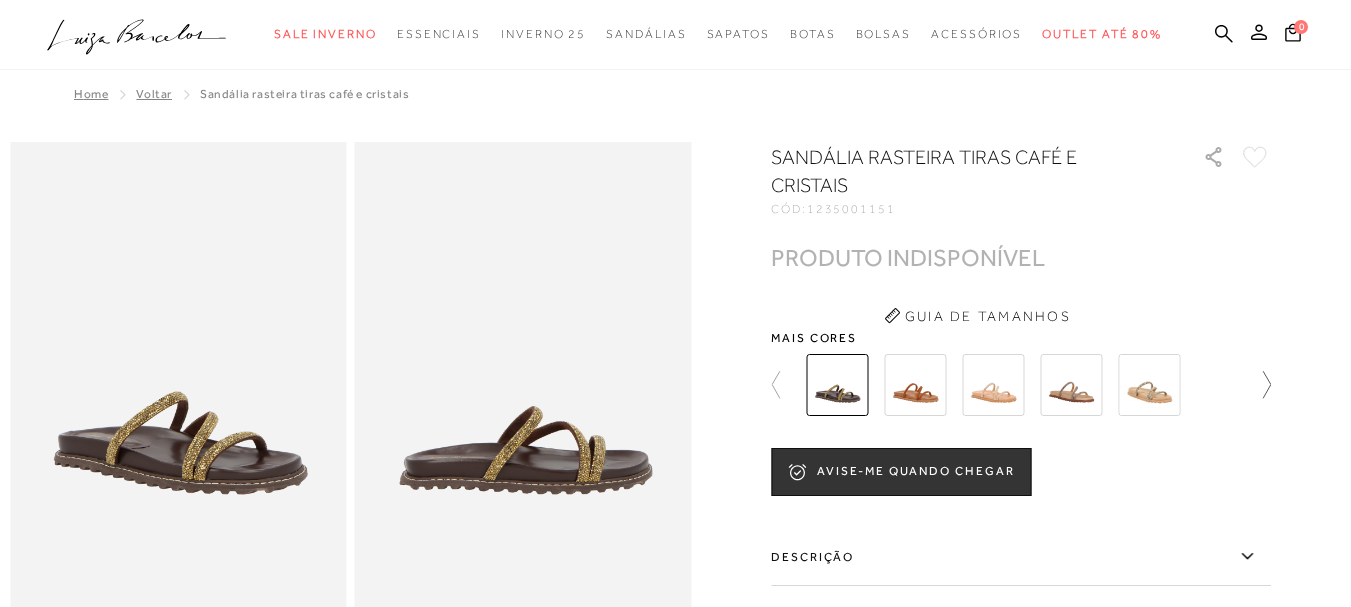 click 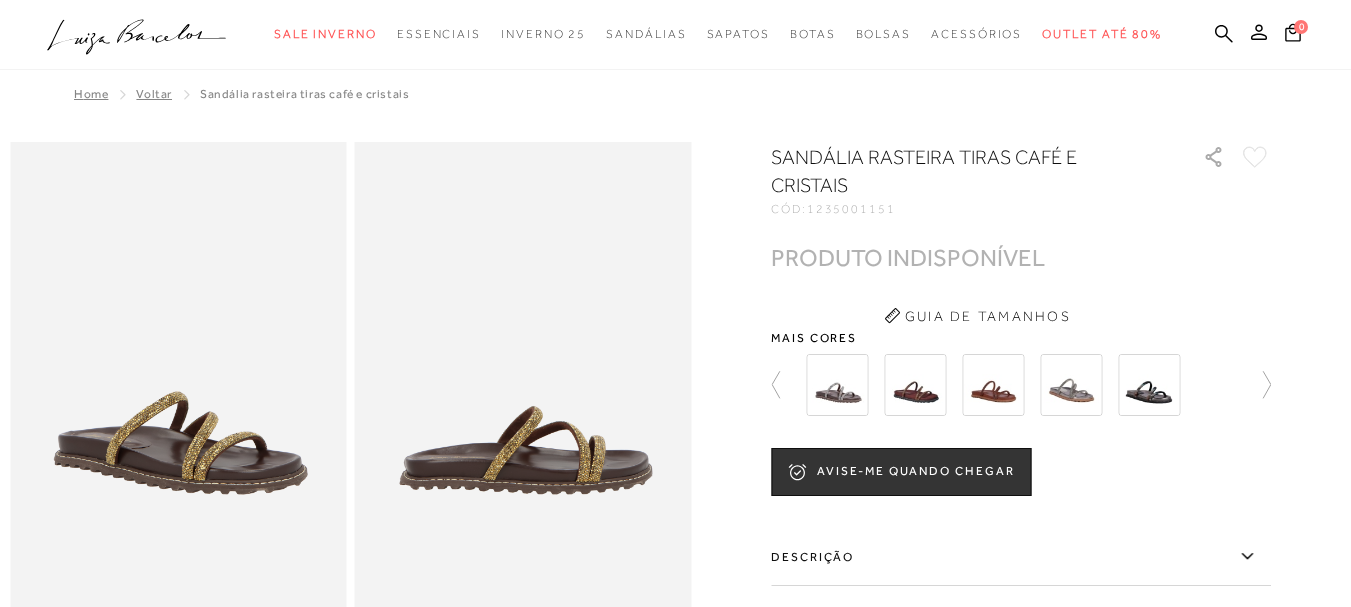 click at bounding box center (1149, 385) 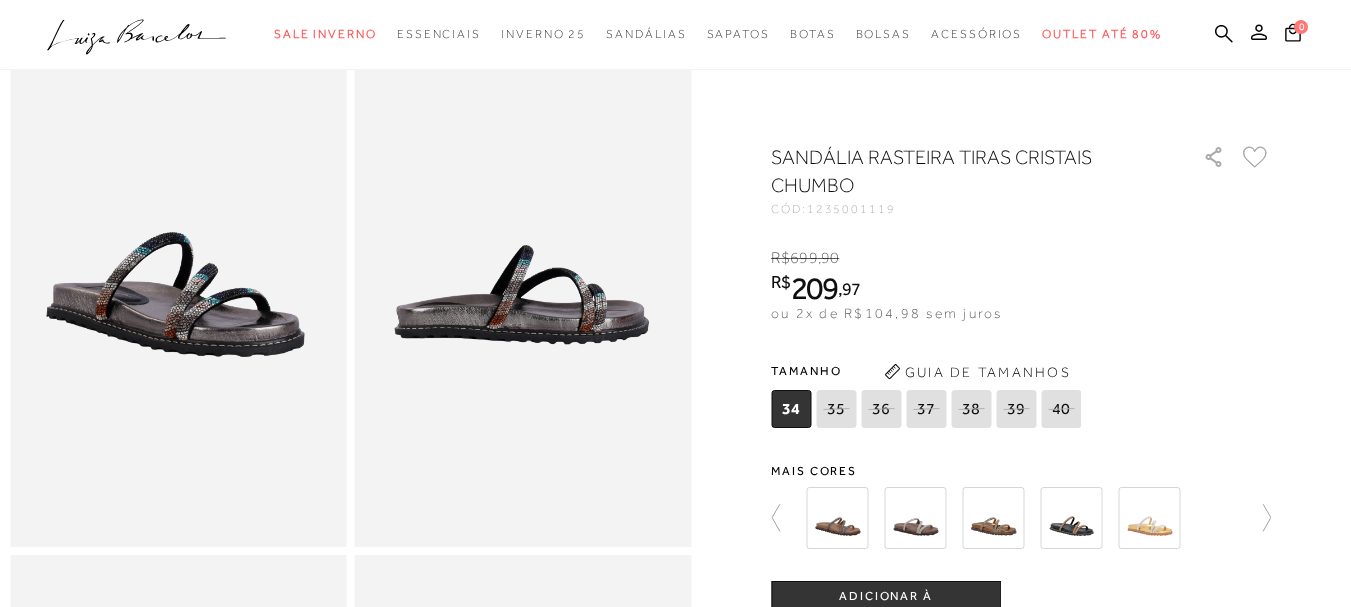scroll, scrollTop: 200, scrollLeft: 0, axis: vertical 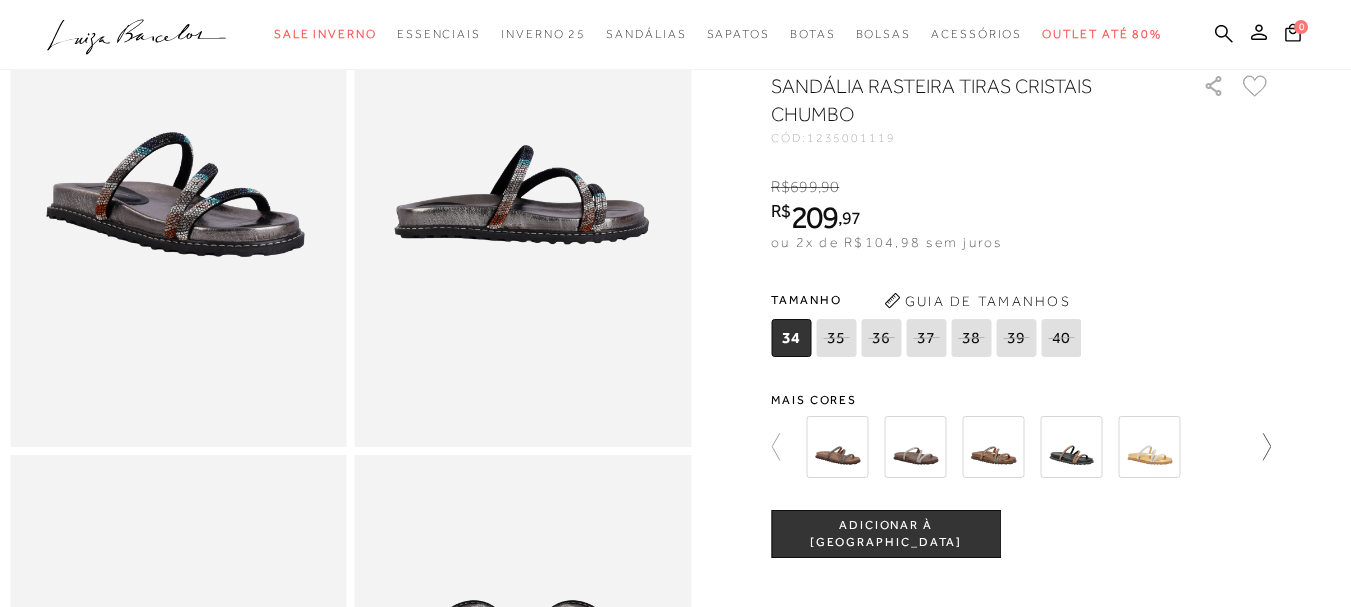 click 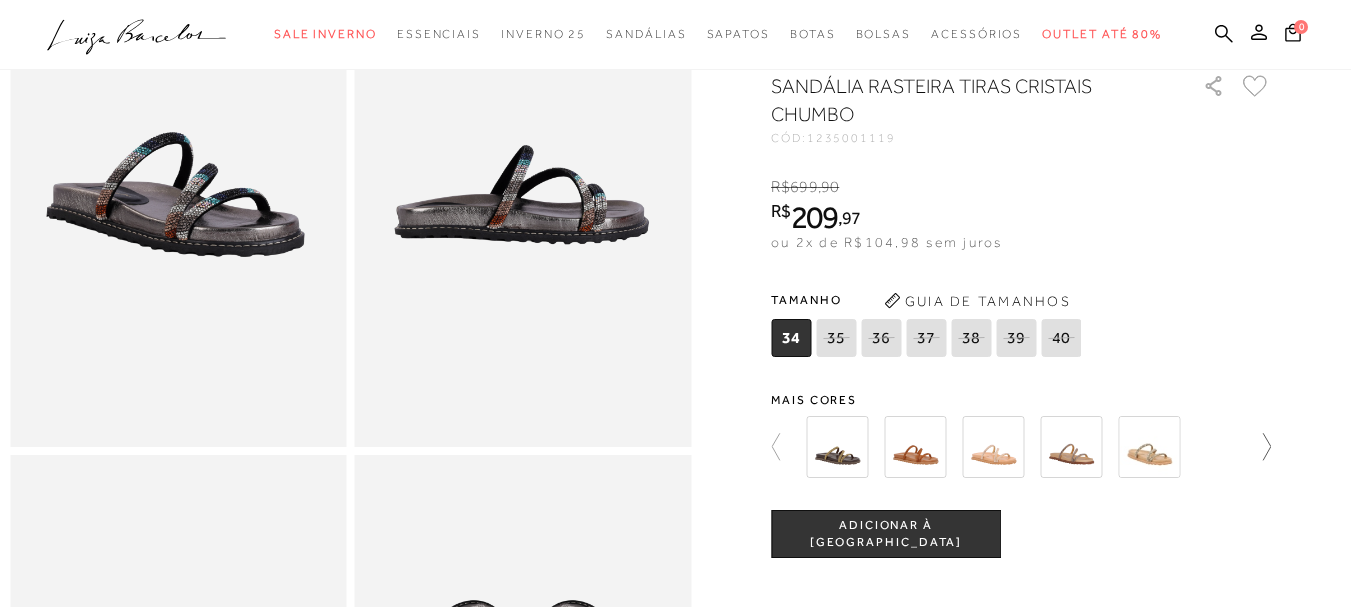 click 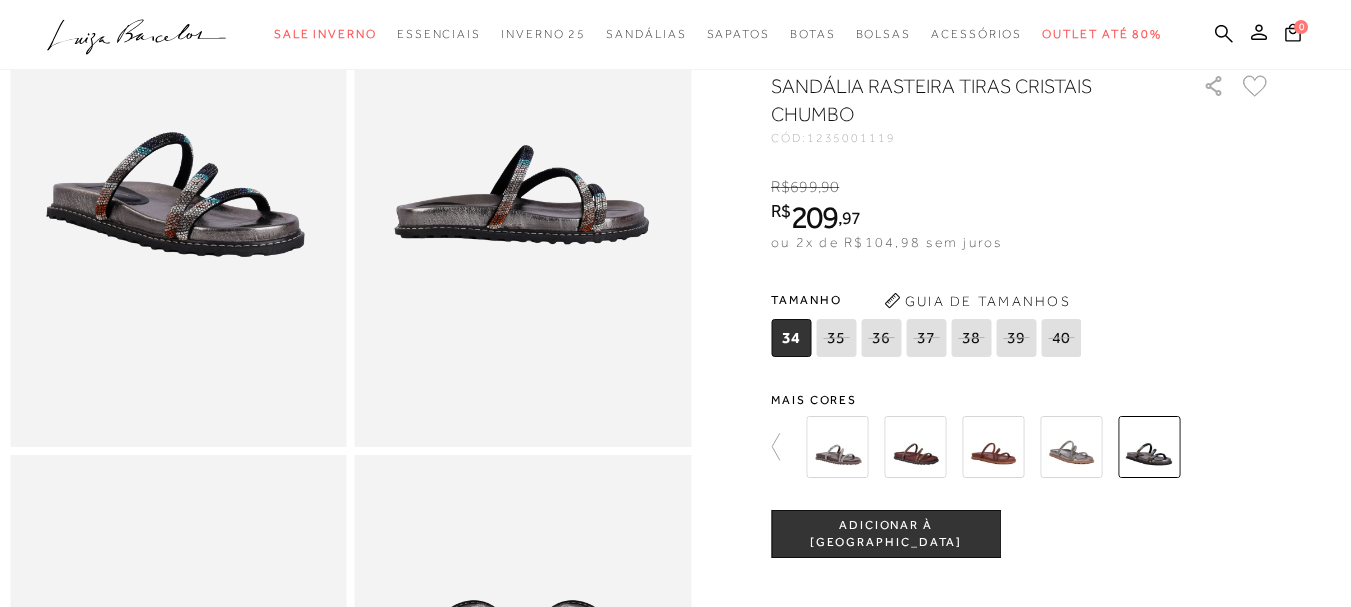 click at bounding box center [837, 447] 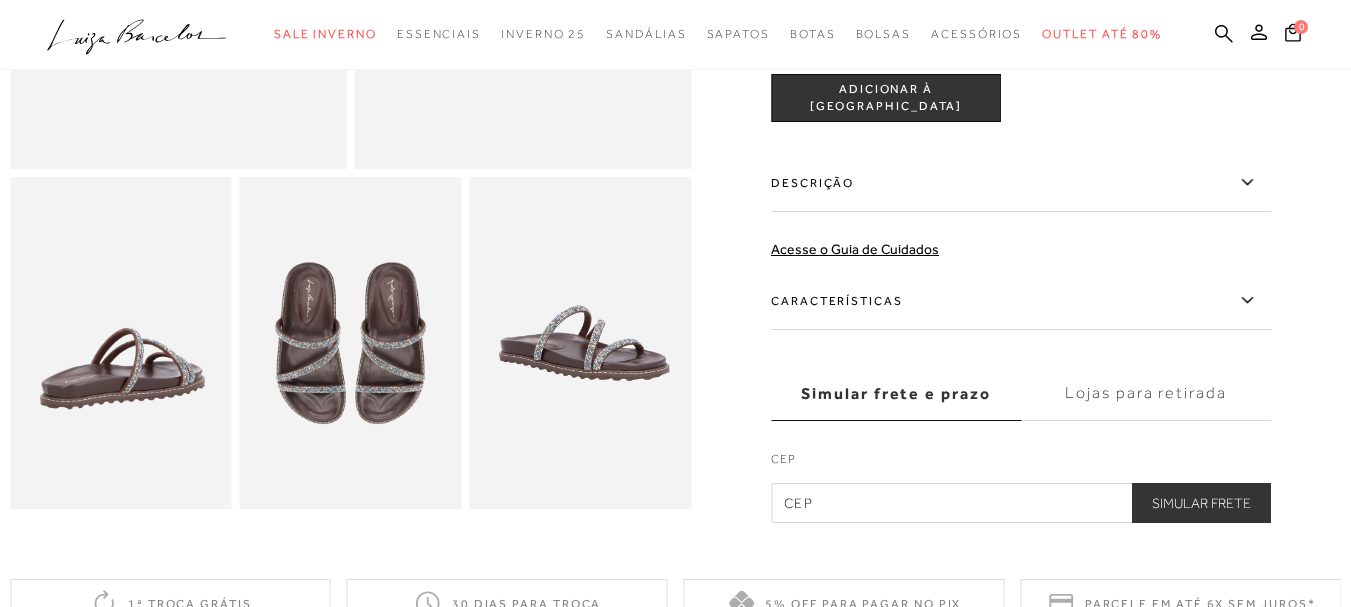 scroll, scrollTop: 500, scrollLeft: 0, axis: vertical 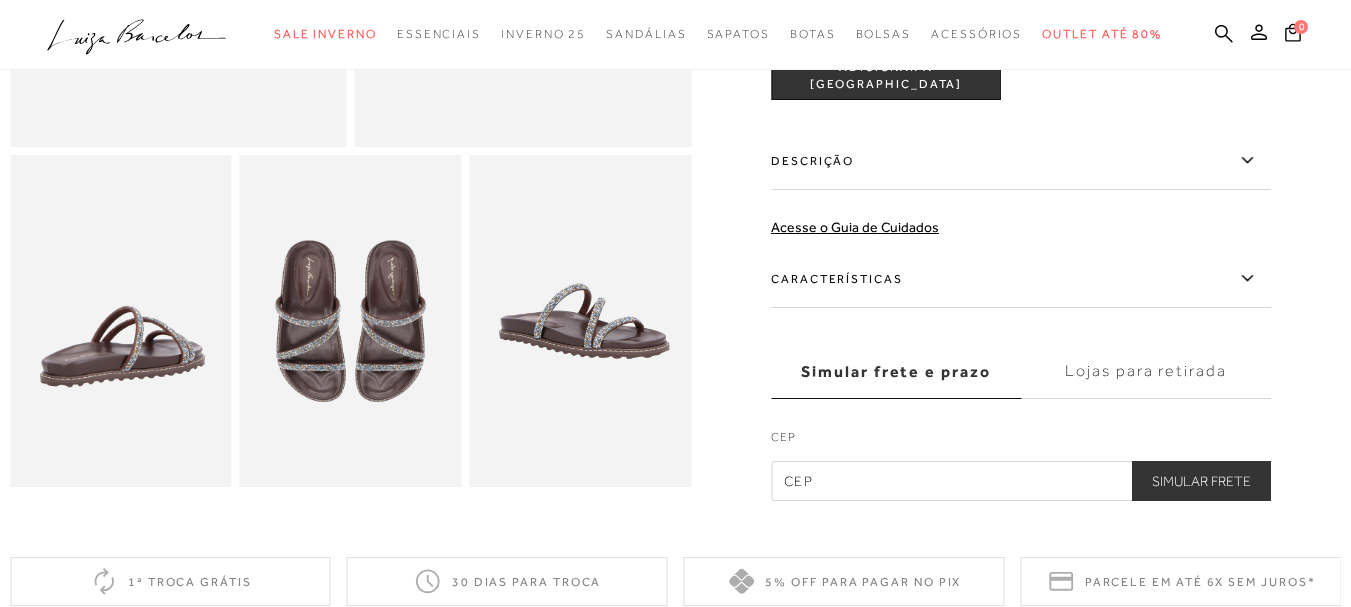 click at bounding box center (1021, 481) 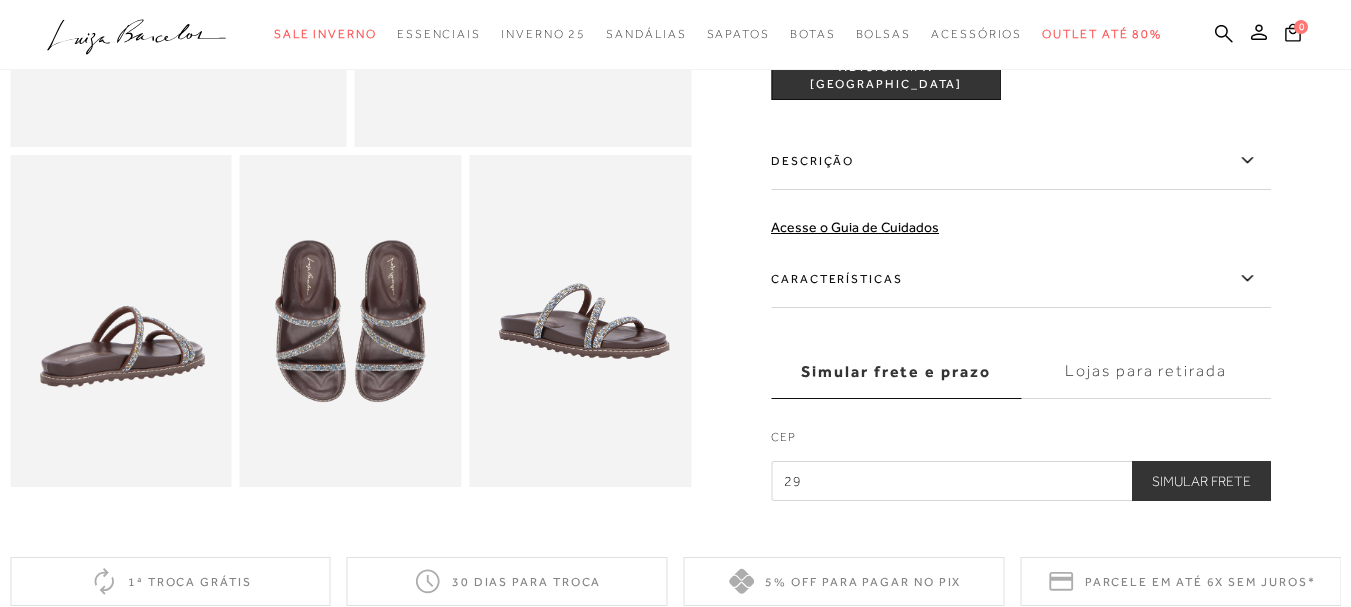 type on "290" 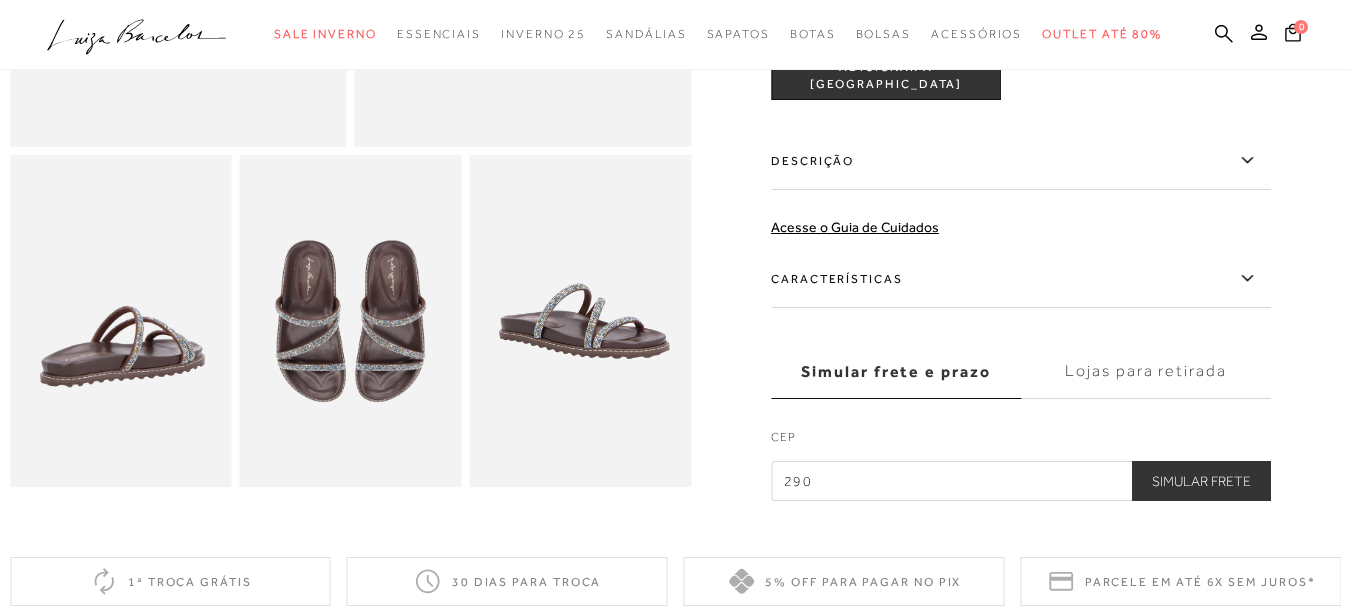 click on "Lojas para retirada" at bounding box center [1146, 372] 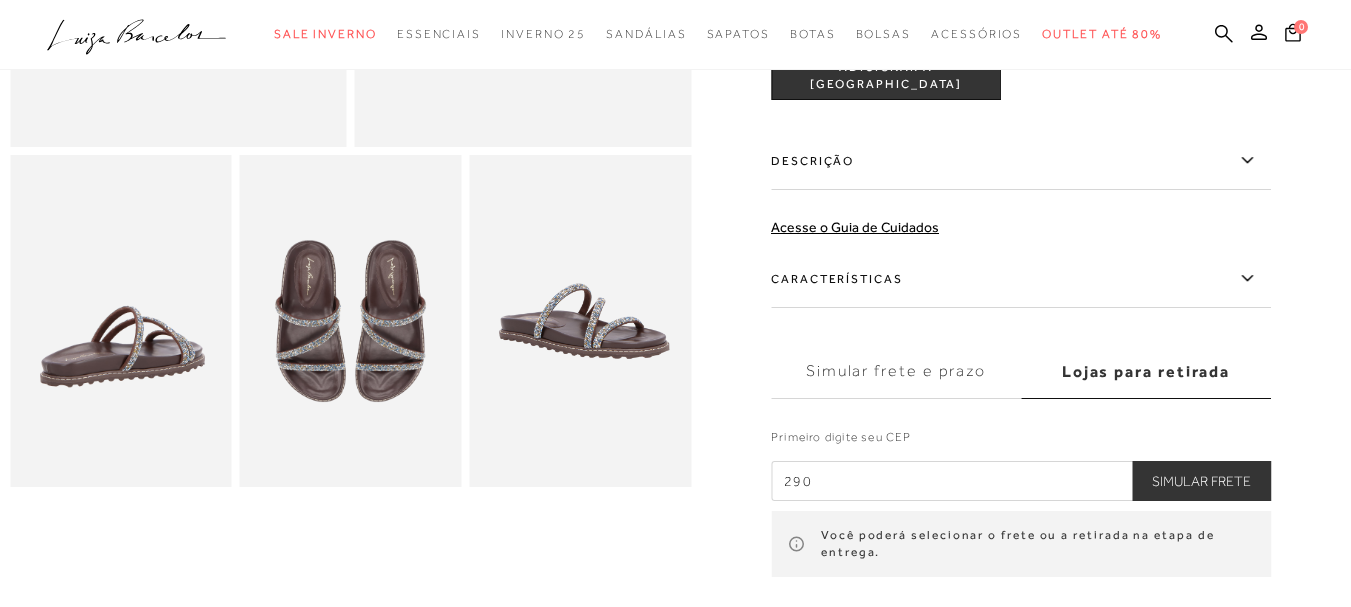 click on "290" at bounding box center [1021, 481] 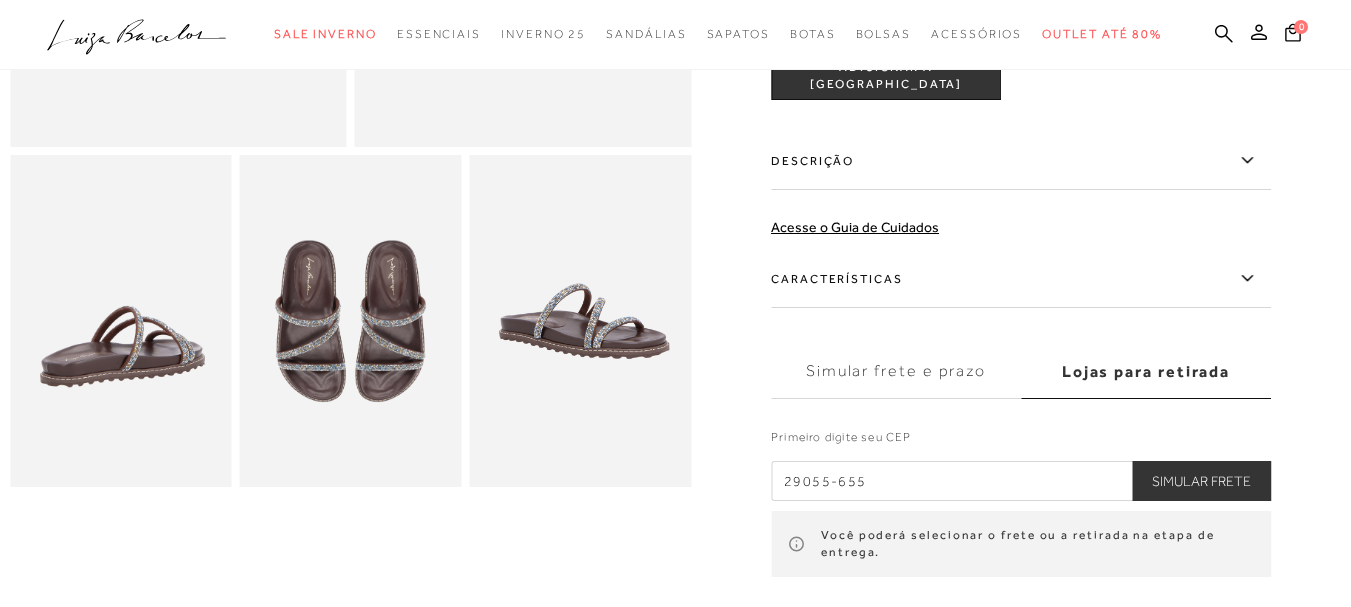 type on "29055-655" 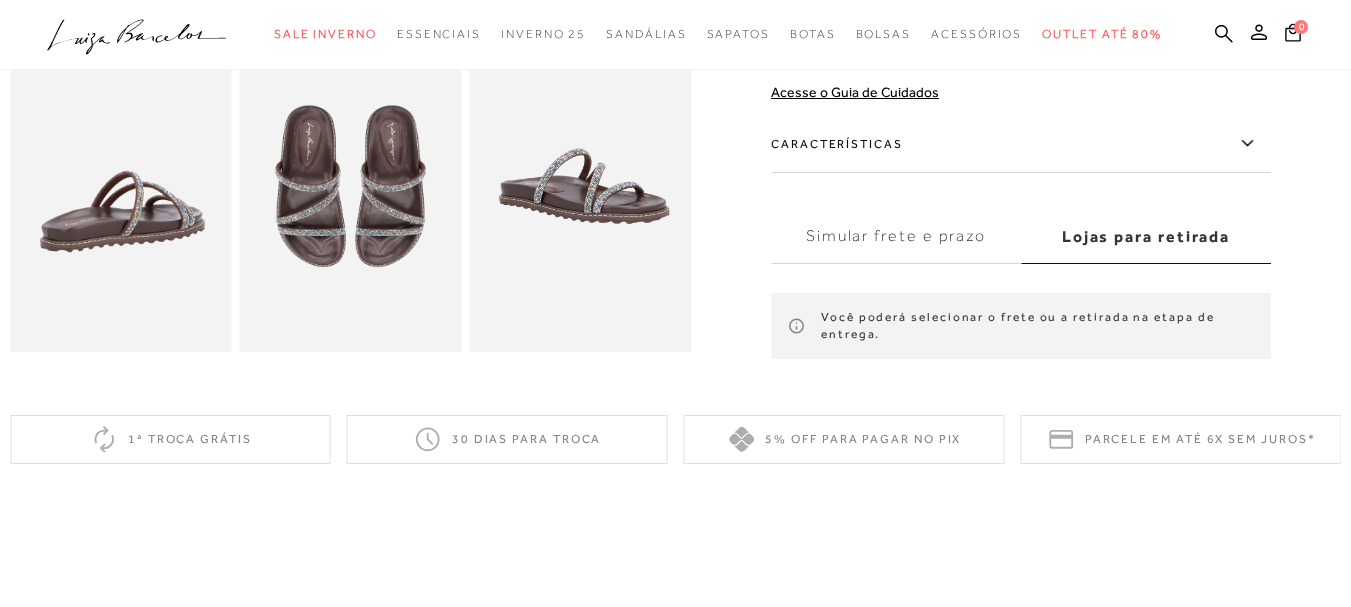 scroll, scrollTop: 600, scrollLeft: 0, axis: vertical 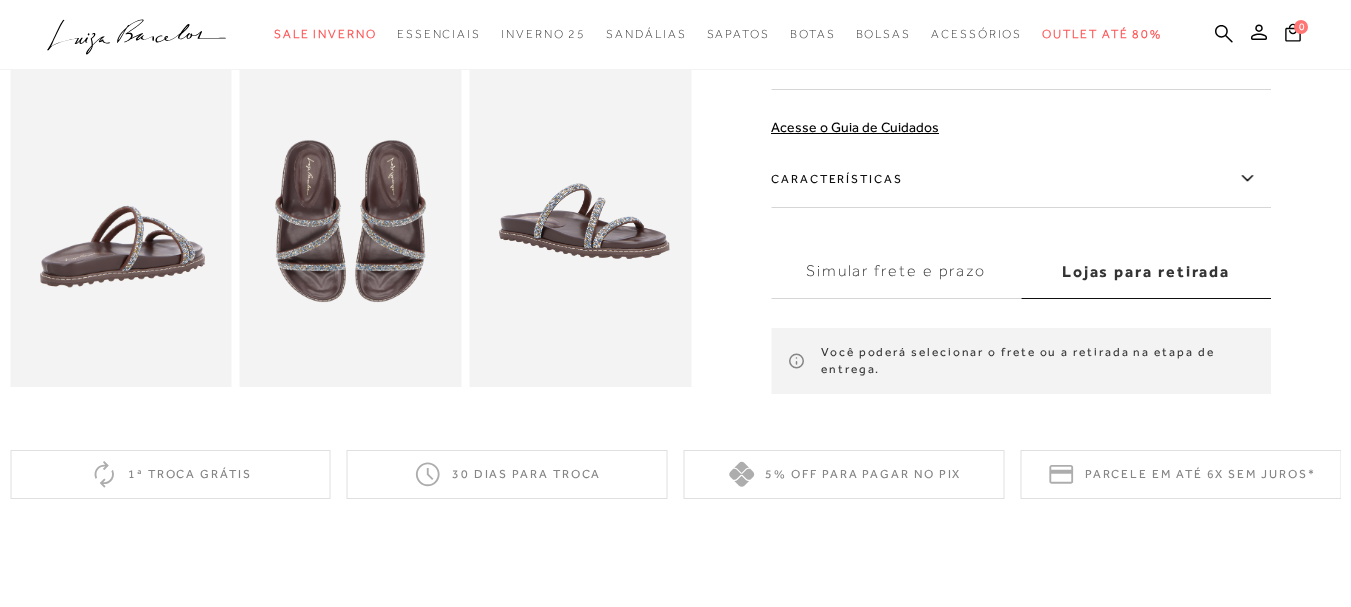 click on "Você poderá selecionar o frete ou a retirada na etapa de entrega." at bounding box center (1021, 361) 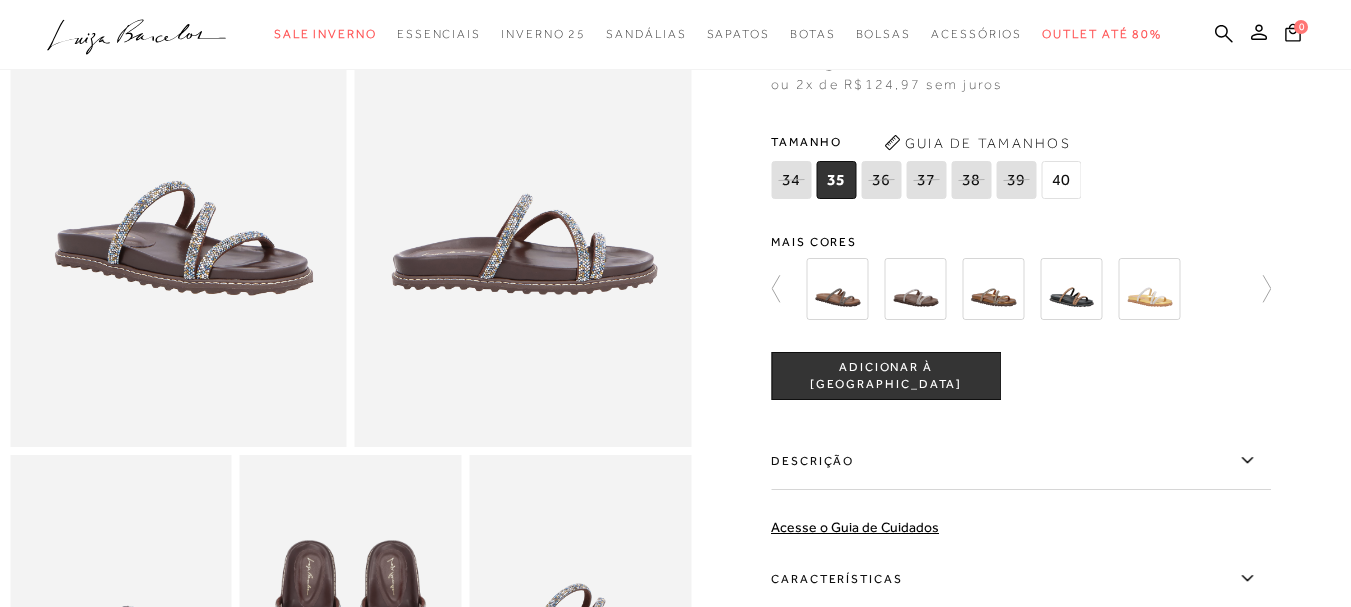 scroll, scrollTop: 100, scrollLeft: 0, axis: vertical 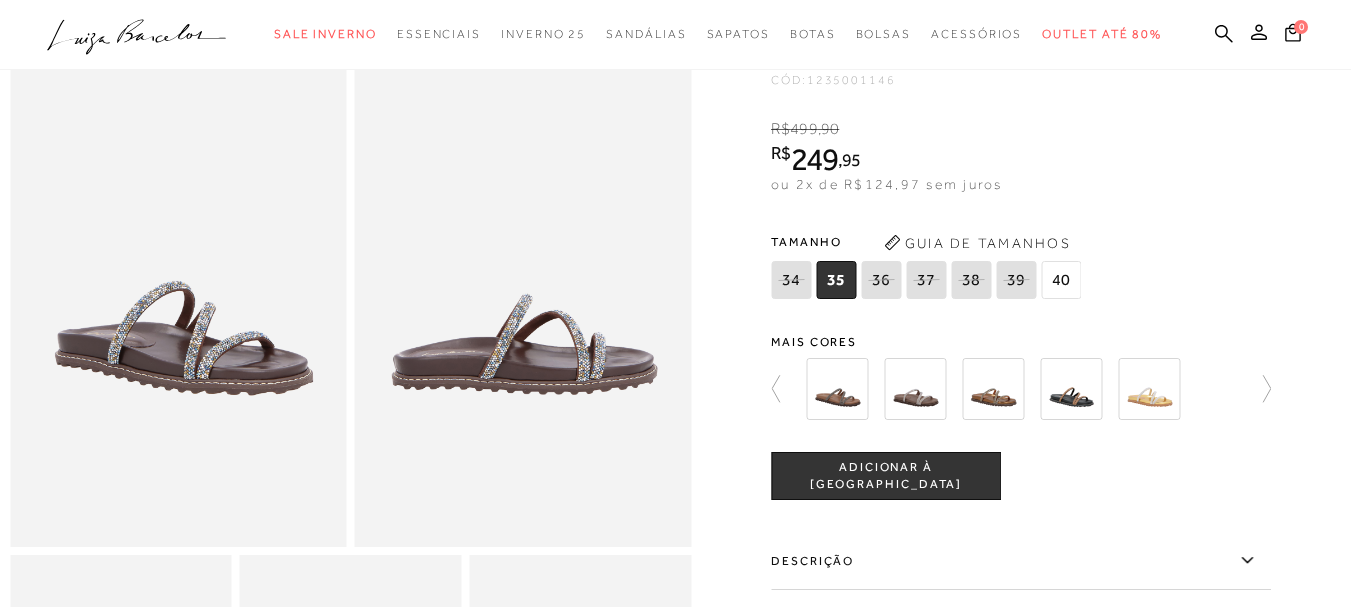 click on "40" at bounding box center [1061, 280] 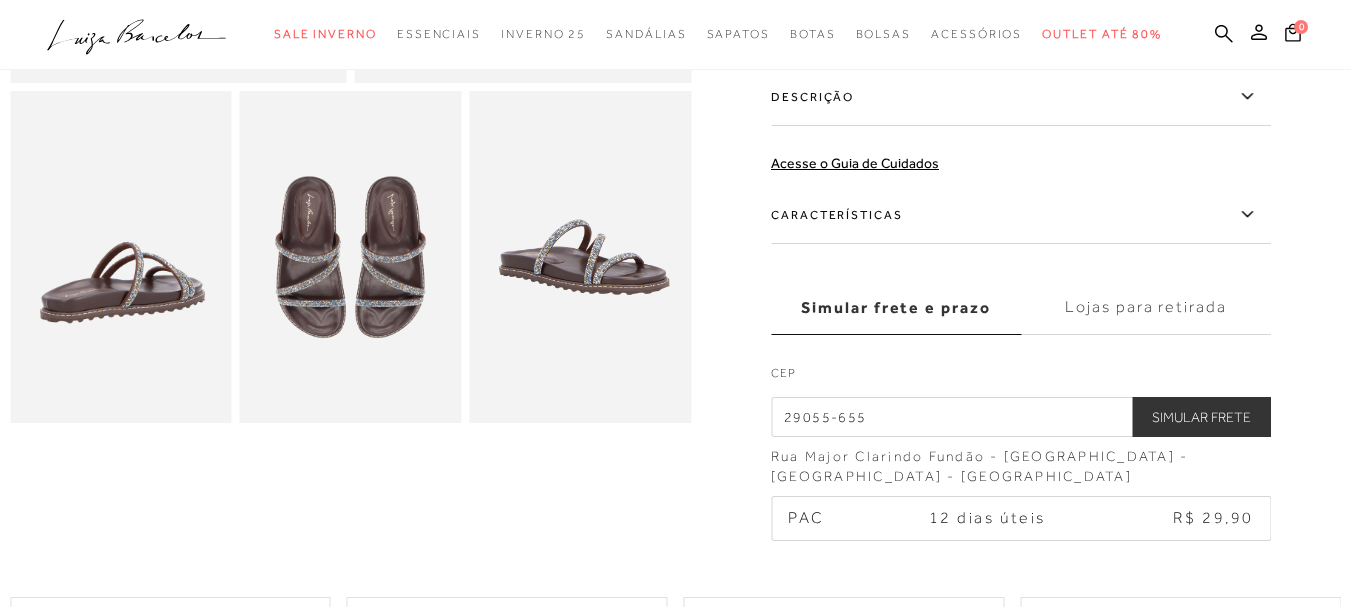 scroll, scrollTop: 600, scrollLeft: 0, axis: vertical 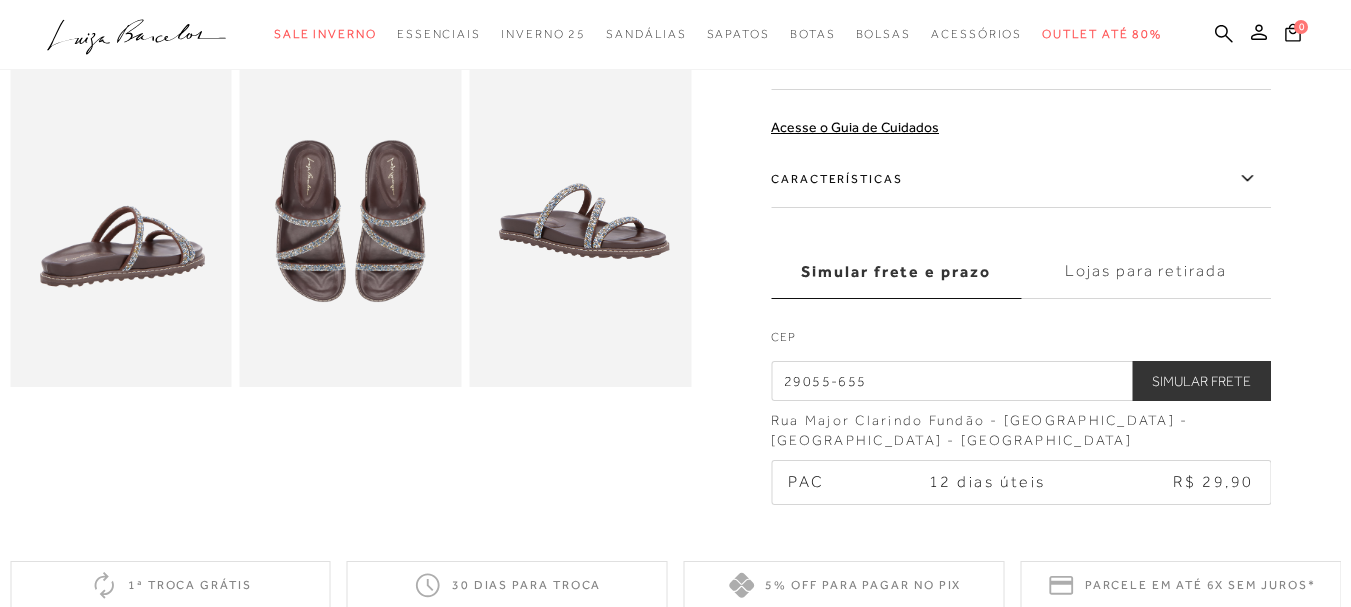 click on "Simular Frete" at bounding box center (1201, 381) 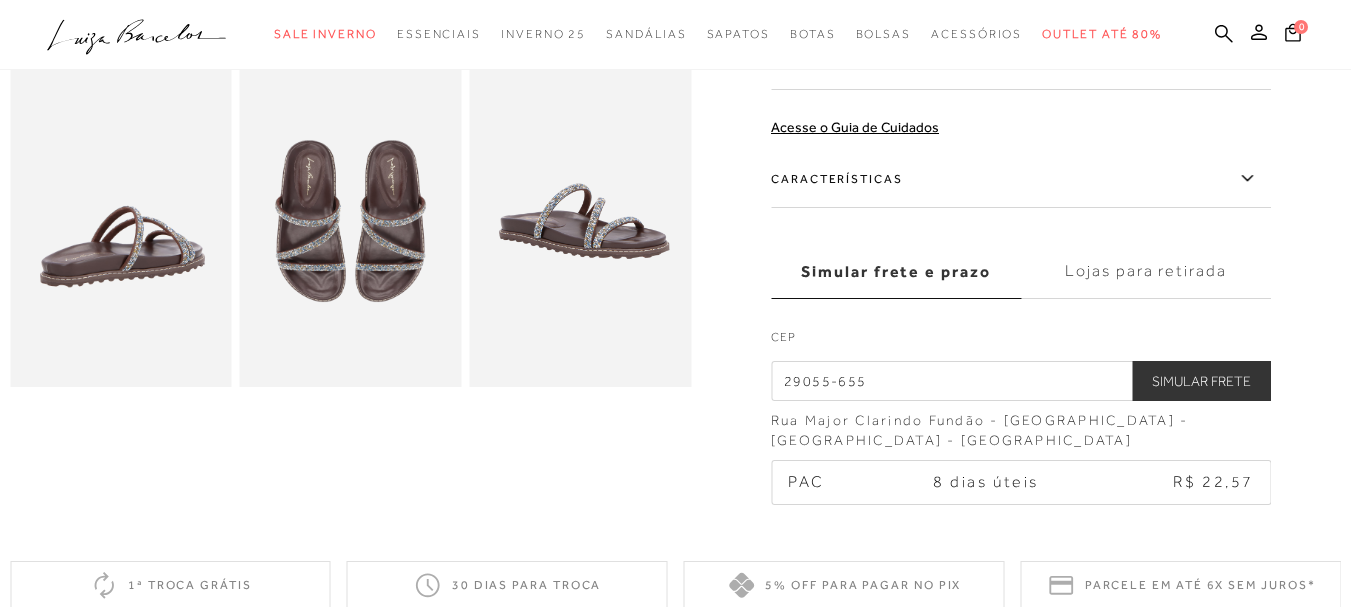 click on "Lojas para retirada" at bounding box center (1146, 272) 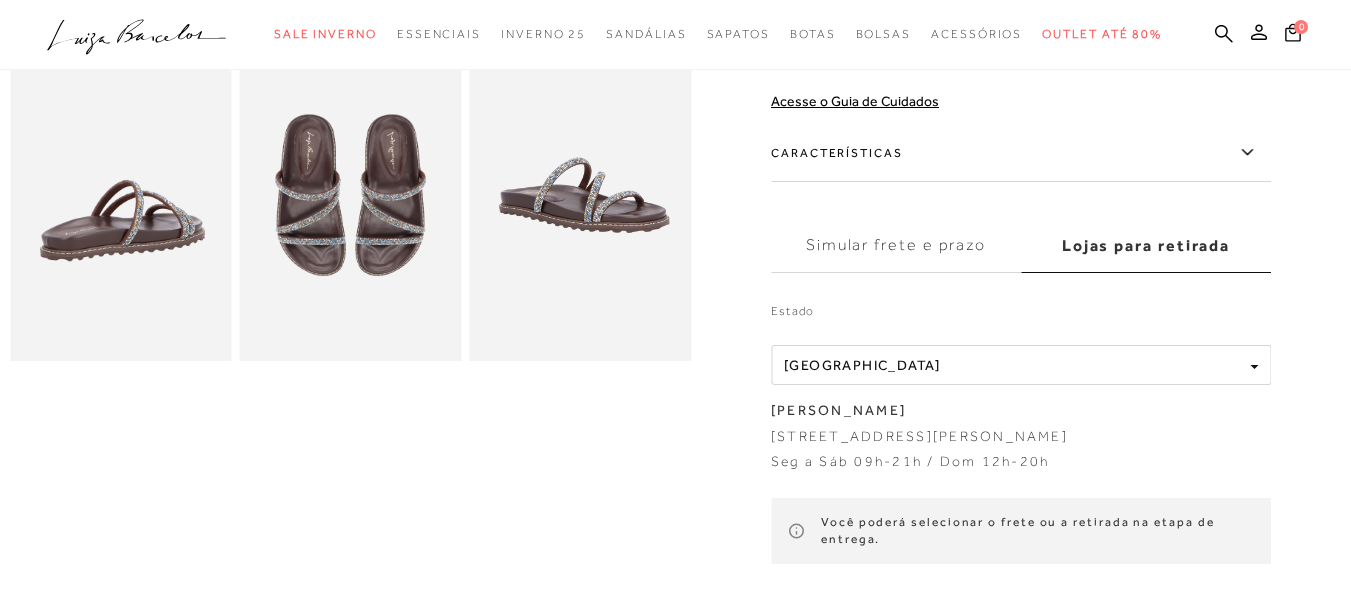 scroll, scrollTop: 600, scrollLeft: 0, axis: vertical 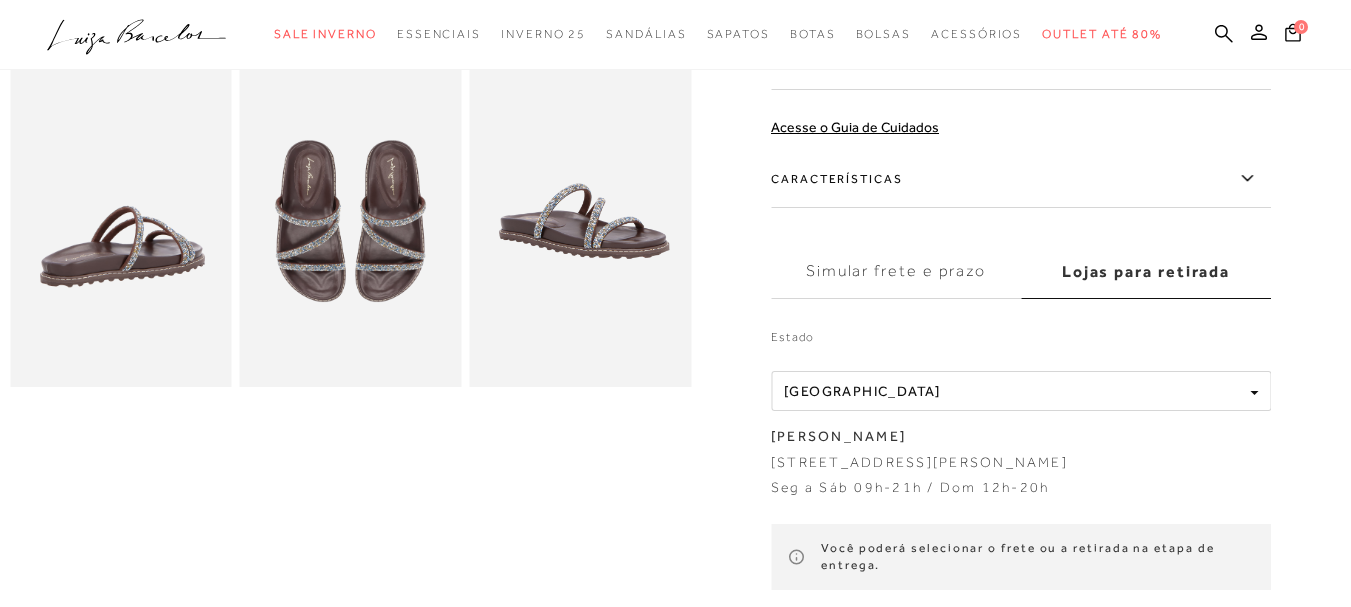 click on "Simular frete e prazo" at bounding box center (896, 272) 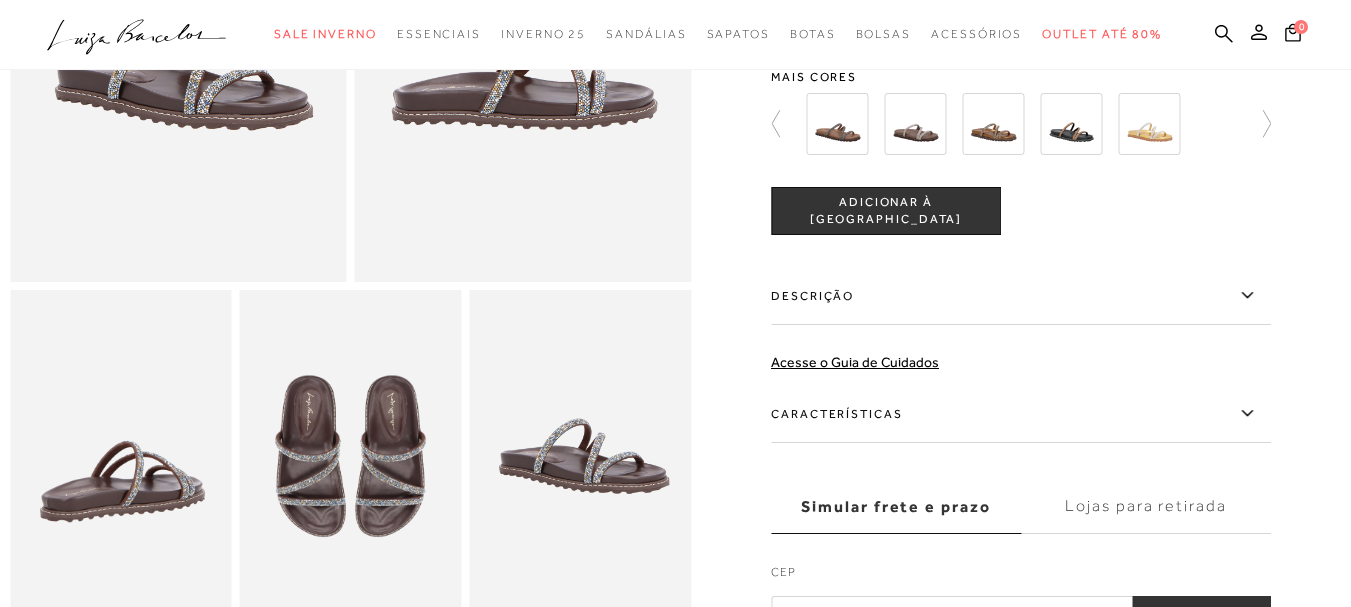 scroll, scrollTop: 400, scrollLeft: 0, axis: vertical 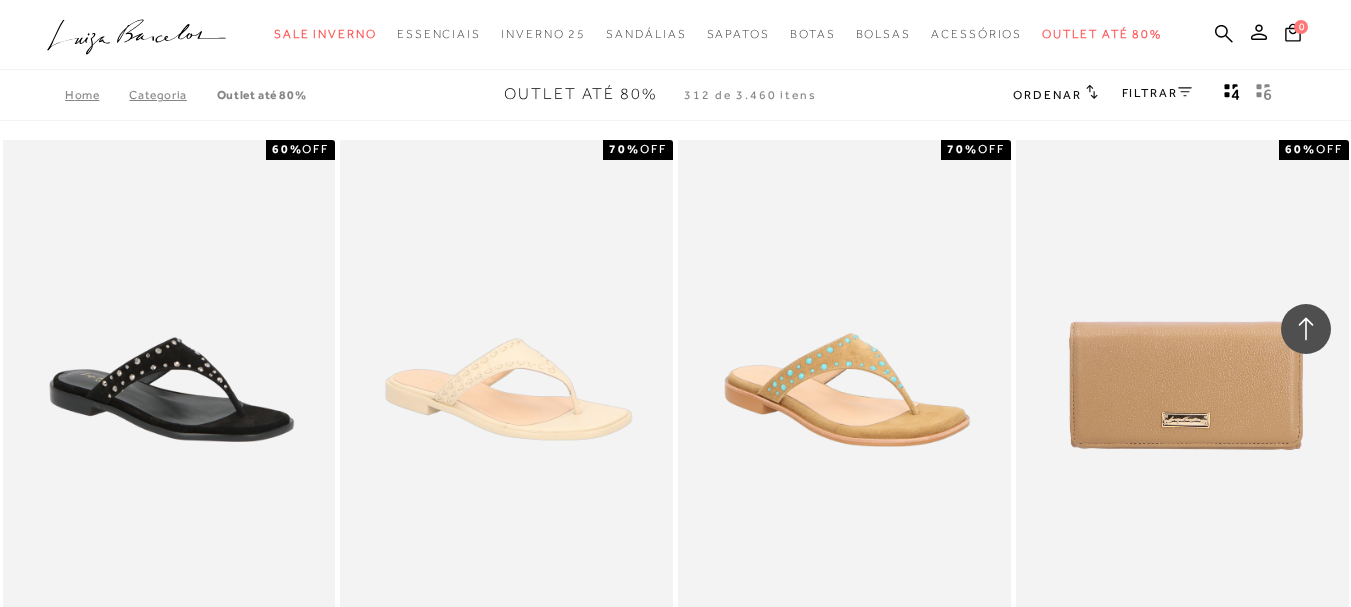 click on "MOSTRAR MAIS" at bounding box center (675, 51200) 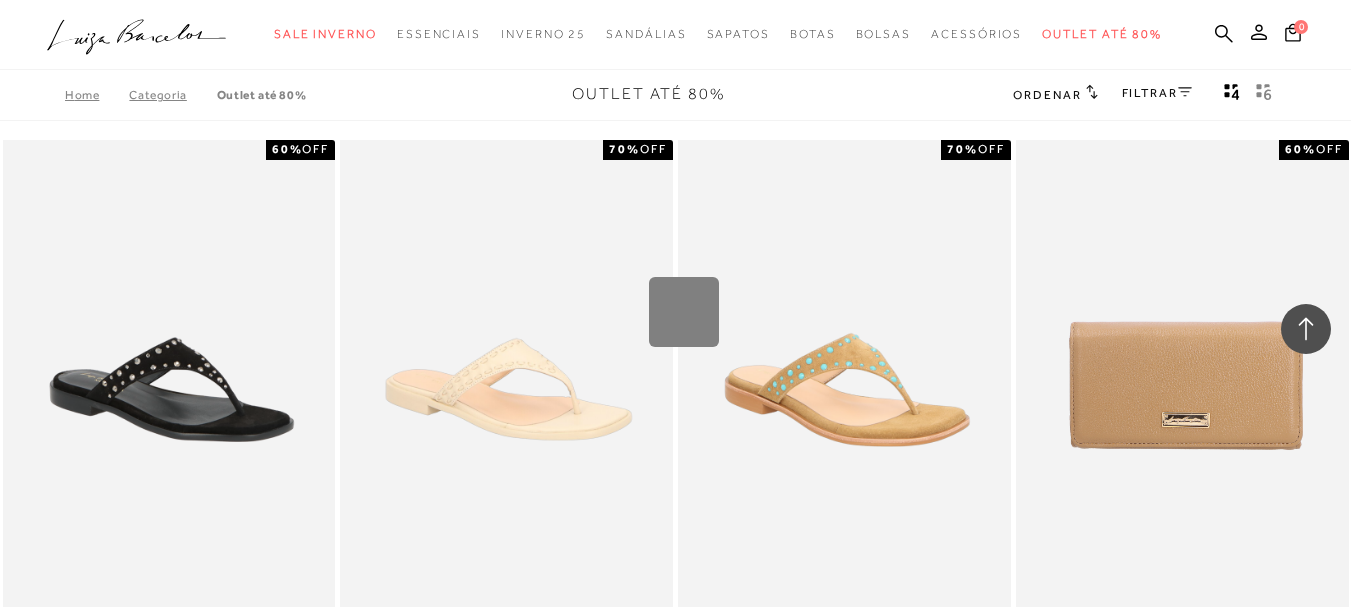 scroll, scrollTop: 50648, scrollLeft: 0, axis: vertical 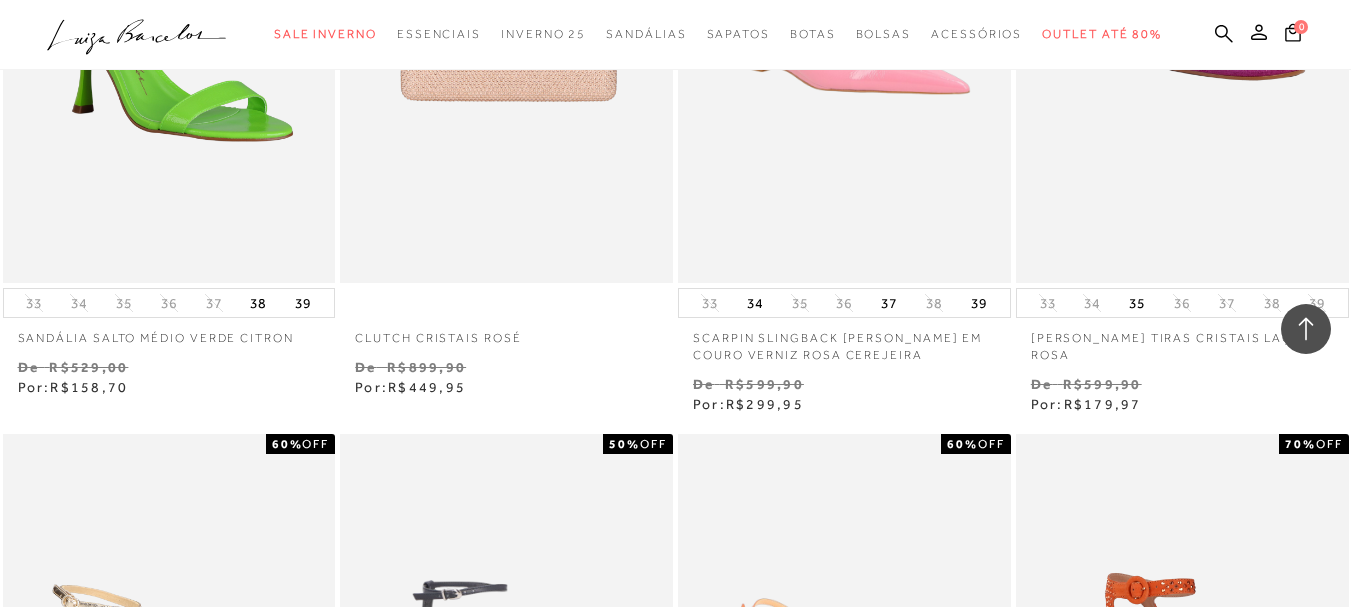 click on "MOSTRAR MAIS" at bounding box center (675, 4521) 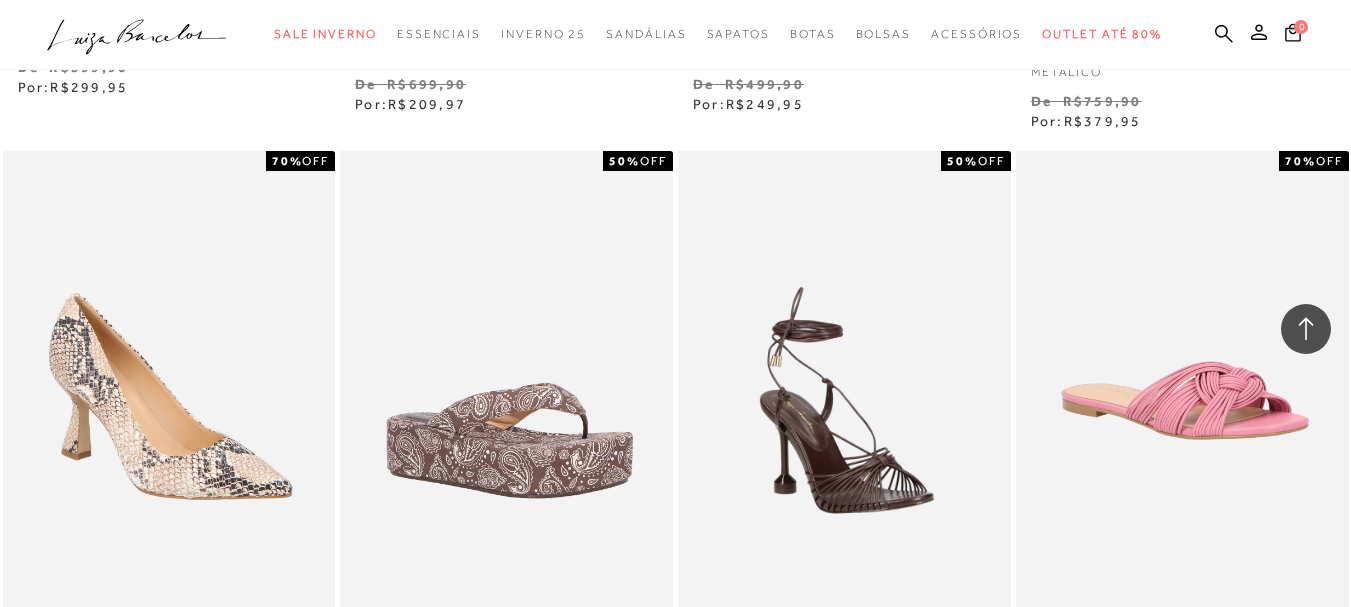 scroll, scrollTop: 0, scrollLeft: 0, axis: both 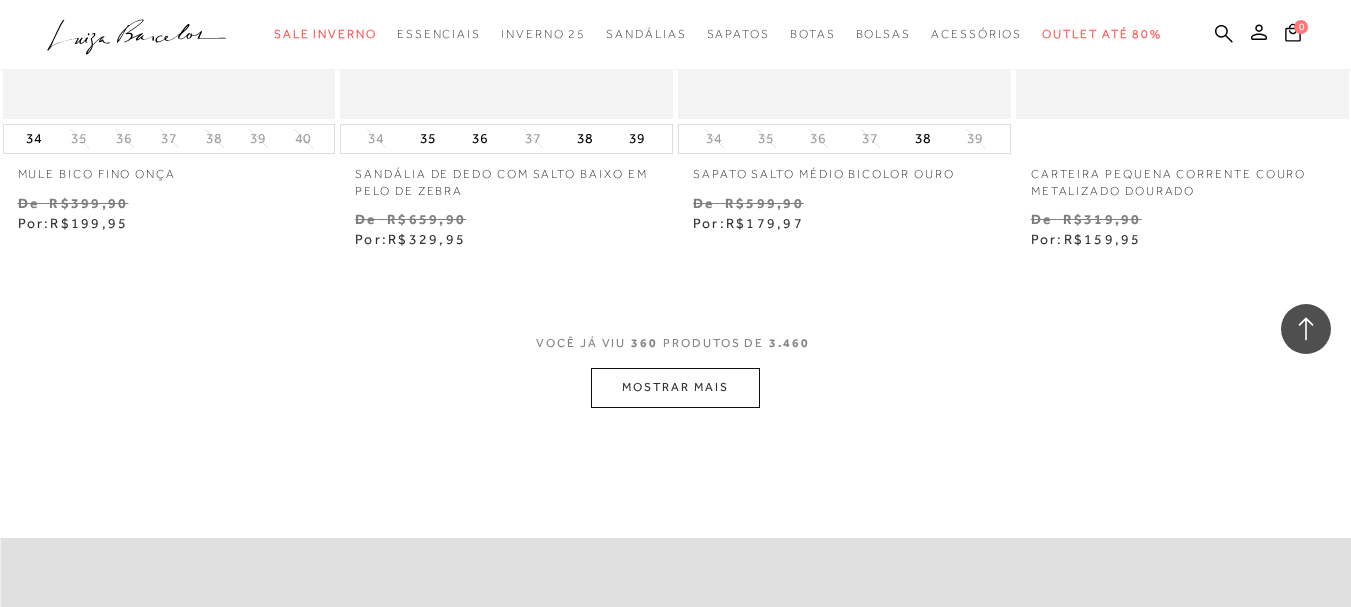 click on "MOSTRAR MAIS" at bounding box center (675, 387) 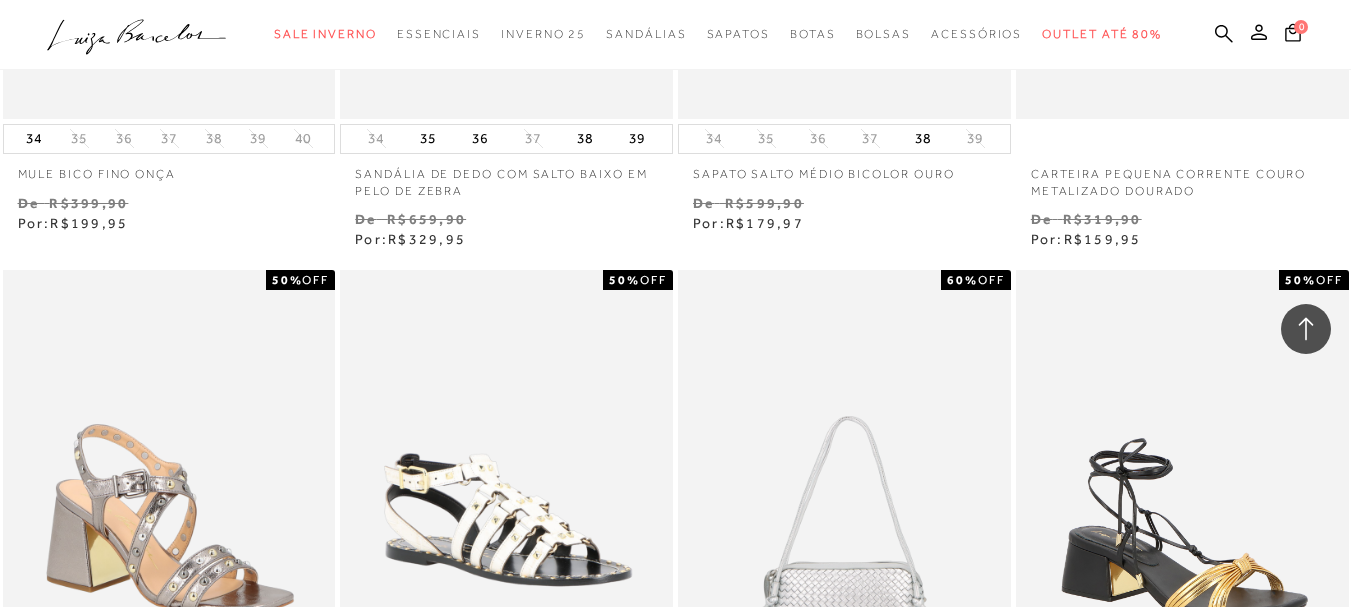 scroll, scrollTop: 60635, scrollLeft: 0, axis: vertical 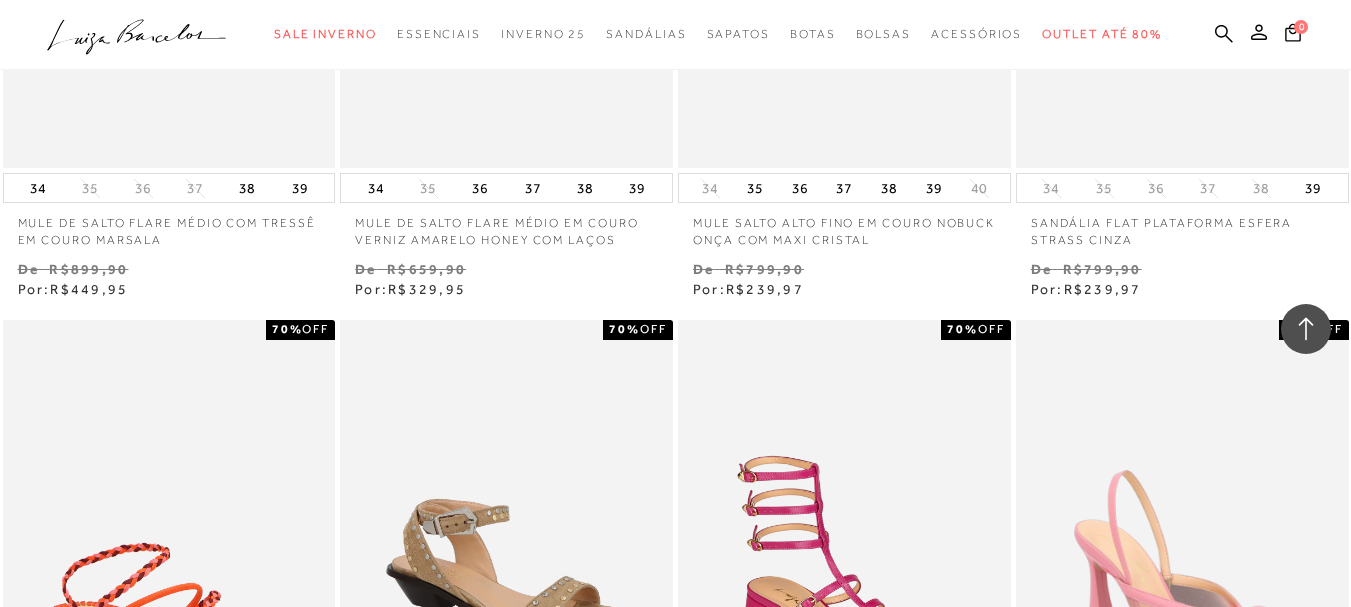 type 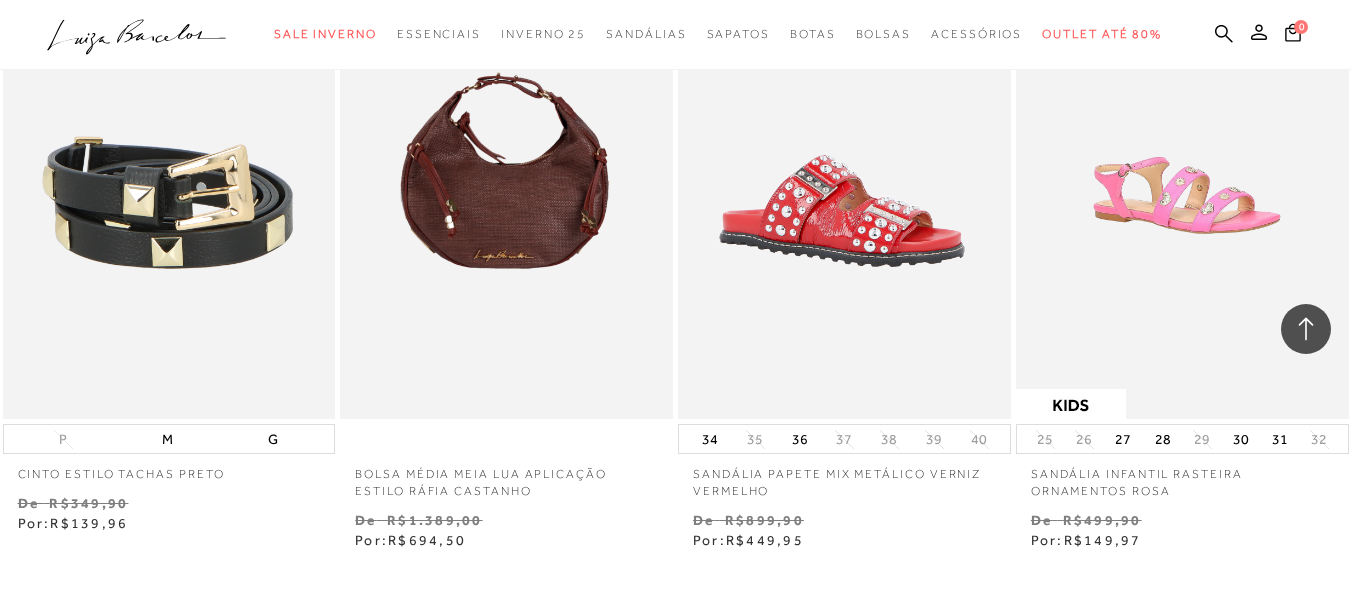 scroll, scrollTop: 62535, scrollLeft: 0, axis: vertical 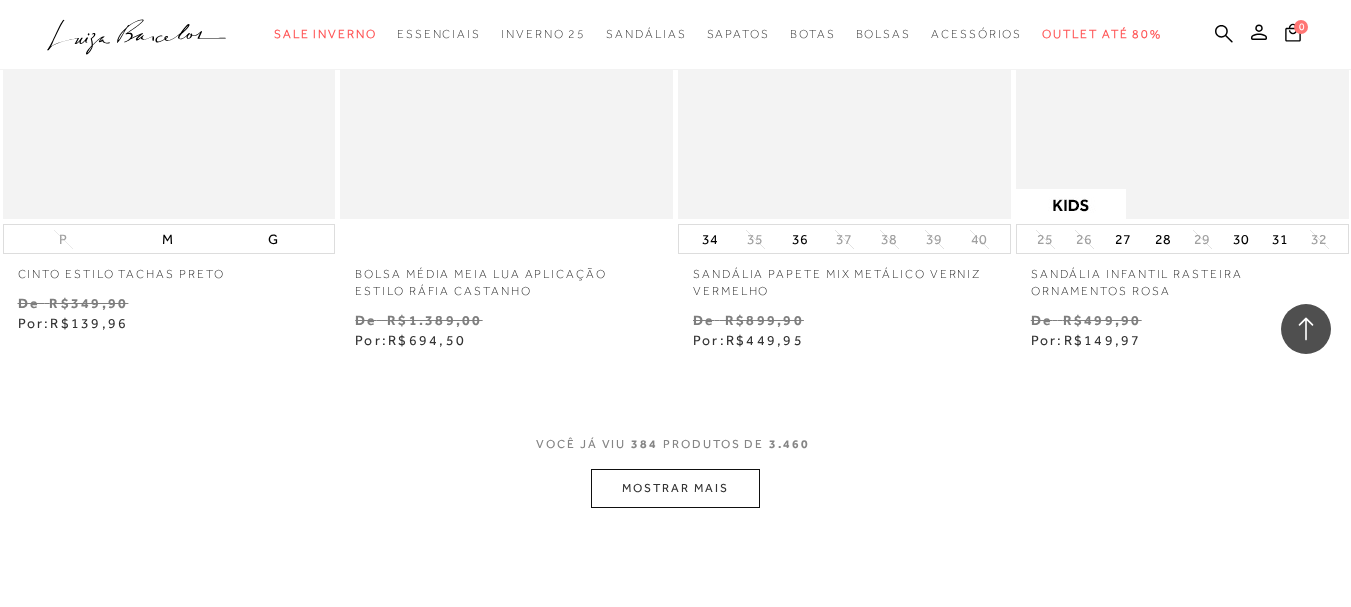 click on "VOCÊ JÁ VIU  384   PRODUTOS DE  3.460" at bounding box center (675, 451) 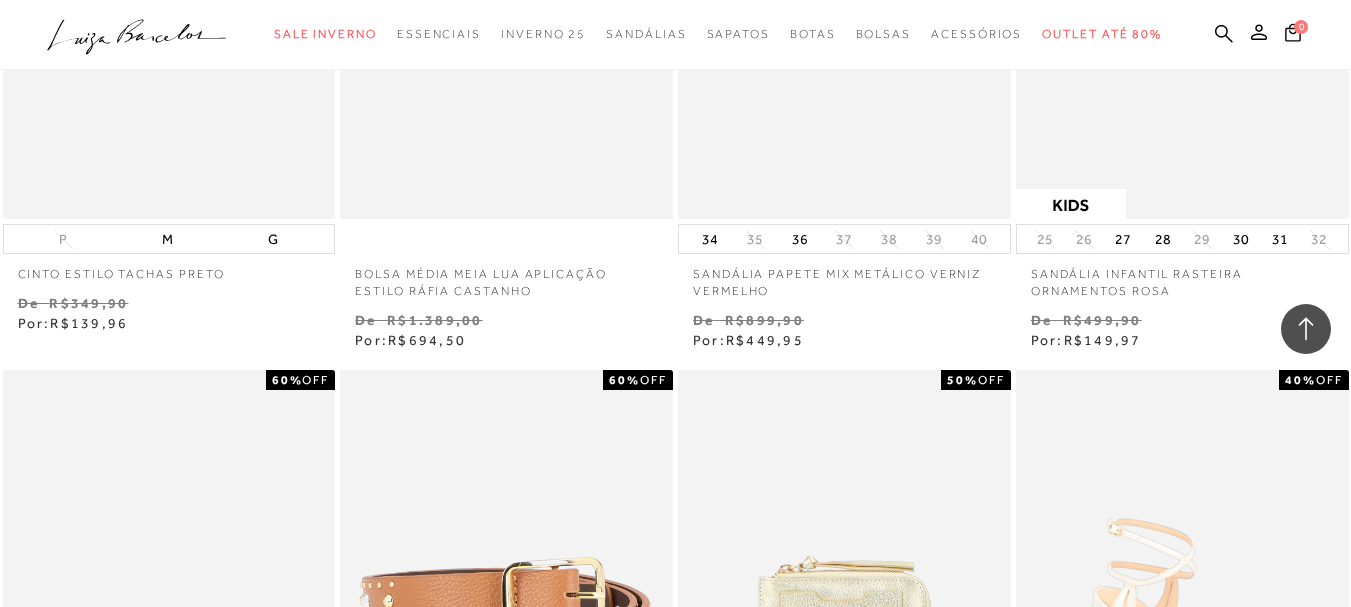 scroll, scrollTop: 62635, scrollLeft: 0, axis: vertical 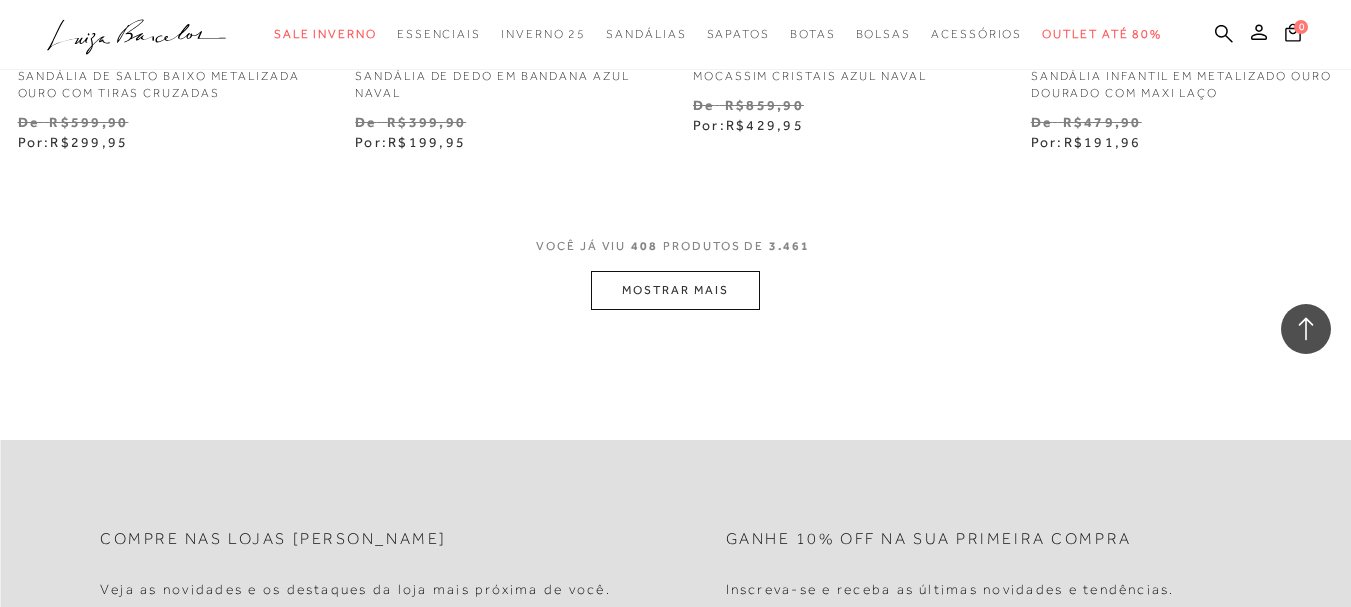click on "MOSTRAR MAIS" at bounding box center (675, 290) 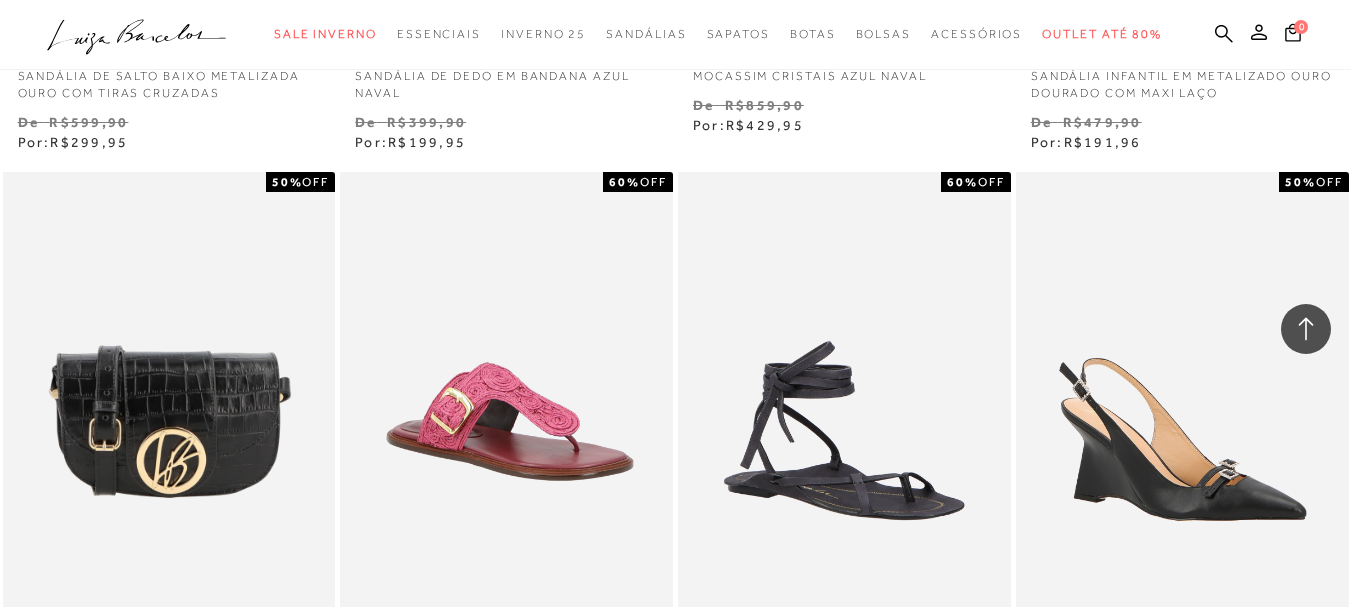 scroll, scrollTop: 66659, scrollLeft: 0, axis: vertical 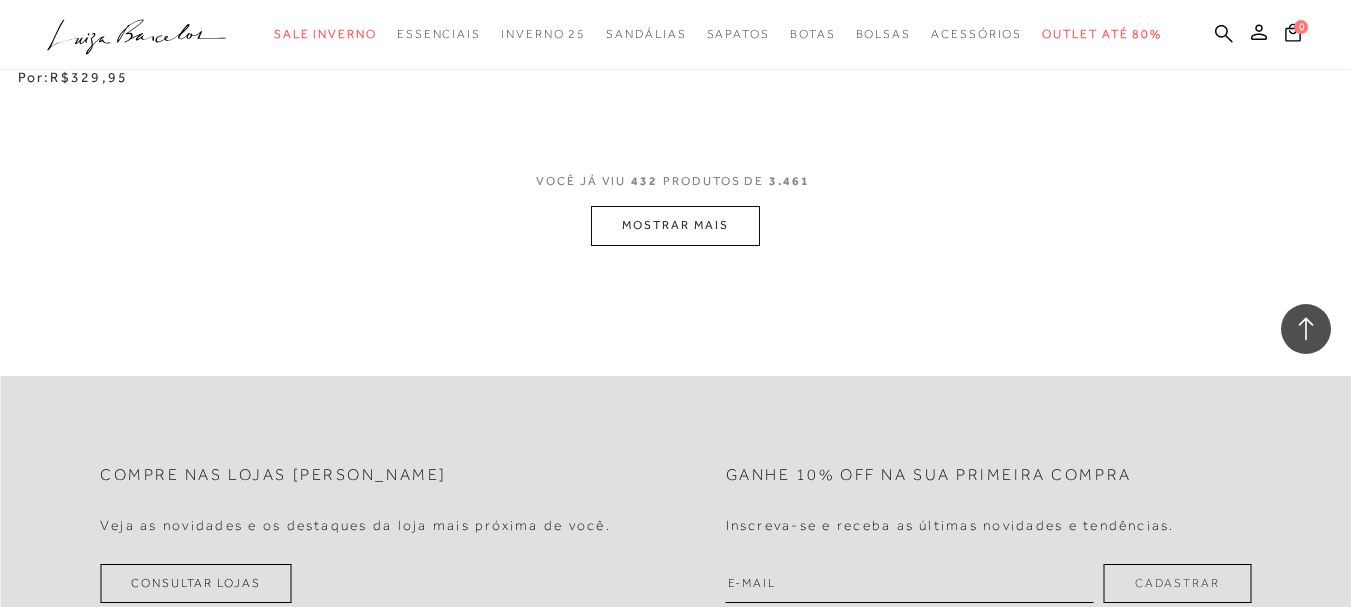 click on "MOSTRAR MAIS" at bounding box center (675, 225) 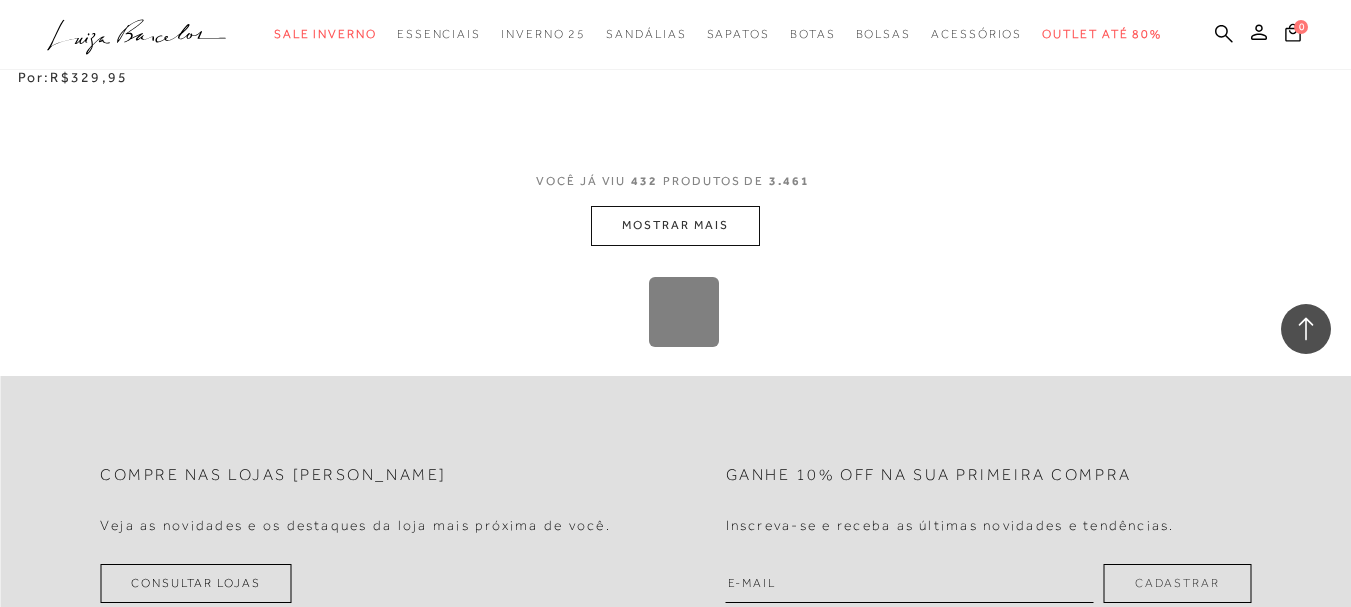 scroll, scrollTop: 70629, scrollLeft: 0, axis: vertical 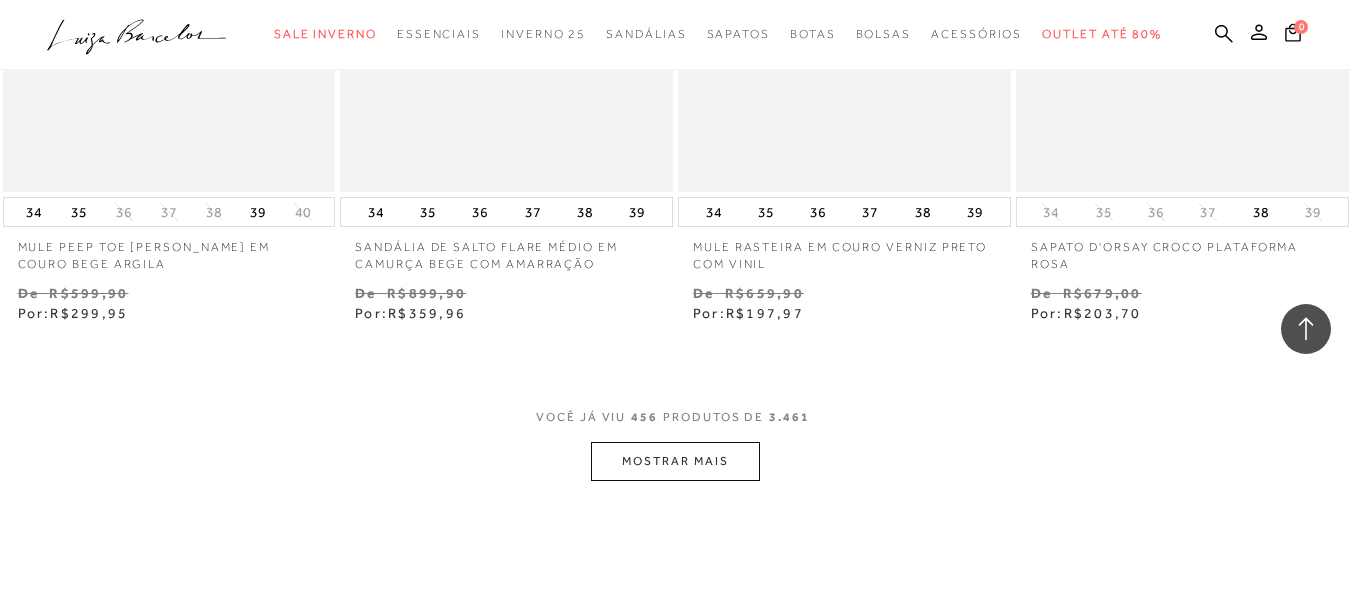 click on "MOSTRAR MAIS" at bounding box center [675, 461] 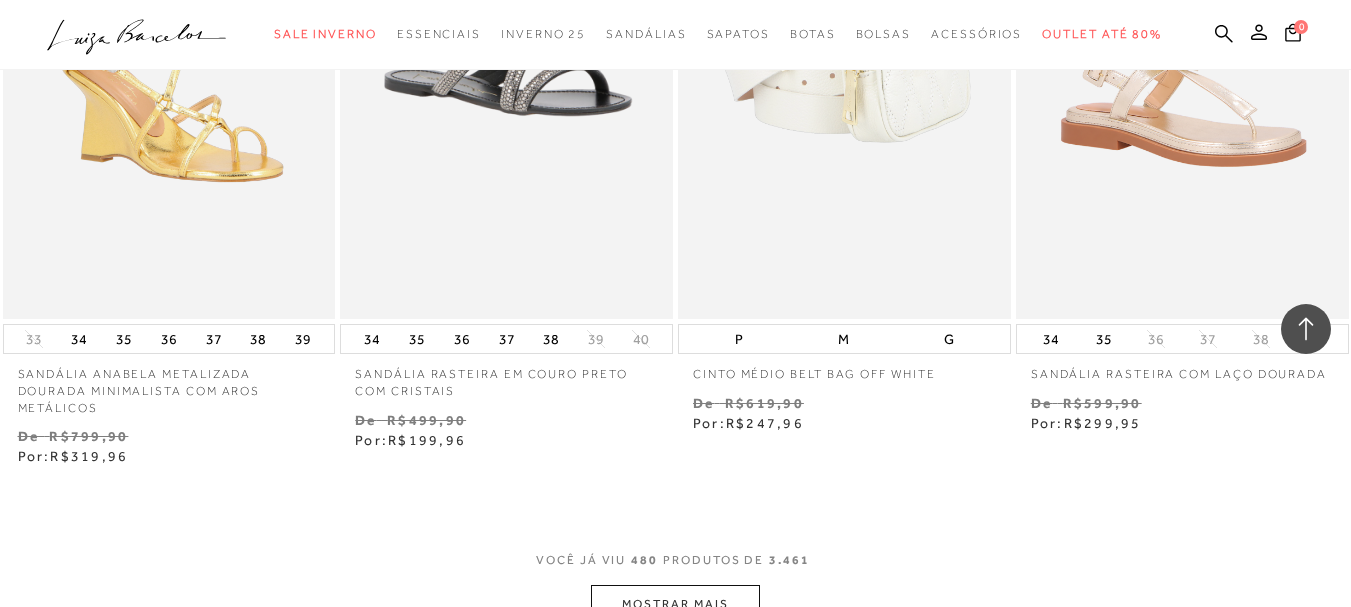 scroll, scrollTop: 78435, scrollLeft: 0, axis: vertical 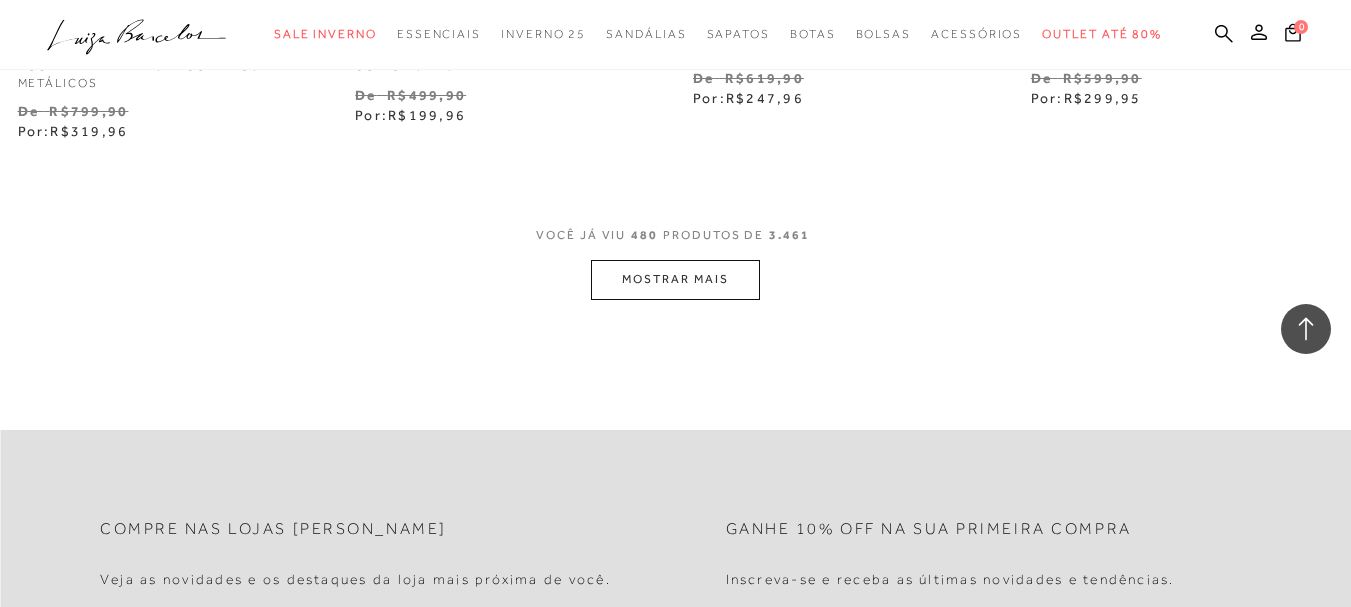 click on "MOSTRAR MAIS" at bounding box center [675, 279] 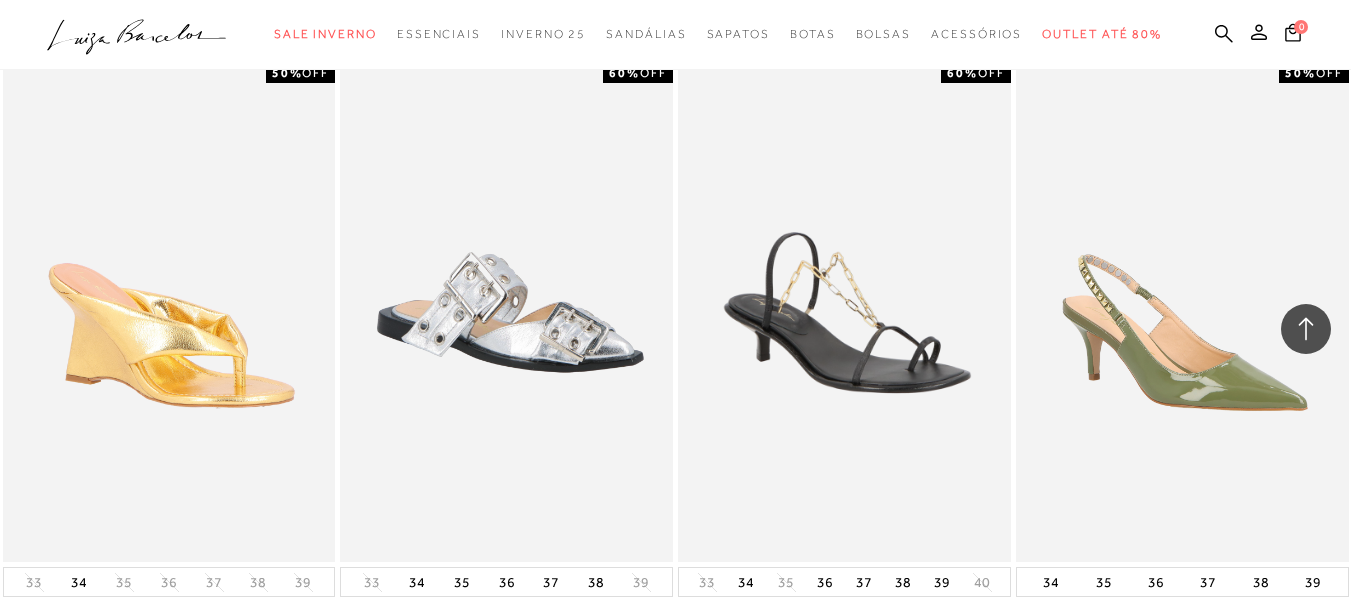 scroll, scrollTop: 82035, scrollLeft: 0, axis: vertical 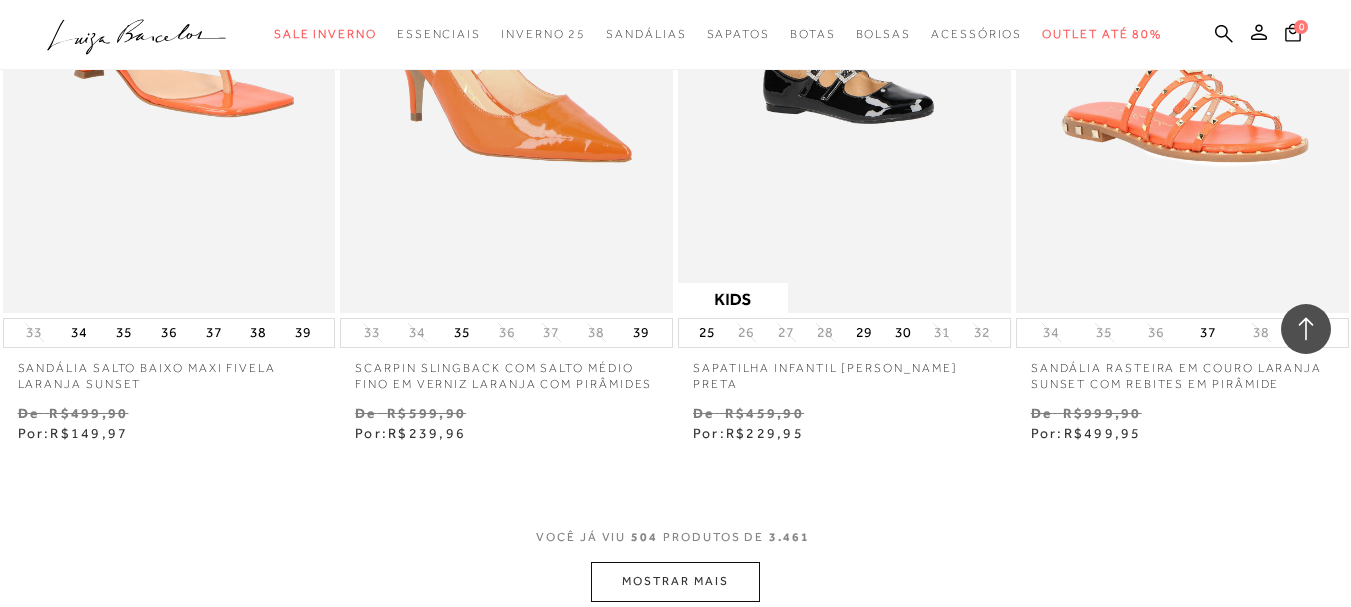 click on "MOSTRAR MAIS" at bounding box center (675, 581) 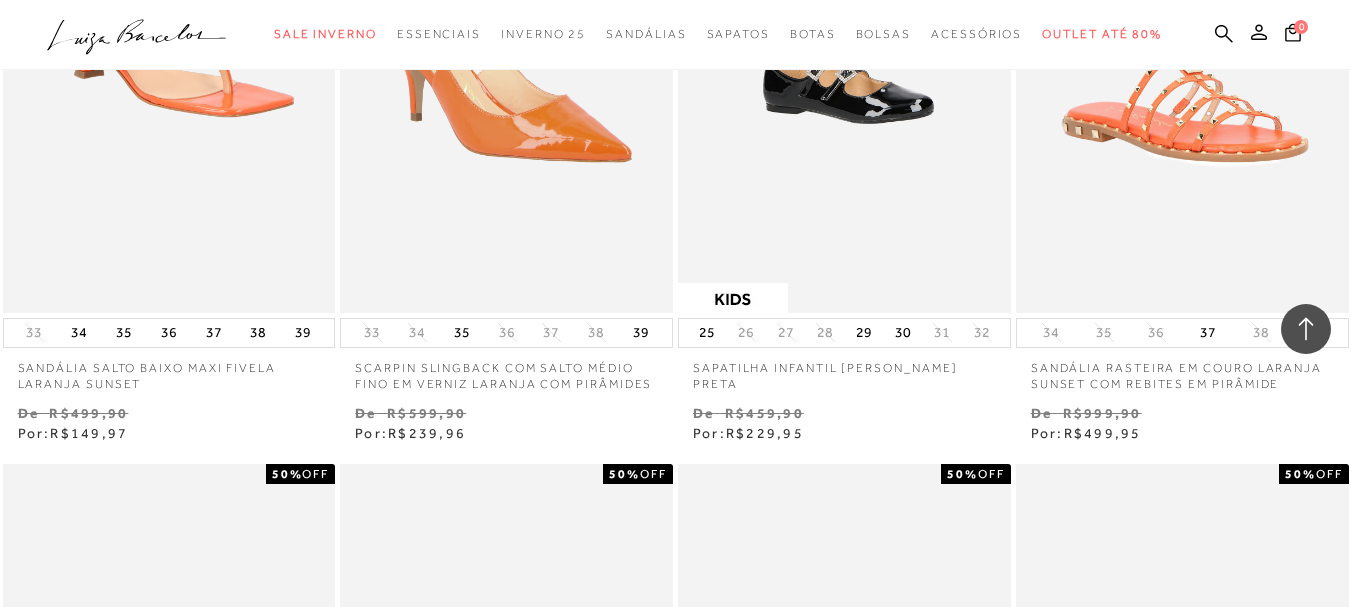 click on "MOSTRAR MAIS" at bounding box center [675, 4517] 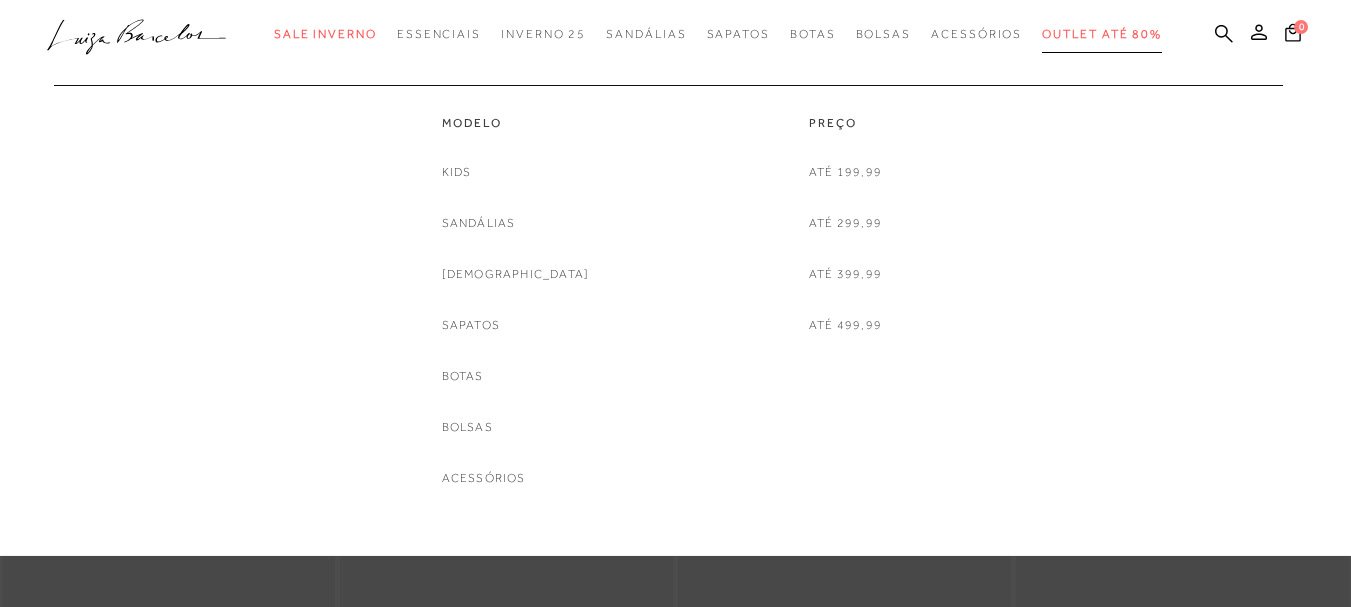 scroll, scrollTop: 0, scrollLeft: 0, axis: both 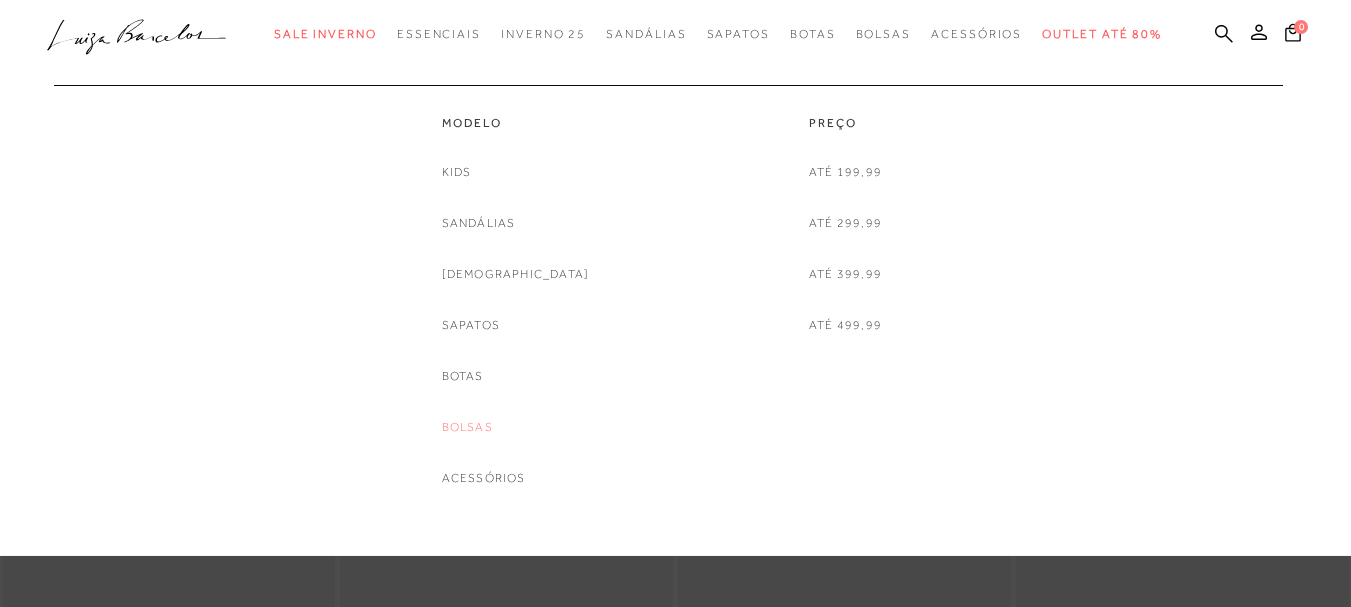 click on "Bolsas" at bounding box center (467, 427) 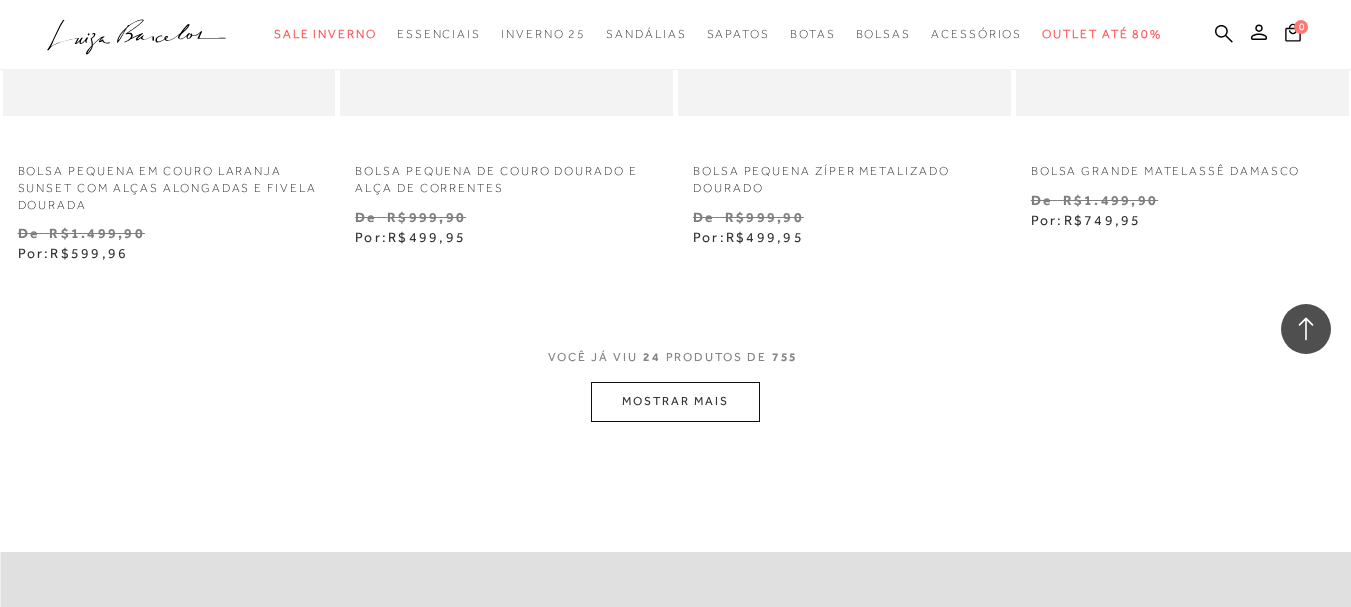 scroll, scrollTop: 3800, scrollLeft: 0, axis: vertical 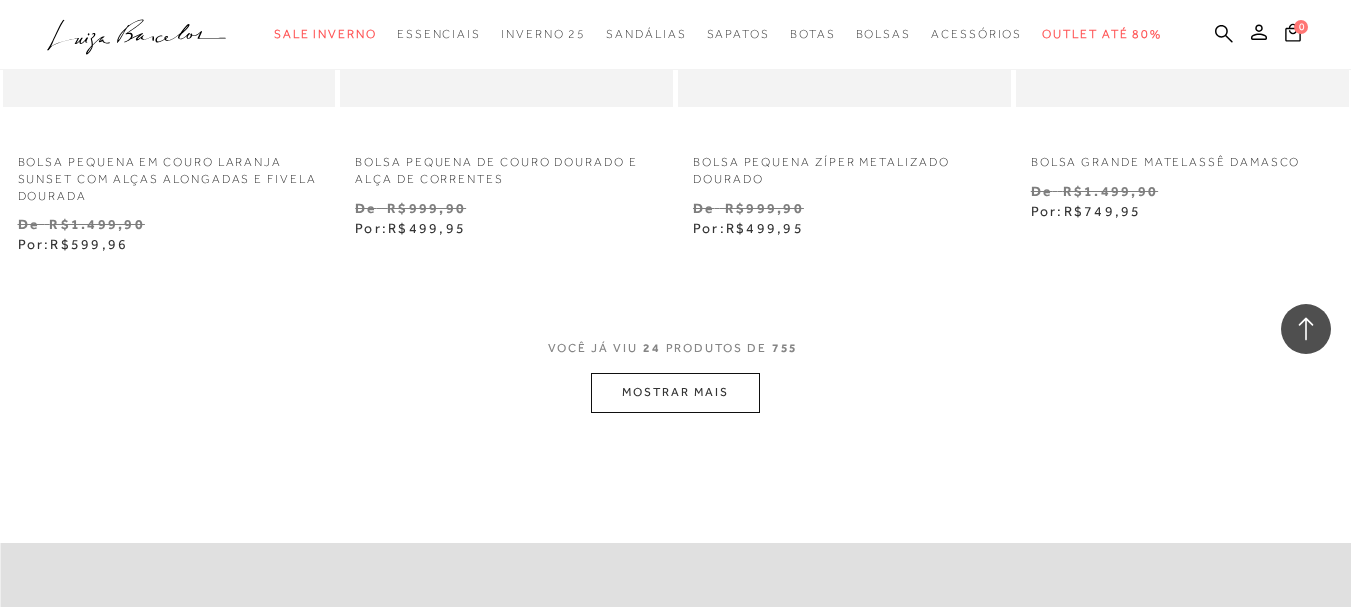 click on "MOSTRAR MAIS" at bounding box center [675, 392] 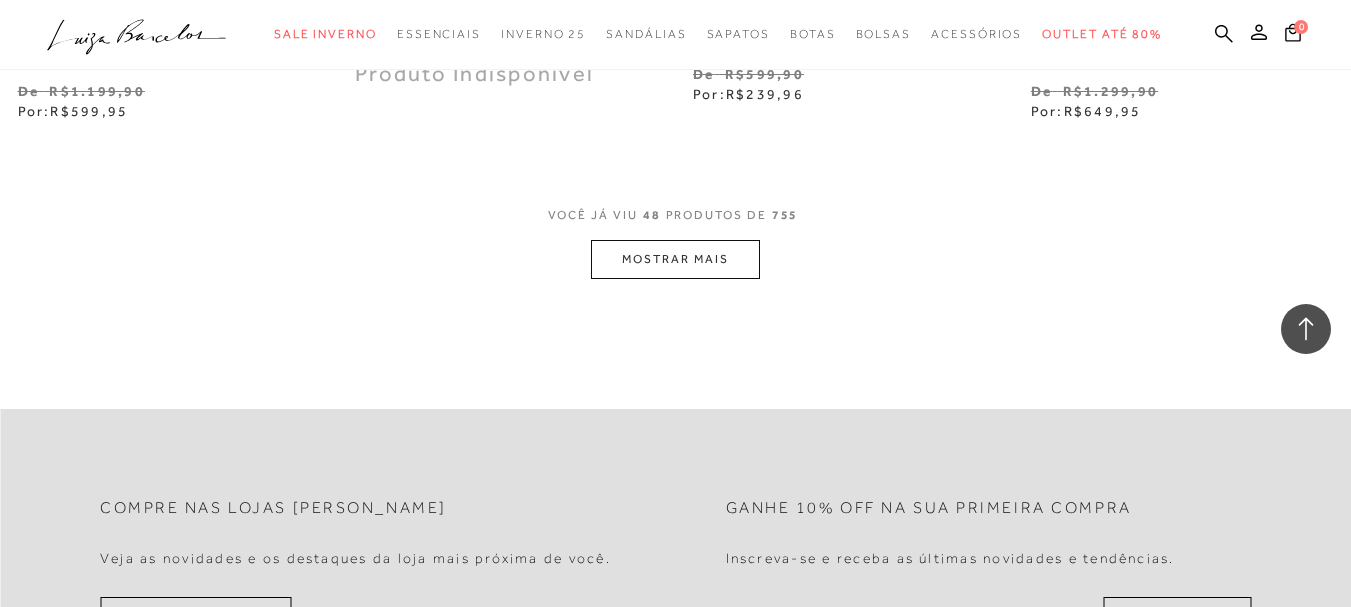 scroll, scrollTop: 7800, scrollLeft: 0, axis: vertical 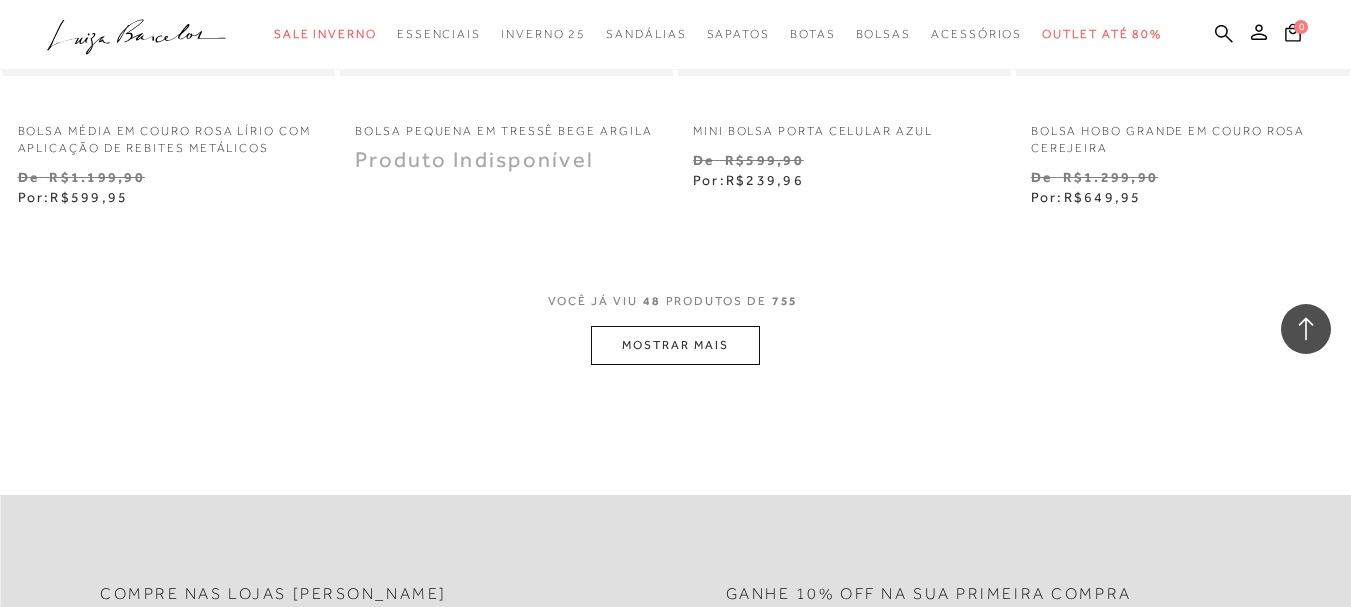 click on "MOSTRAR MAIS" at bounding box center [675, 345] 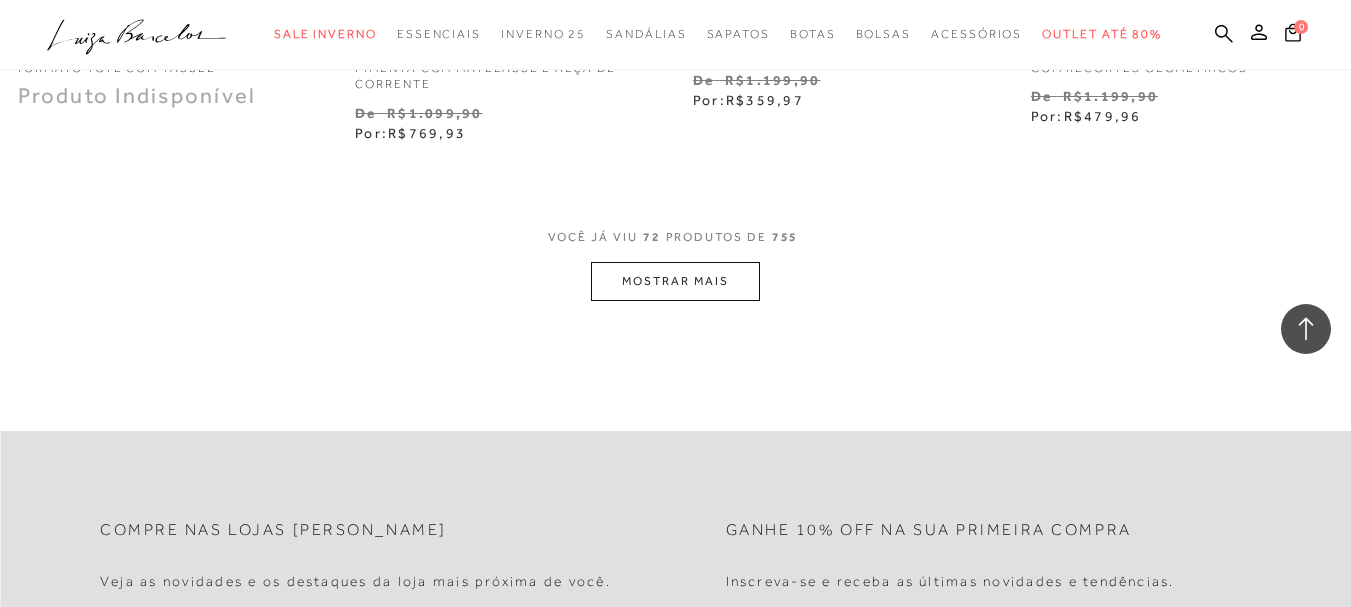 scroll, scrollTop: 11800, scrollLeft: 0, axis: vertical 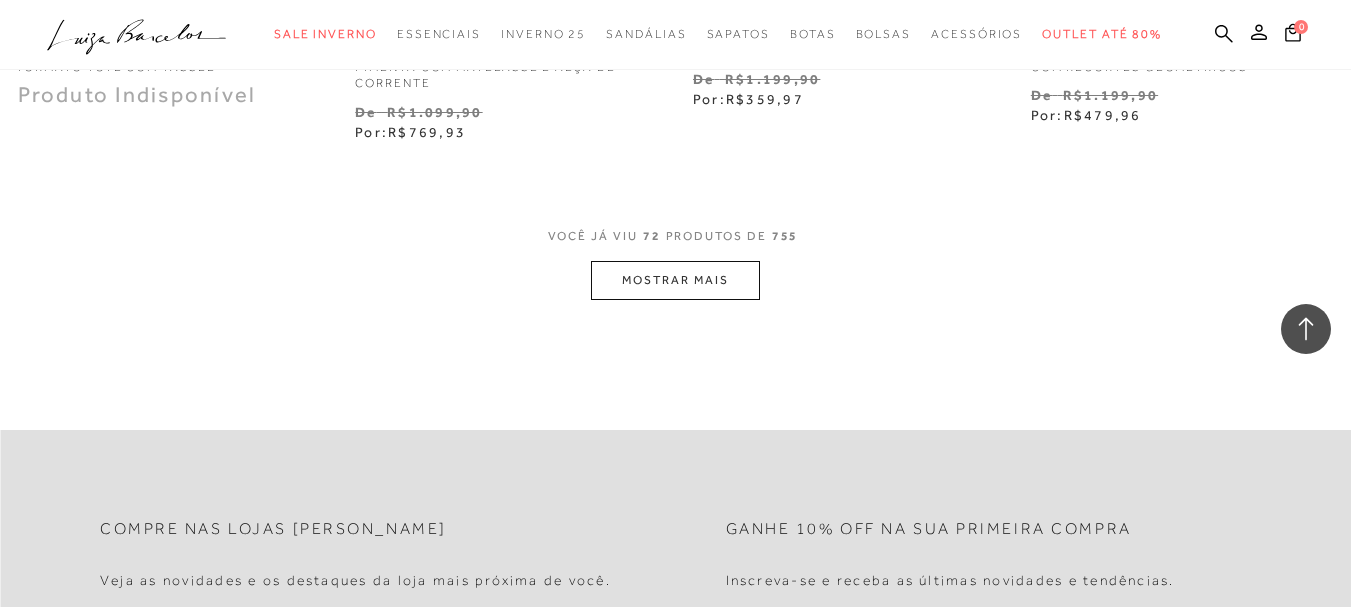 click on "MOSTRAR MAIS" at bounding box center (675, 280) 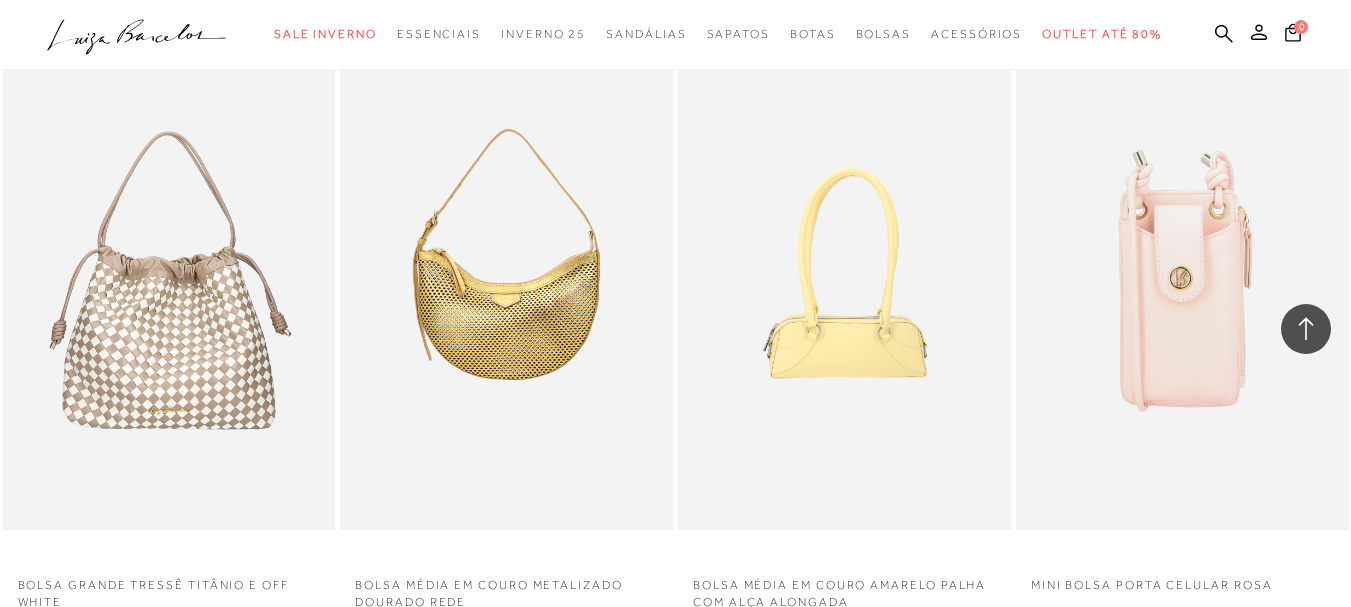 scroll, scrollTop: 15800, scrollLeft: 0, axis: vertical 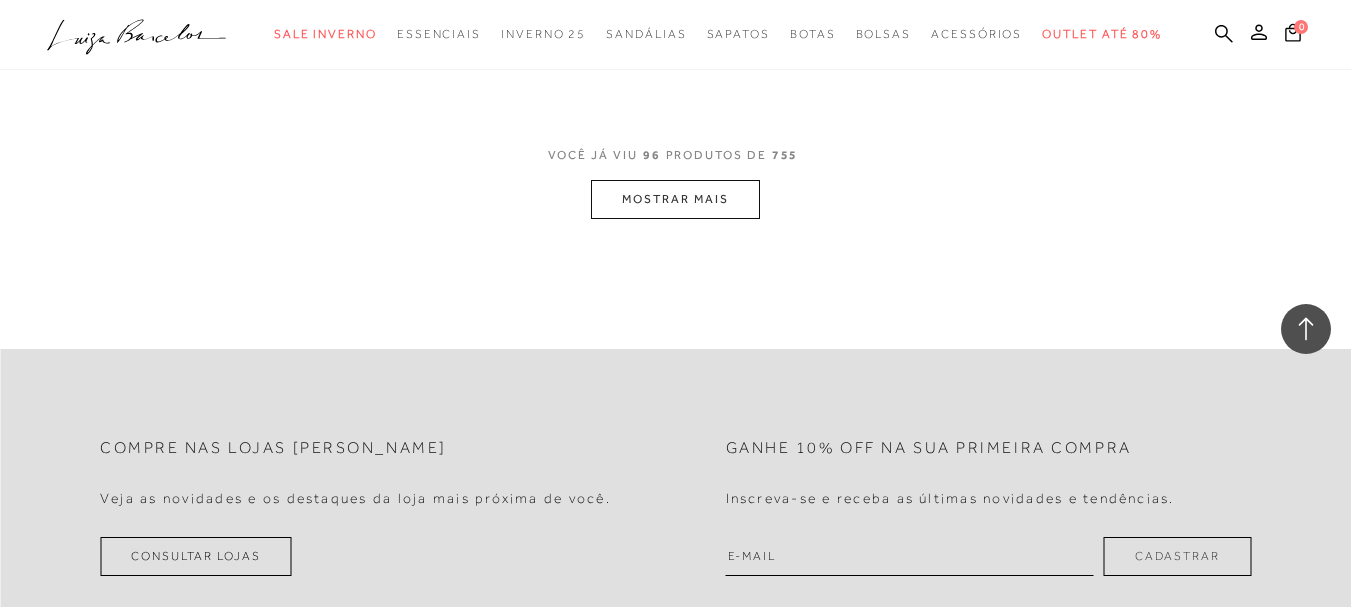click on "MOSTRAR MAIS" at bounding box center (675, 199) 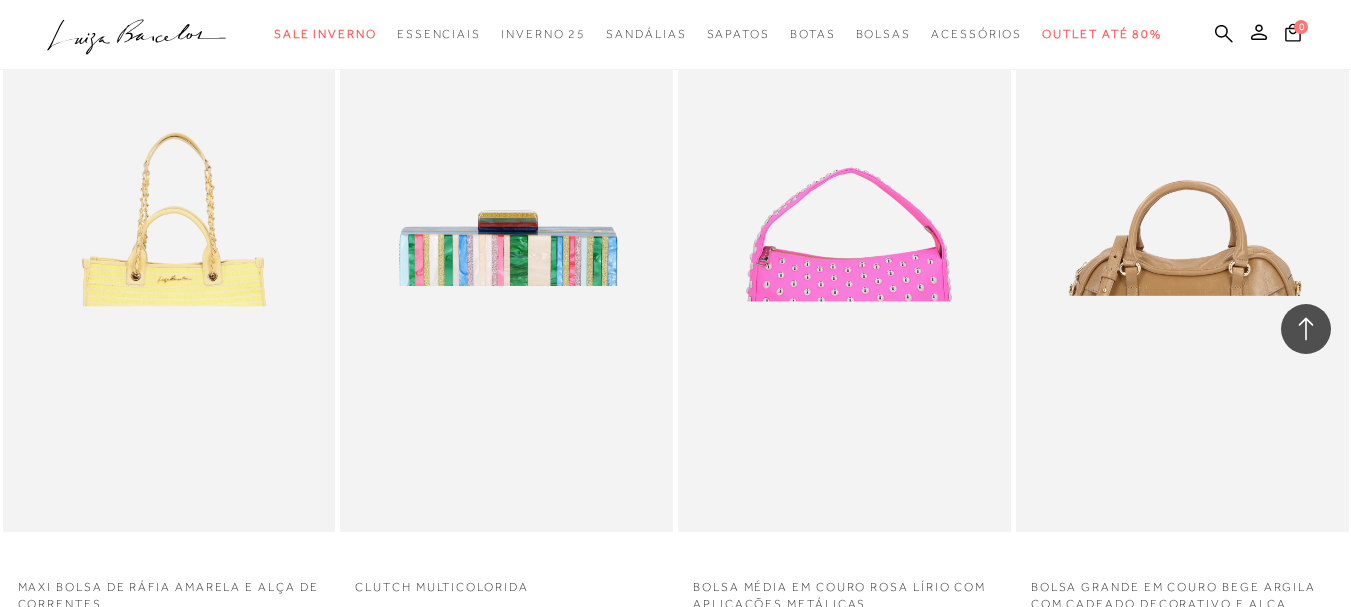 scroll, scrollTop: 19600, scrollLeft: 0, axis: vertical 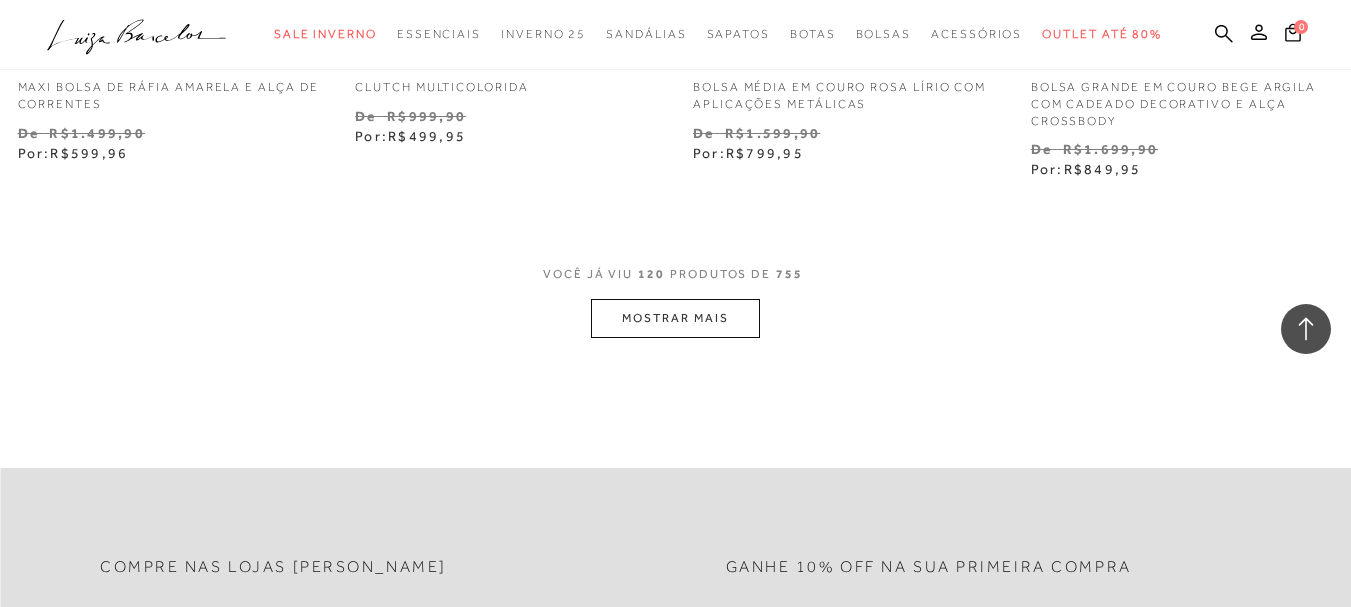 click on "MOSTRAR MAIS" at bounding box center (675, 318) 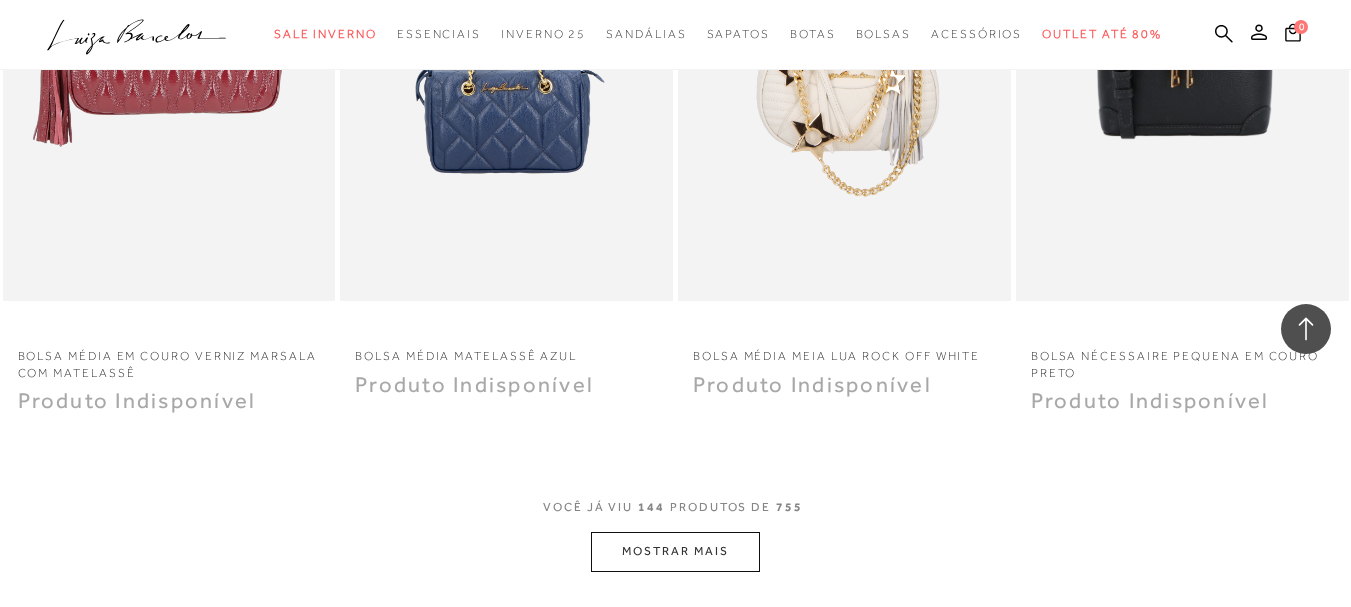 scroll, scrollTop: 23400, scrollLeft: 0, axis: vertical 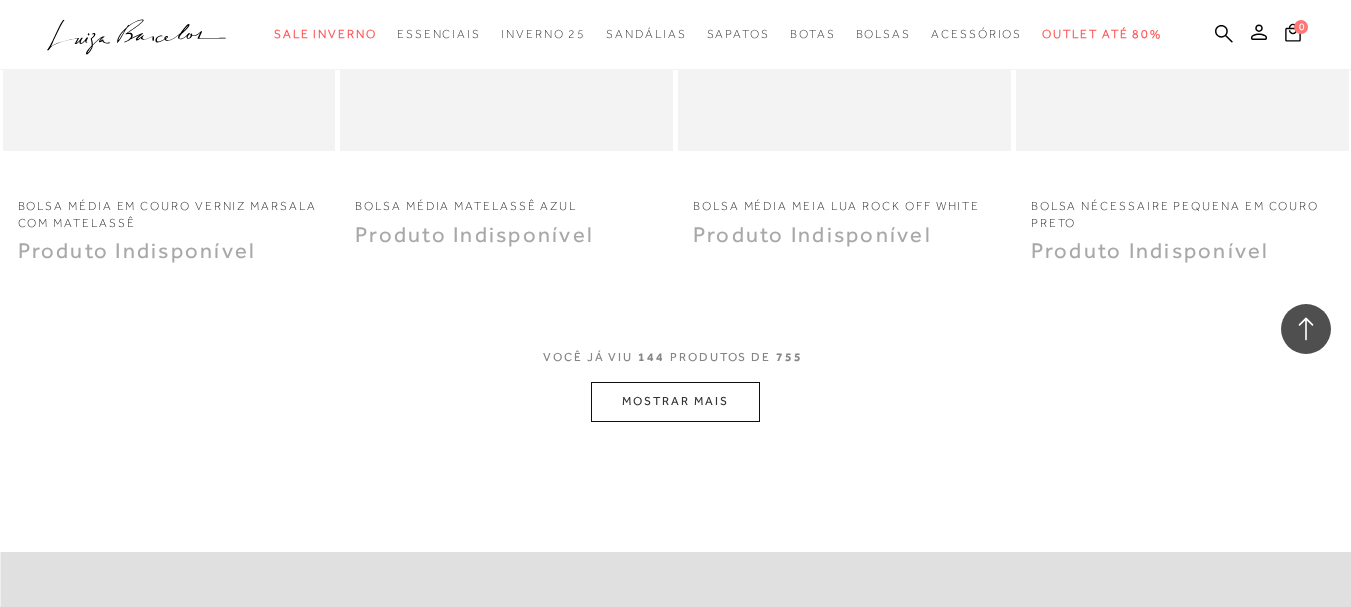 click on "MOSTRAR MAIS" at bounding box center [675, 401] 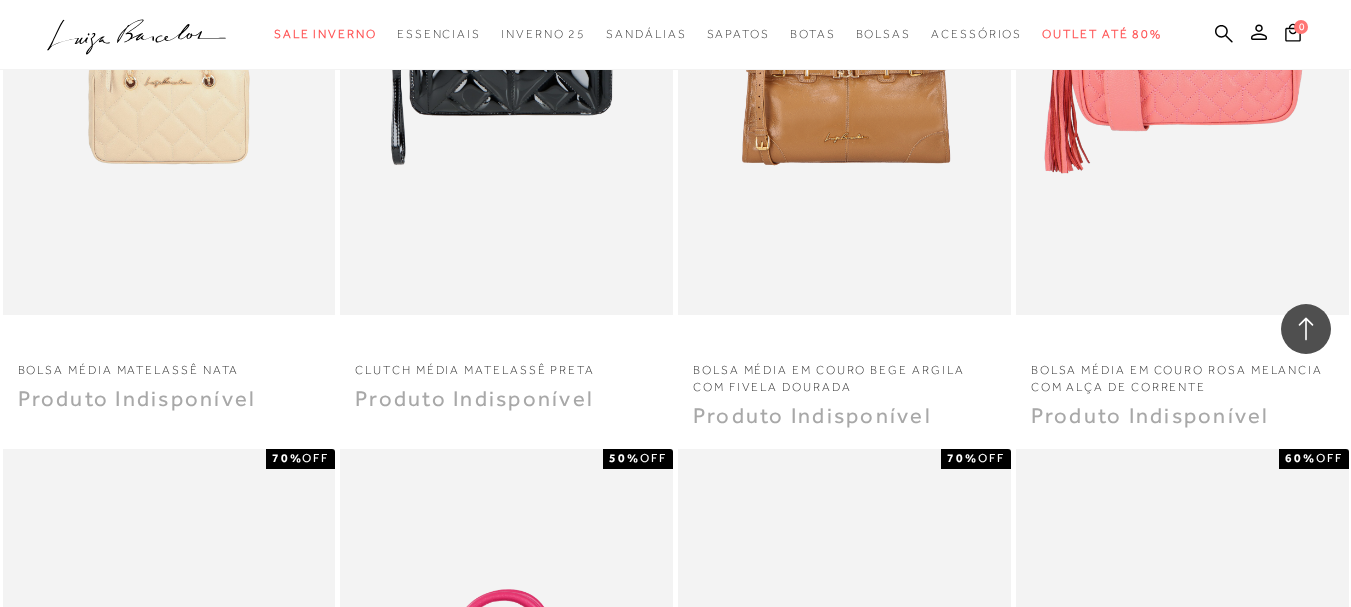 scroll, scrollTop: 25200, scrollLeft: 0, axis: vertical 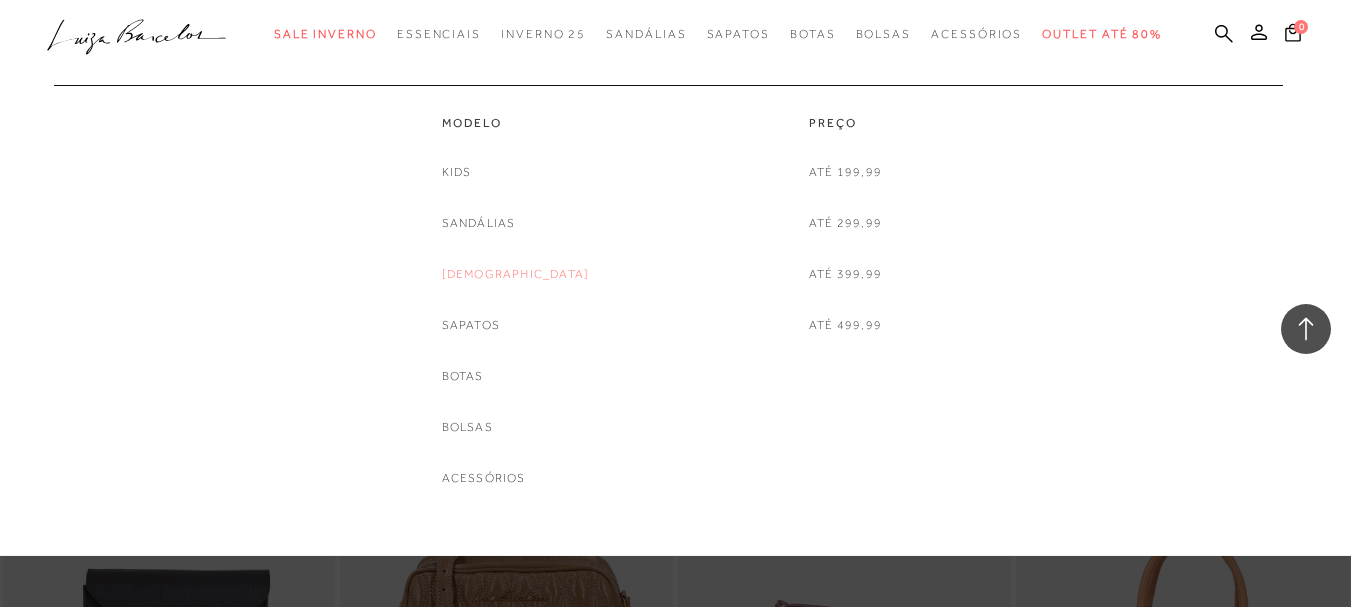 click on "[DEMOGRAPHIC_DATA]" at bounding box center [516, 274] 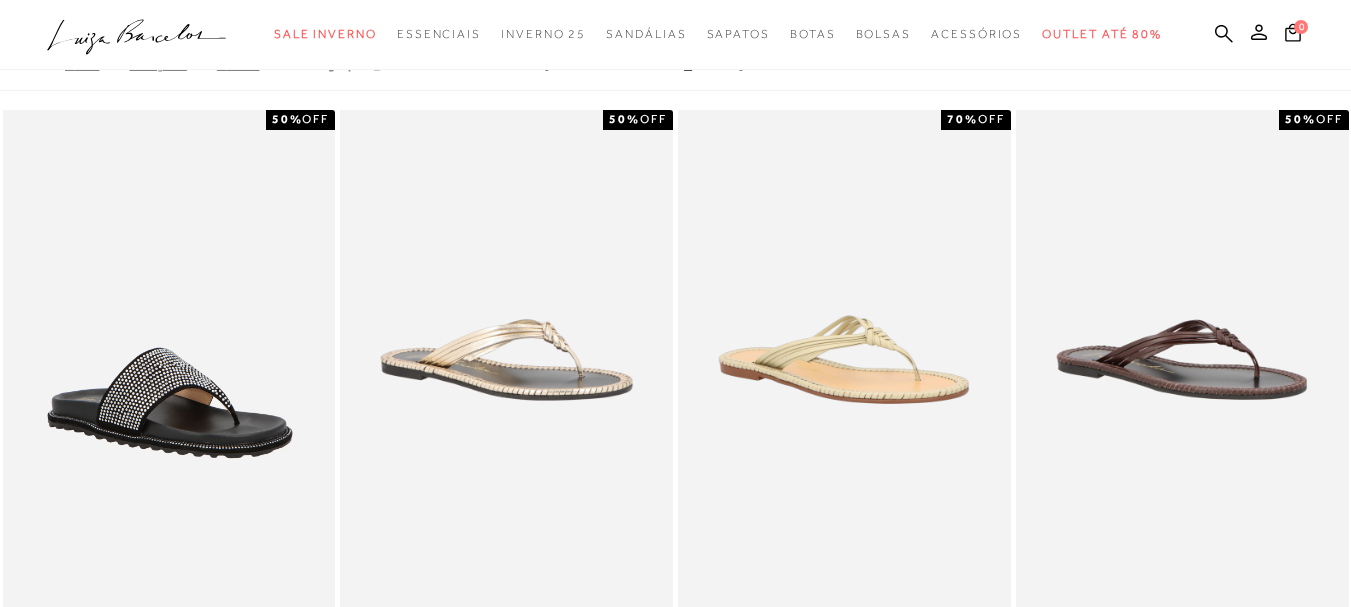 scroll, scrollTop: 0, scrollLeft: 0, axis: both 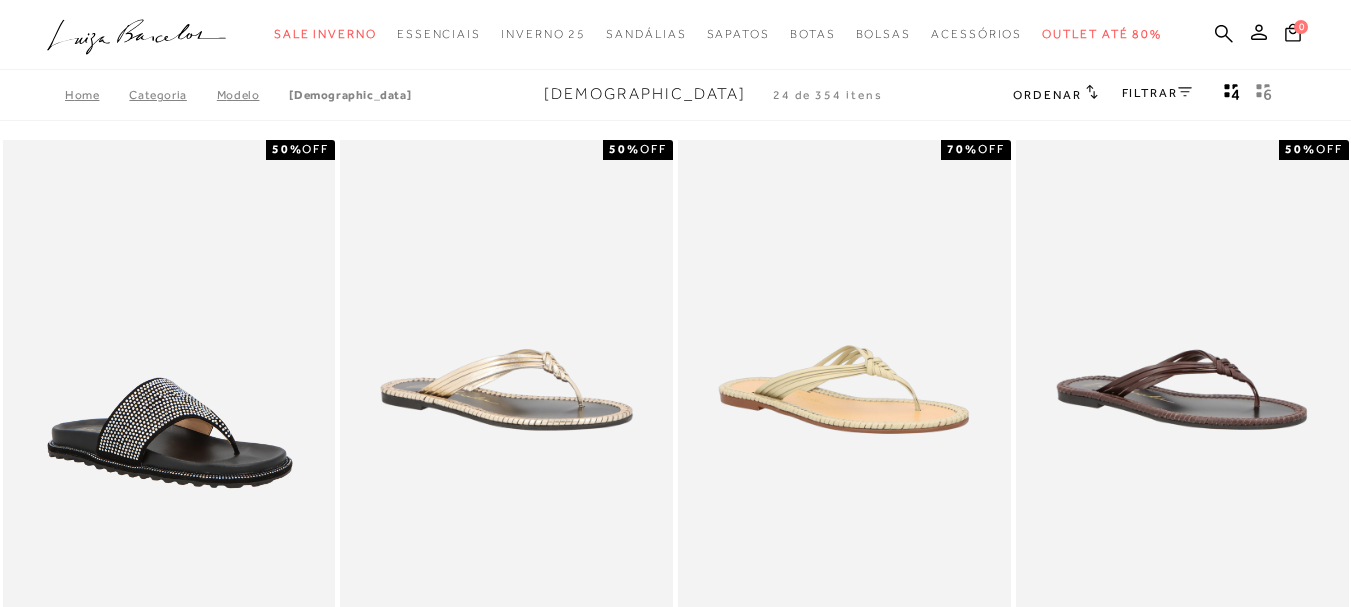 click on "FILTRAR" at bounding box center [1157, 95] 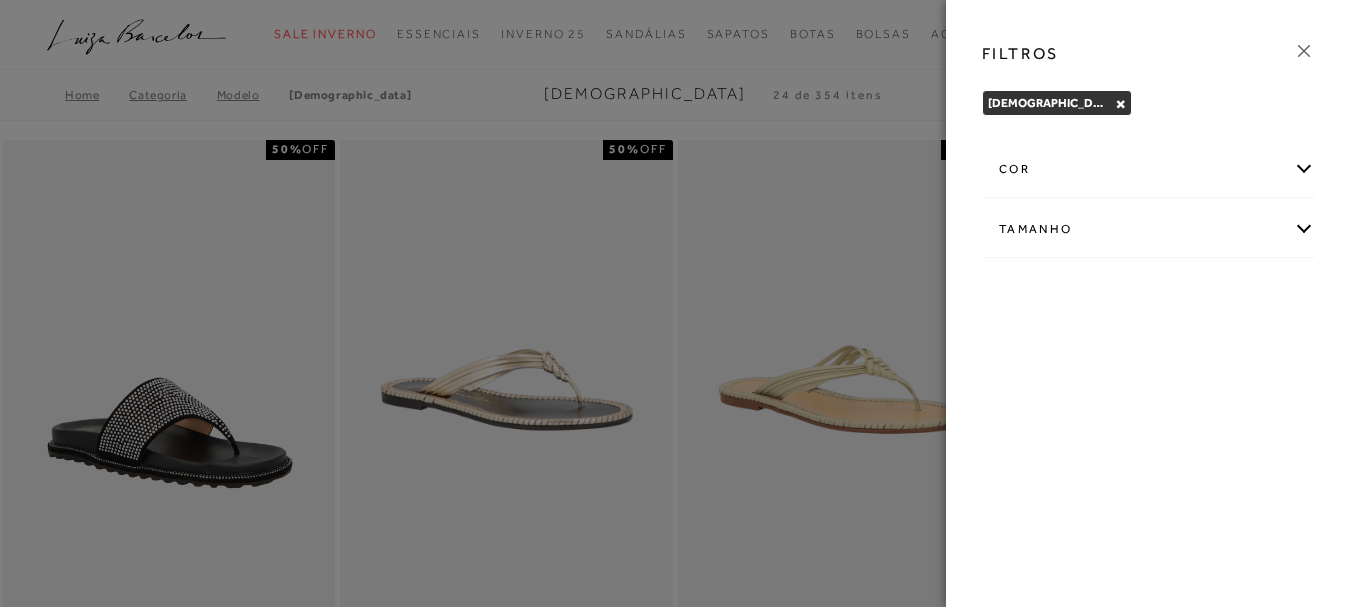 click on "Tamanho" at bounding box center [1148, 229] 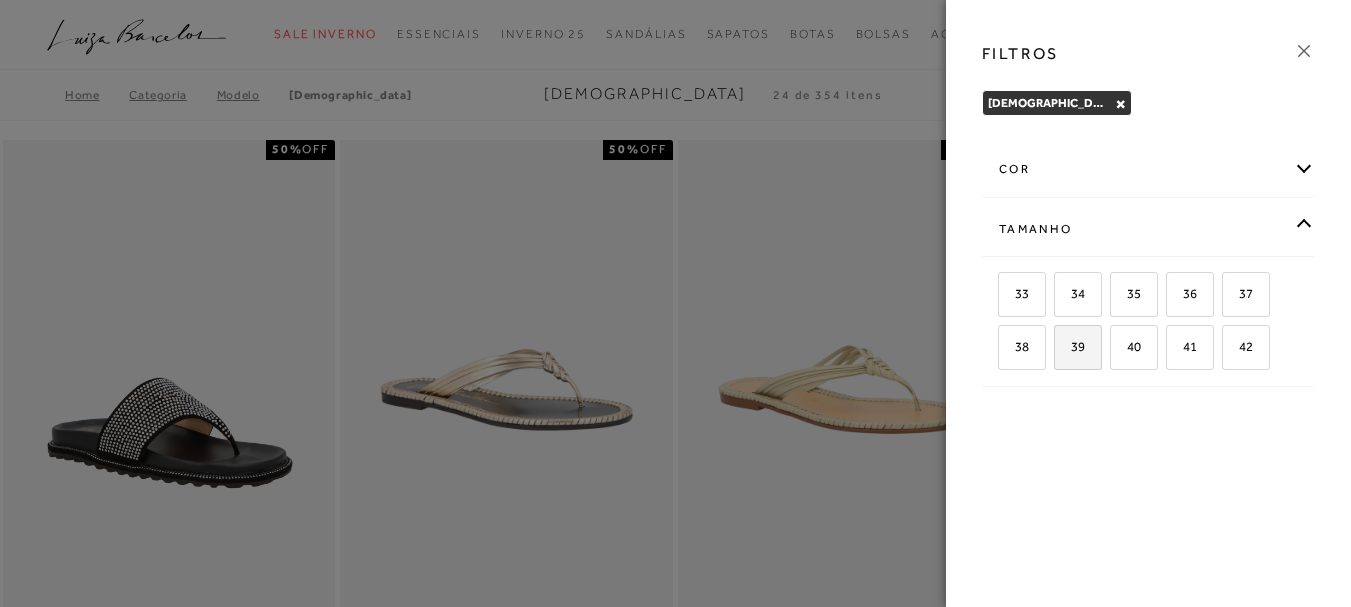 click on "39" at bounding box center [1070, 346] 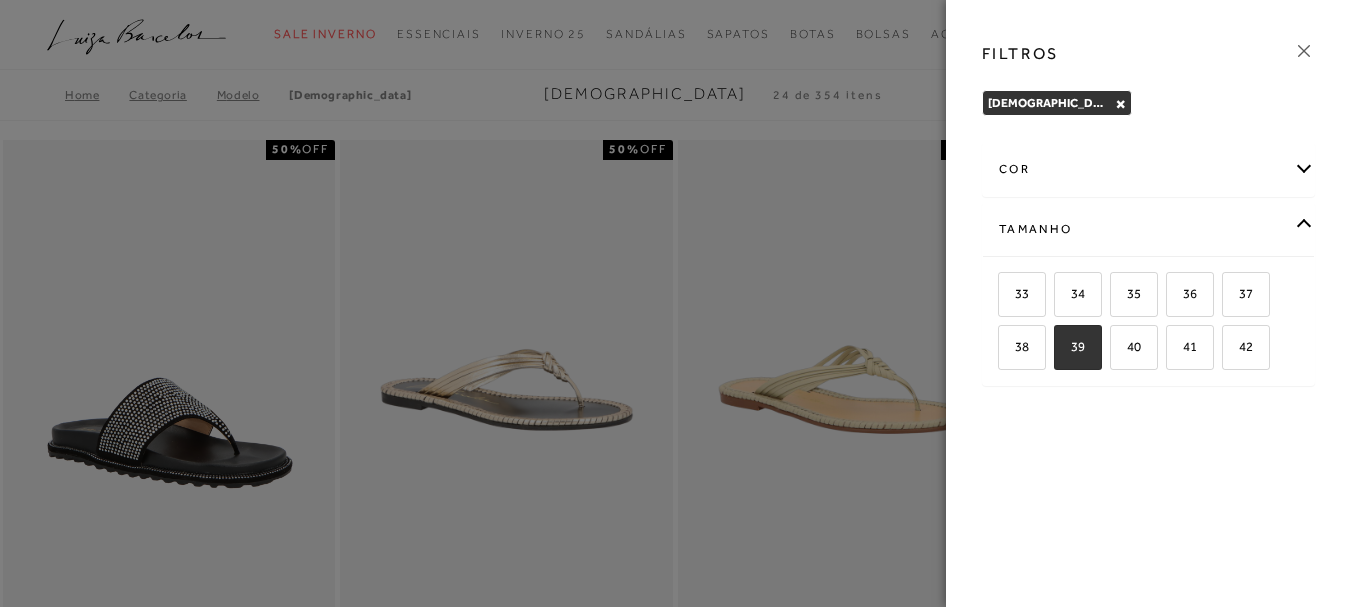 checkbox on "true" 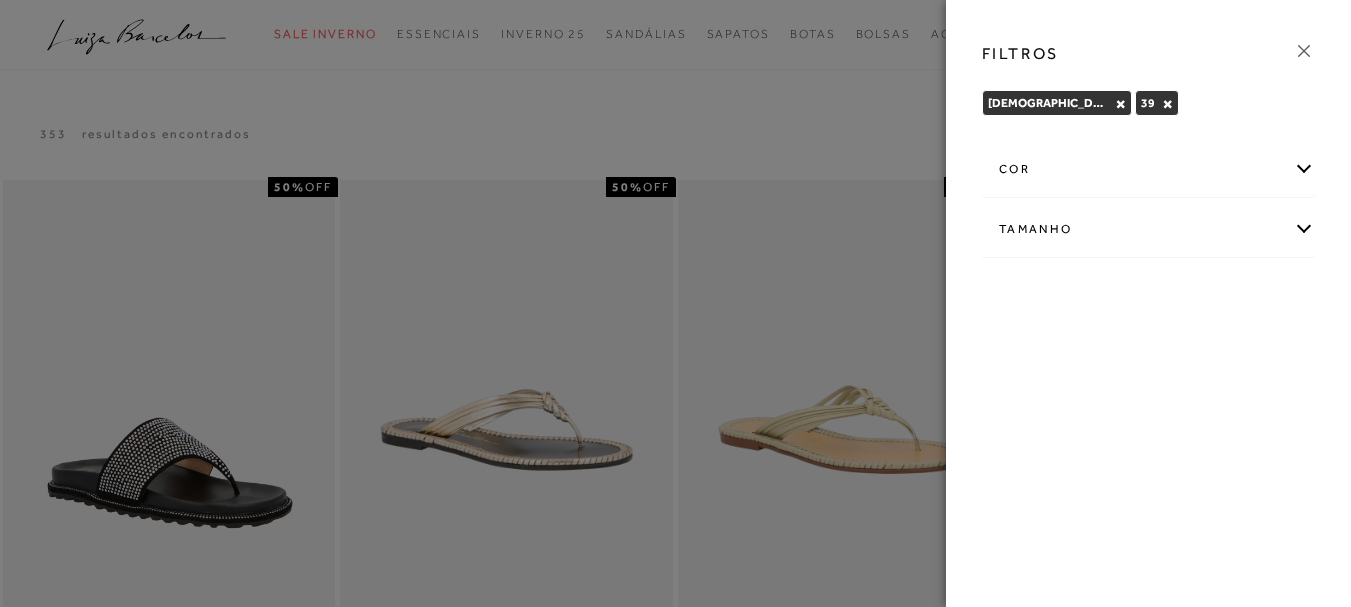 click 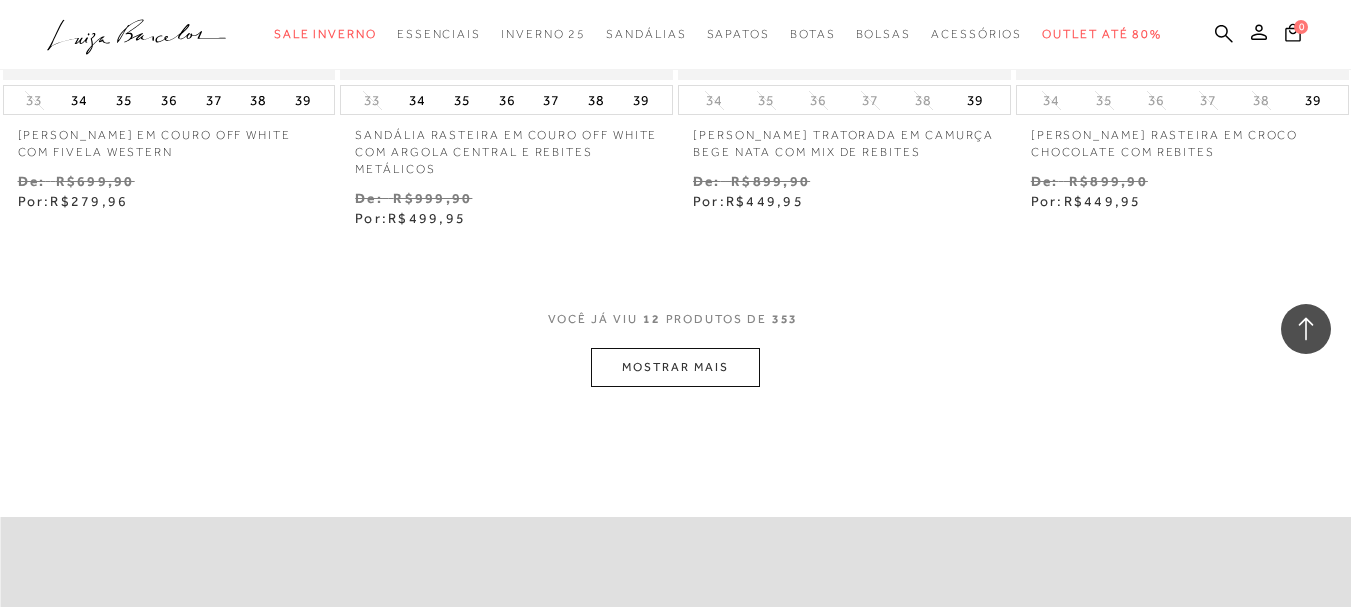 scroll, scrollTop: 1900, scrollLeft: 0, axis: vertical 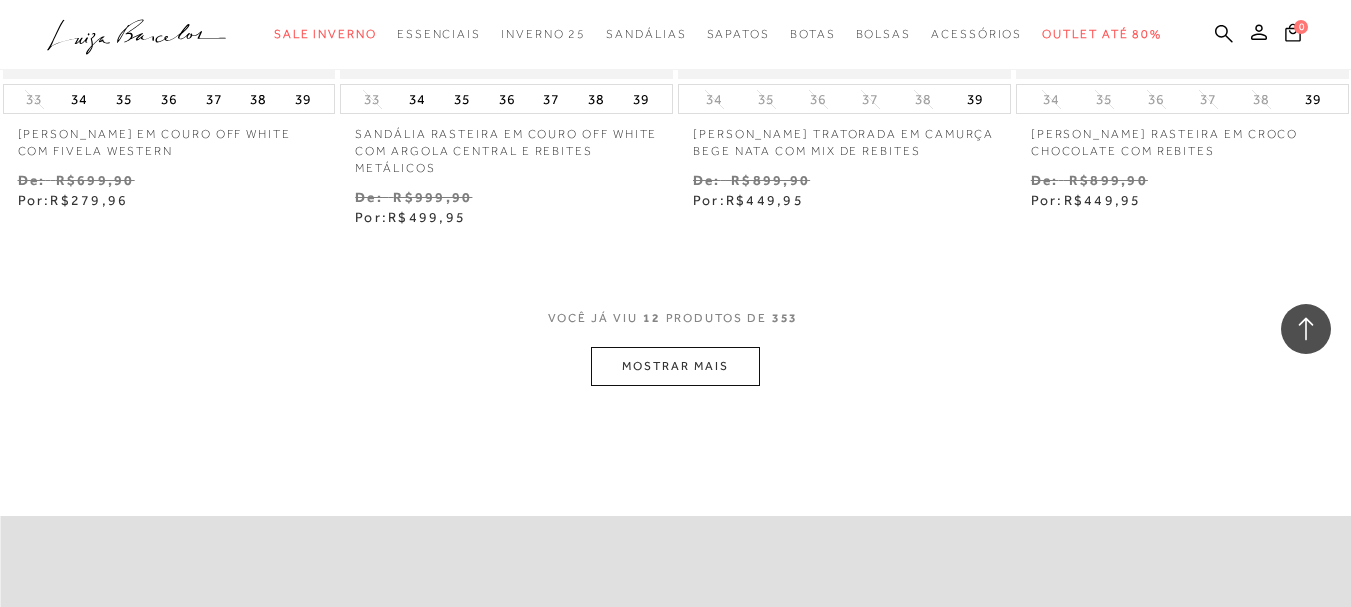 click on "MOSTRAR MAIS" at bounding box center (675, 366) 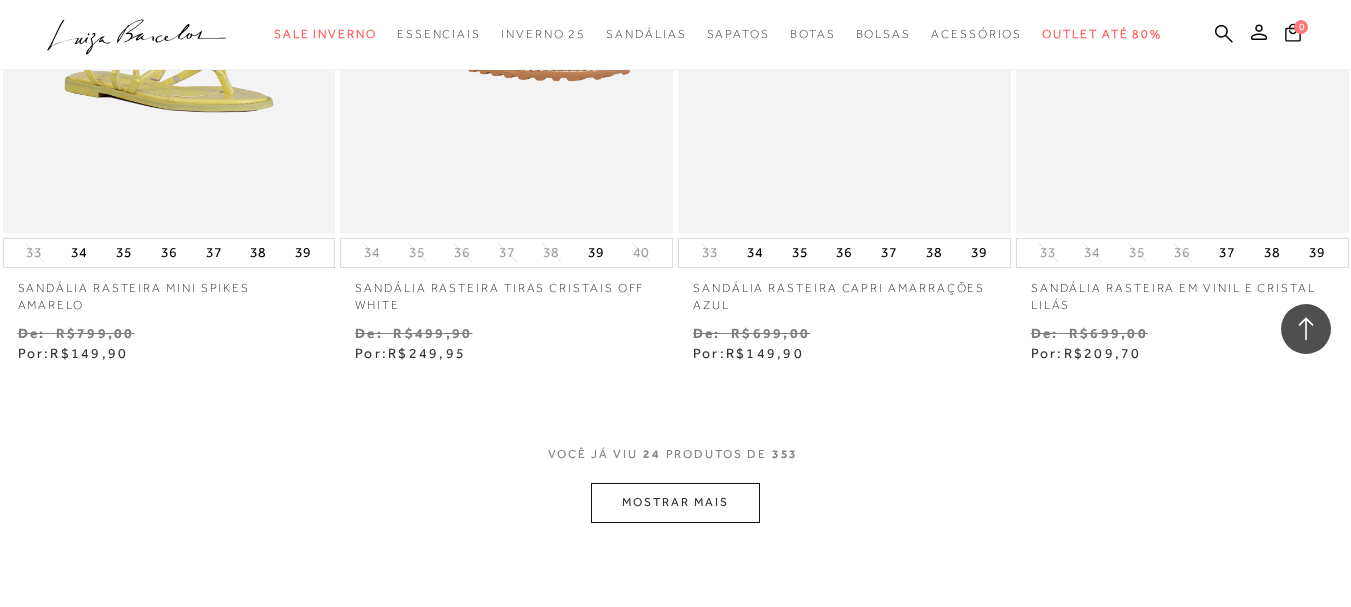 scroll, scrollTop: 3900, scrollLeft: 0, axis: vertical 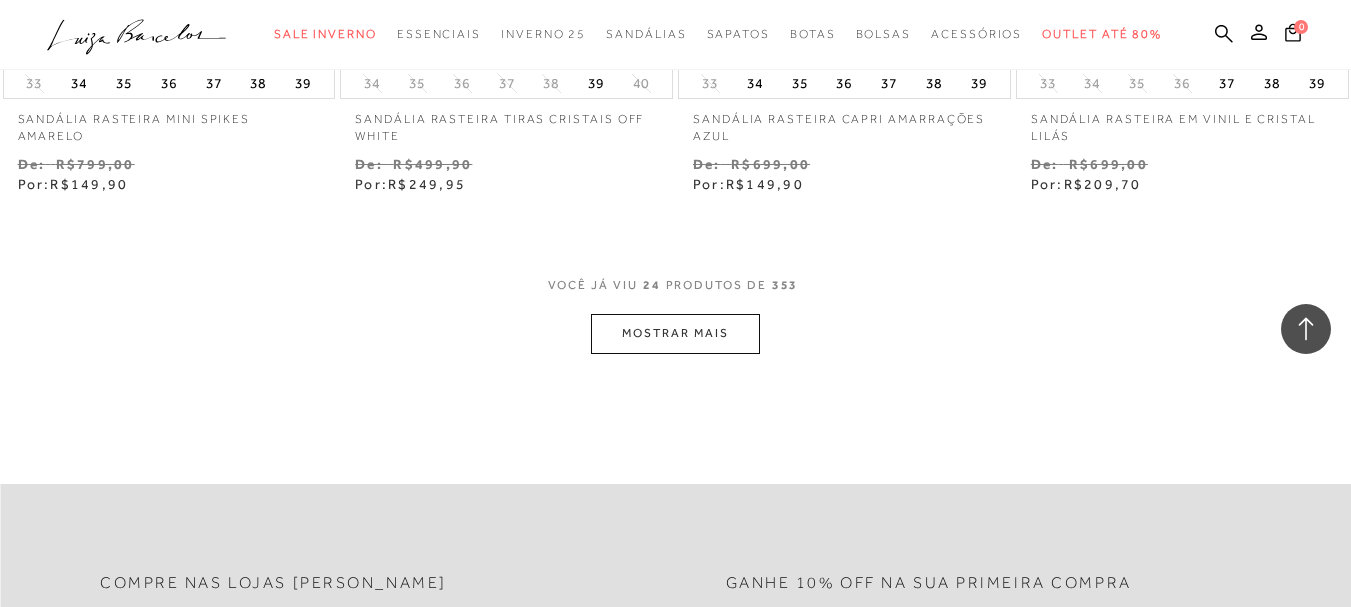 click on "MOSTRAR MAIS" at bounding box center (675, 333) 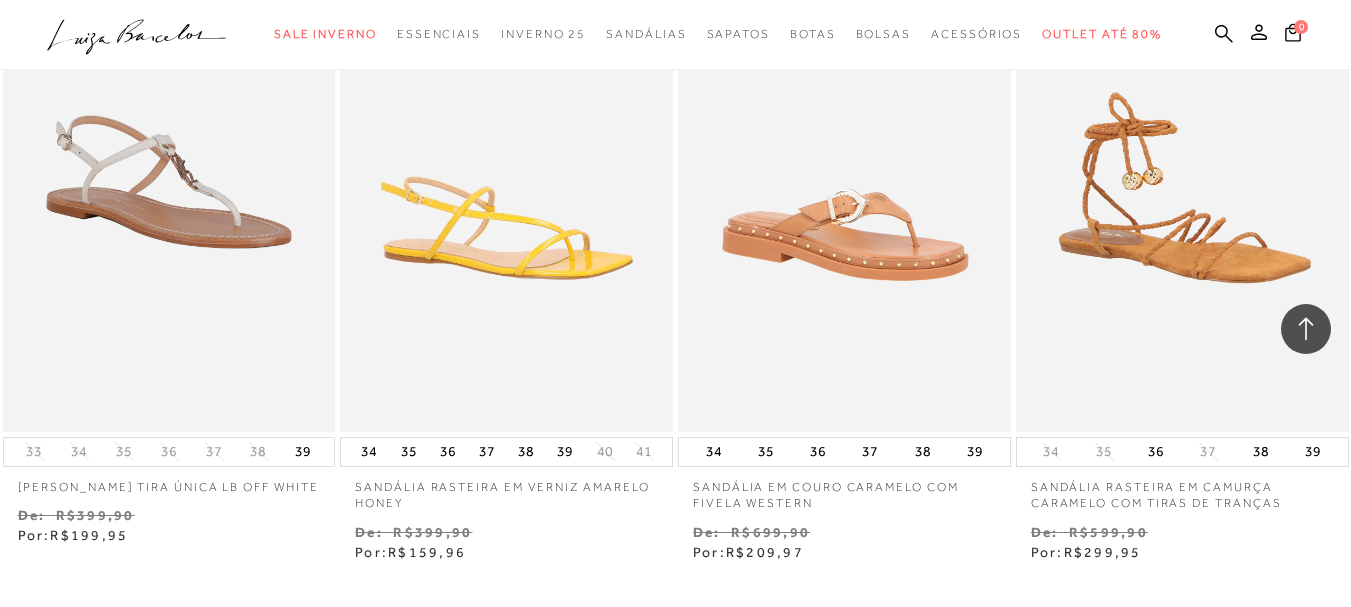 scroll, scrollTop: 6000, scrollLeft: 0, axis: vertical 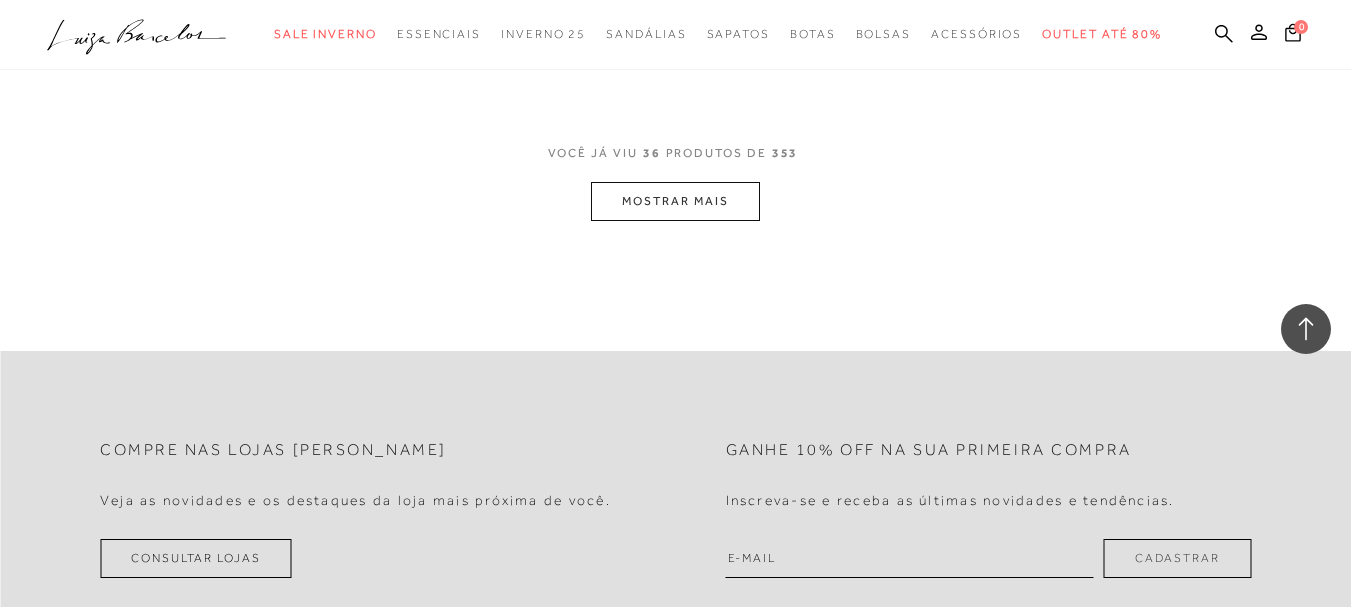 click on "MOSTRAR MAIS" at bounding box center [675, 201] 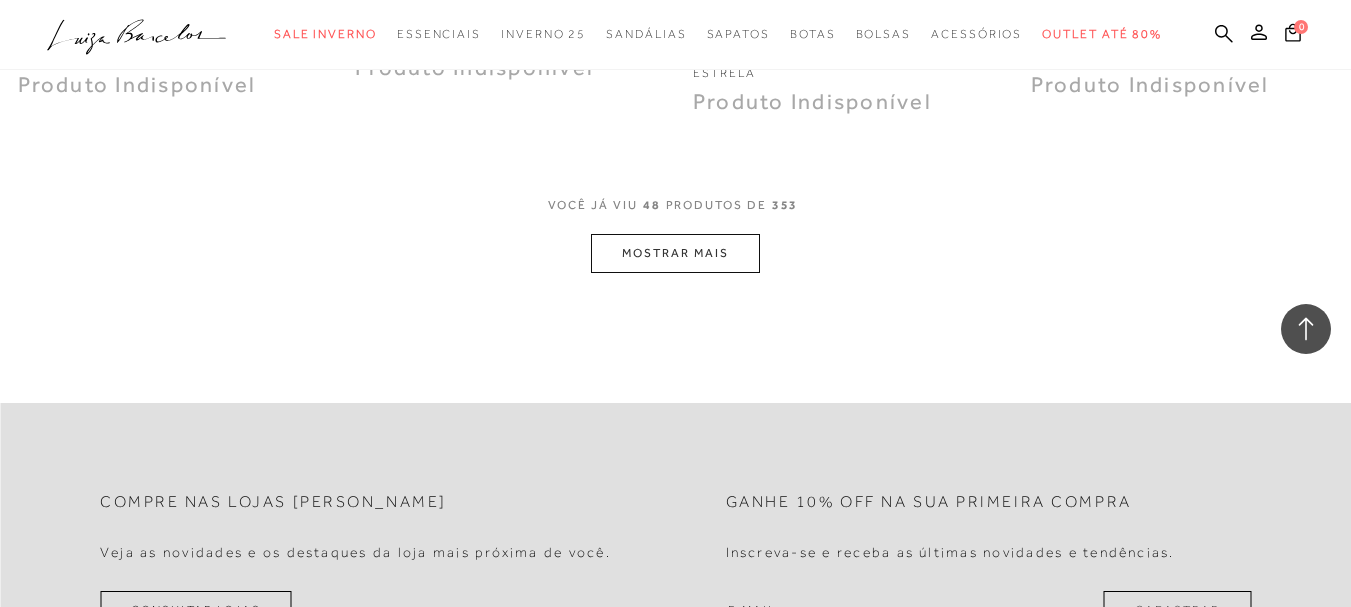 scroll, scrollTop: 7900, scrollLeft: 0, axis: vertical 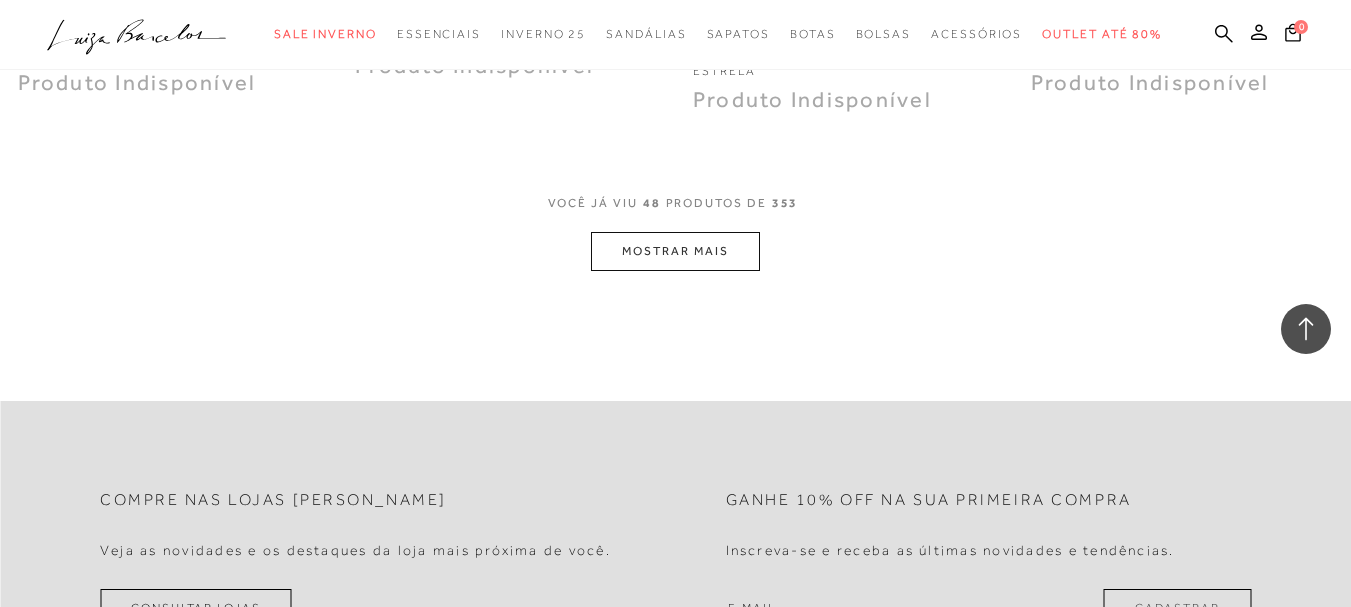 click on "MOSTRAR MAIS" at bounding box center [675, 251] 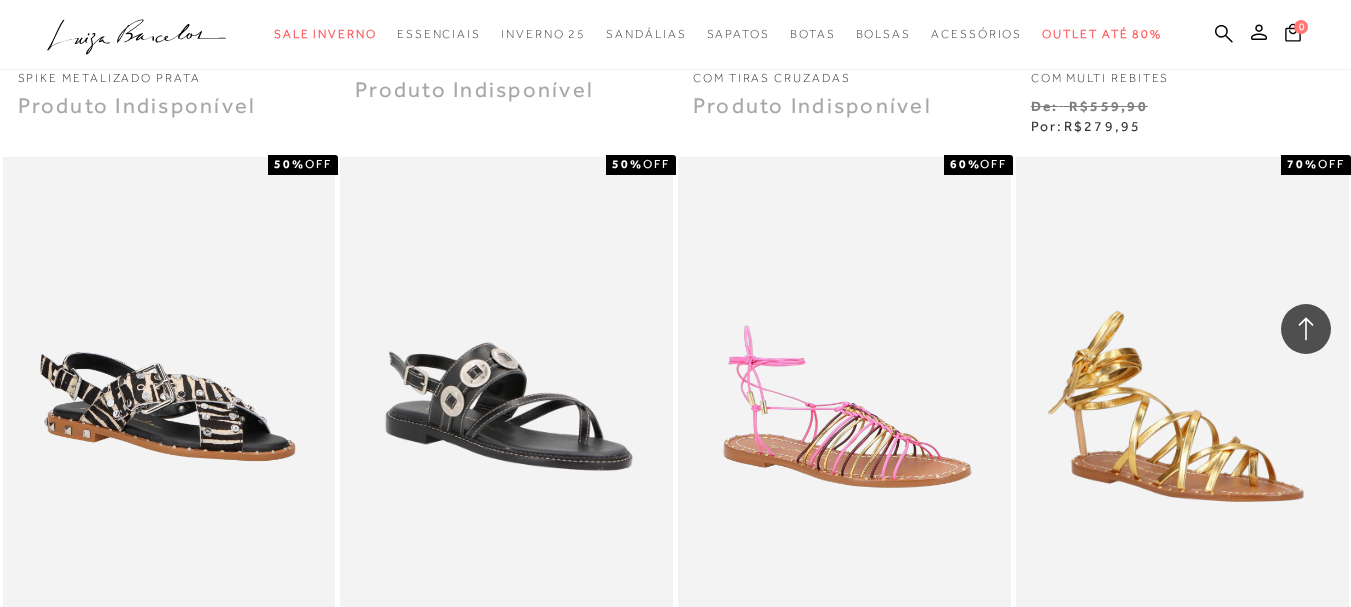 scroll, scrollTop: 9300, scrollLeft: 0, axis: vertical 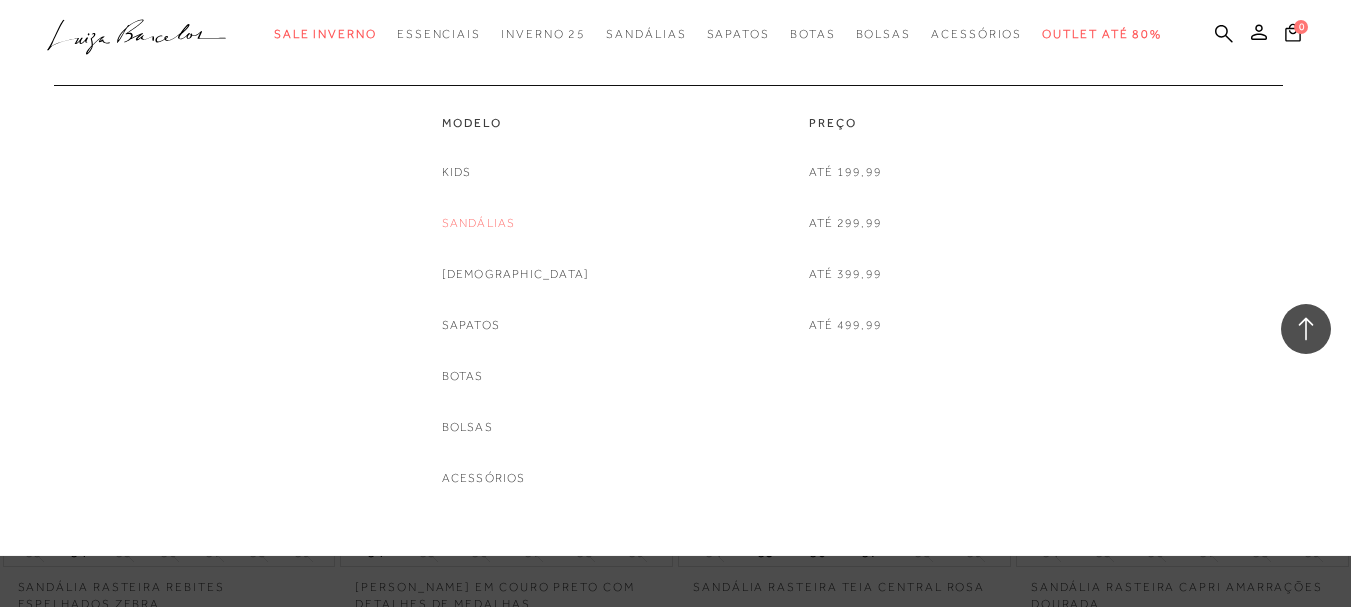 click on "Sandálias" at bounding box center (479, 223) 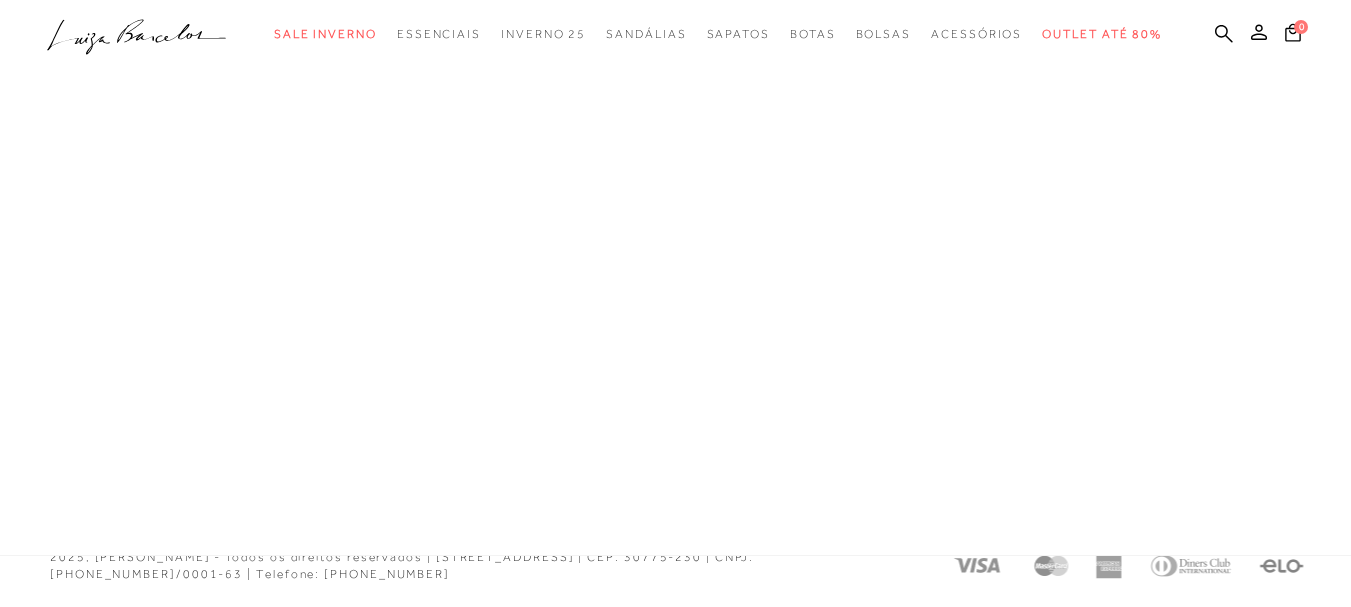 scroll, scrollTop: 1200, scrollLeft: 0, axis: vertical 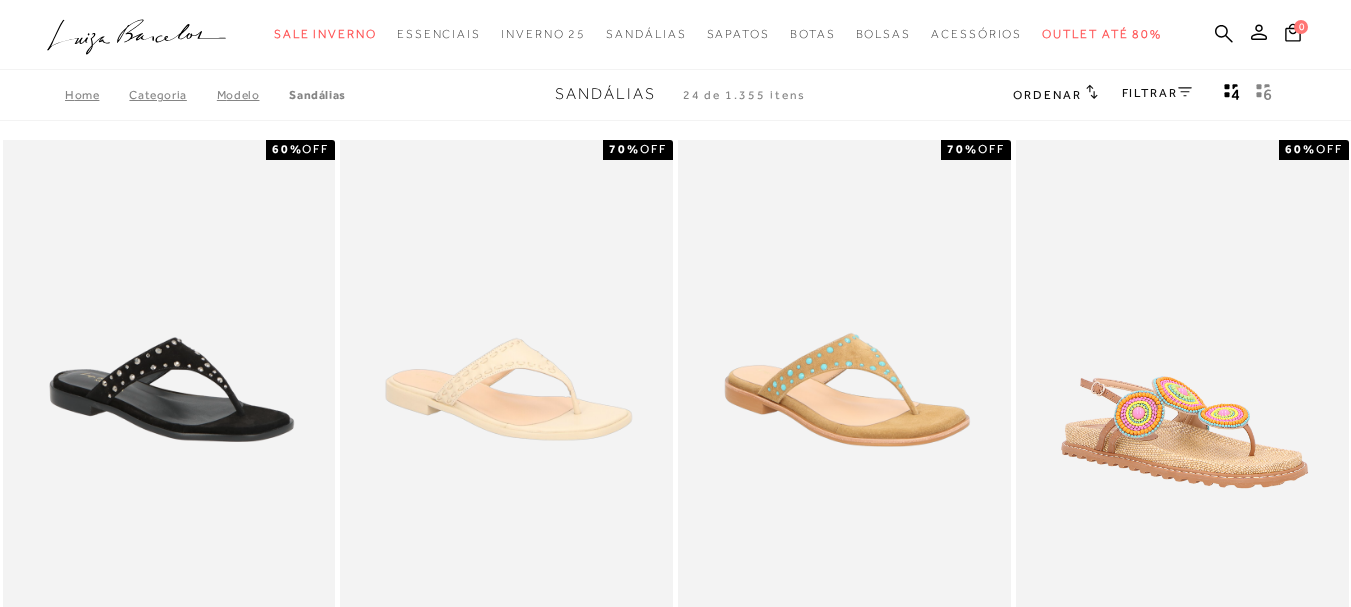 click on "FILTRAR" at bounding box center (1157, 93) 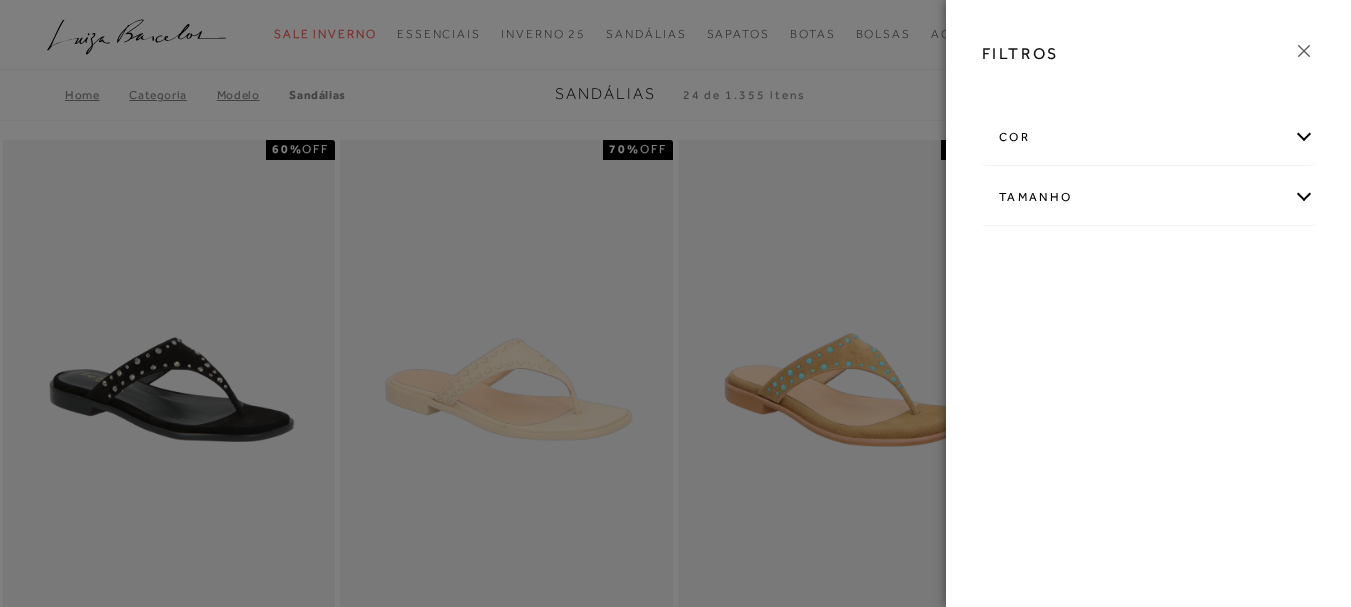 click on "Tamanho" at bounding box center (1148, 197) 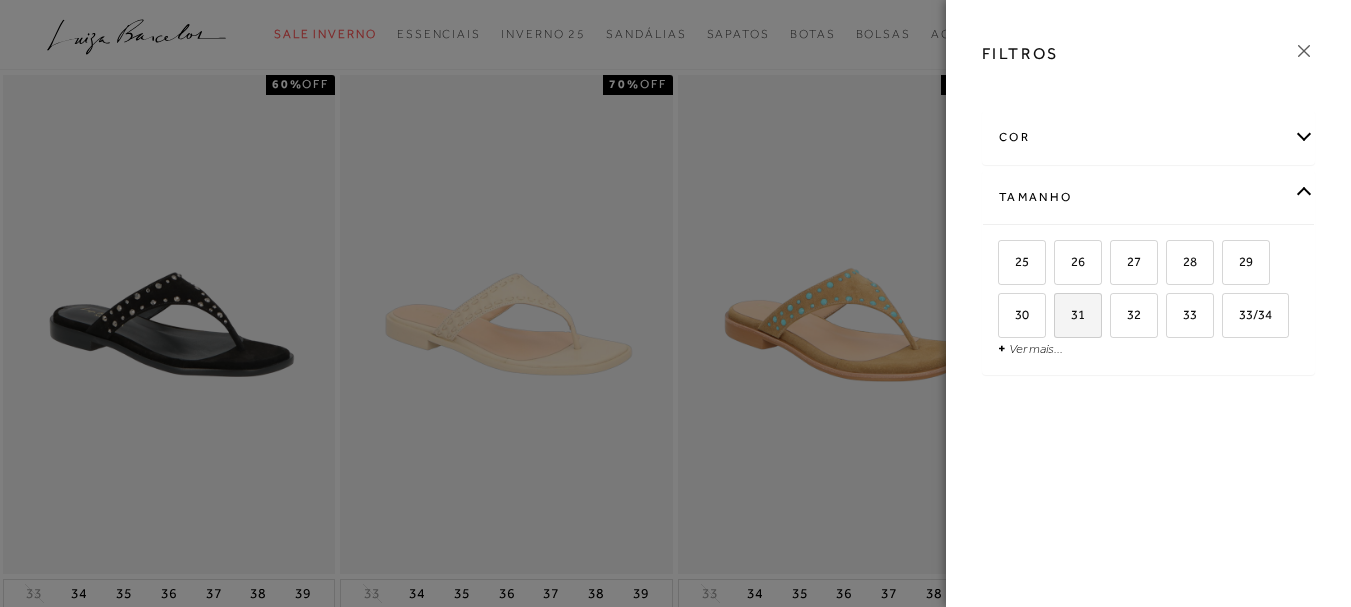 scroll, scrollTop: 100, scrollLeft: 0, axis: vertical 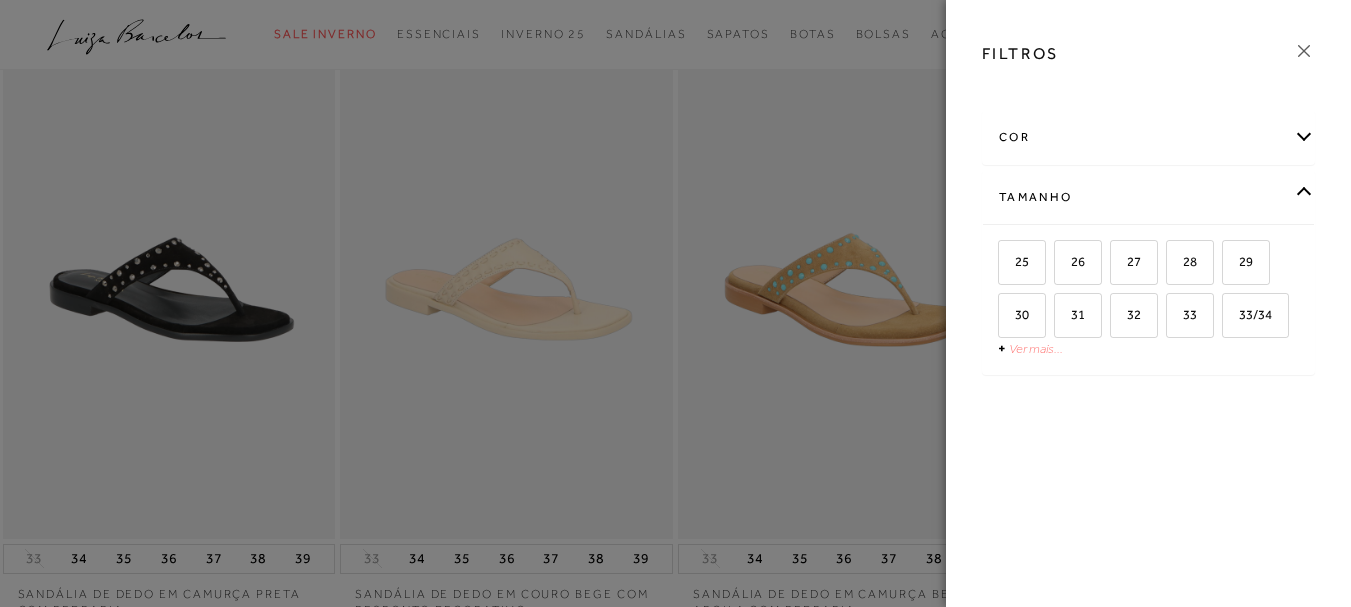 click on "Ver mais..." at bounding box center [1036, 348] 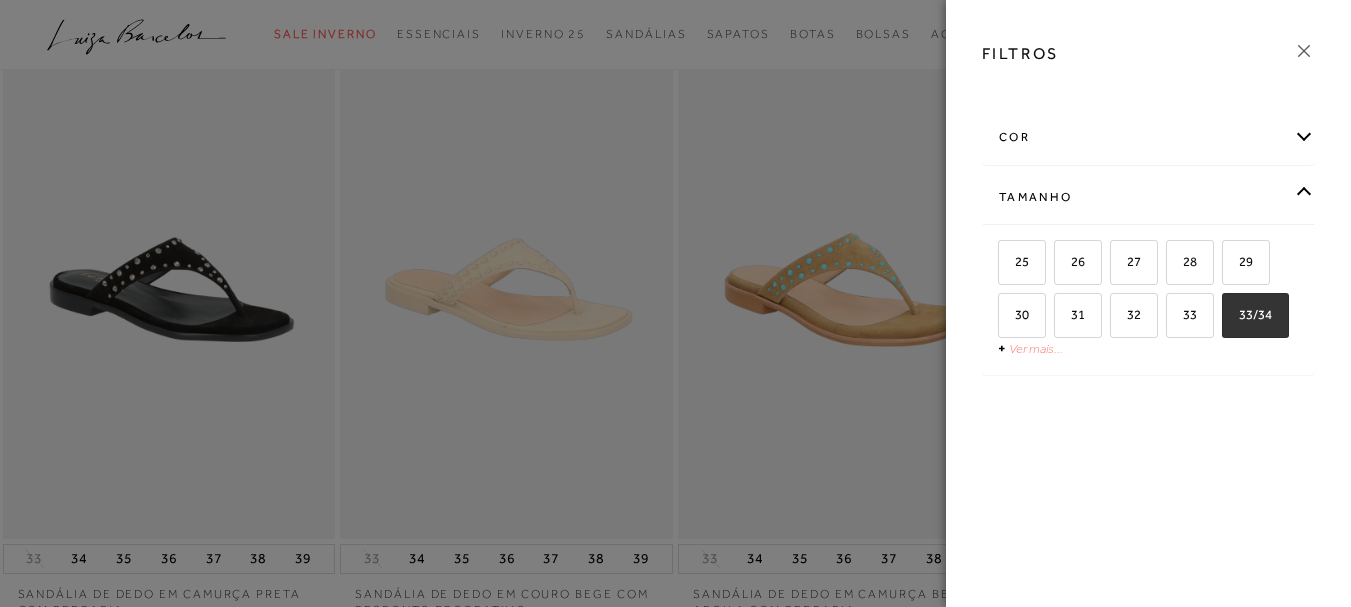 checkbox on "true" 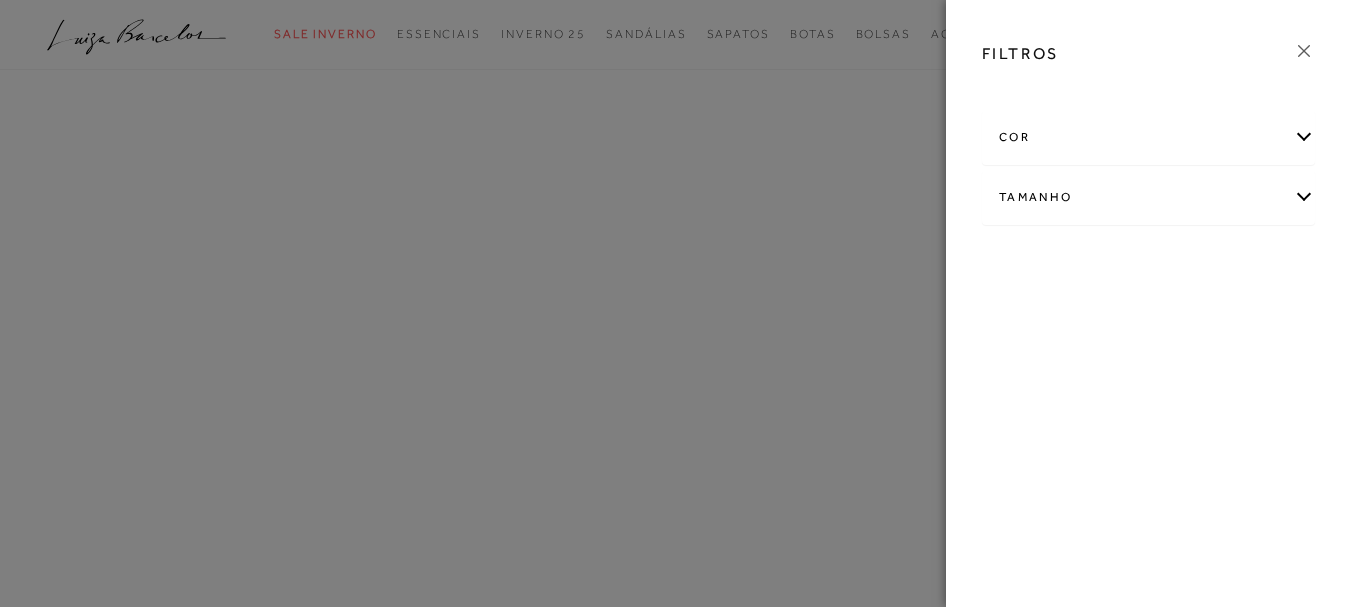 scroll, scrollTop: 0, scrollLeft: 0, axis: both 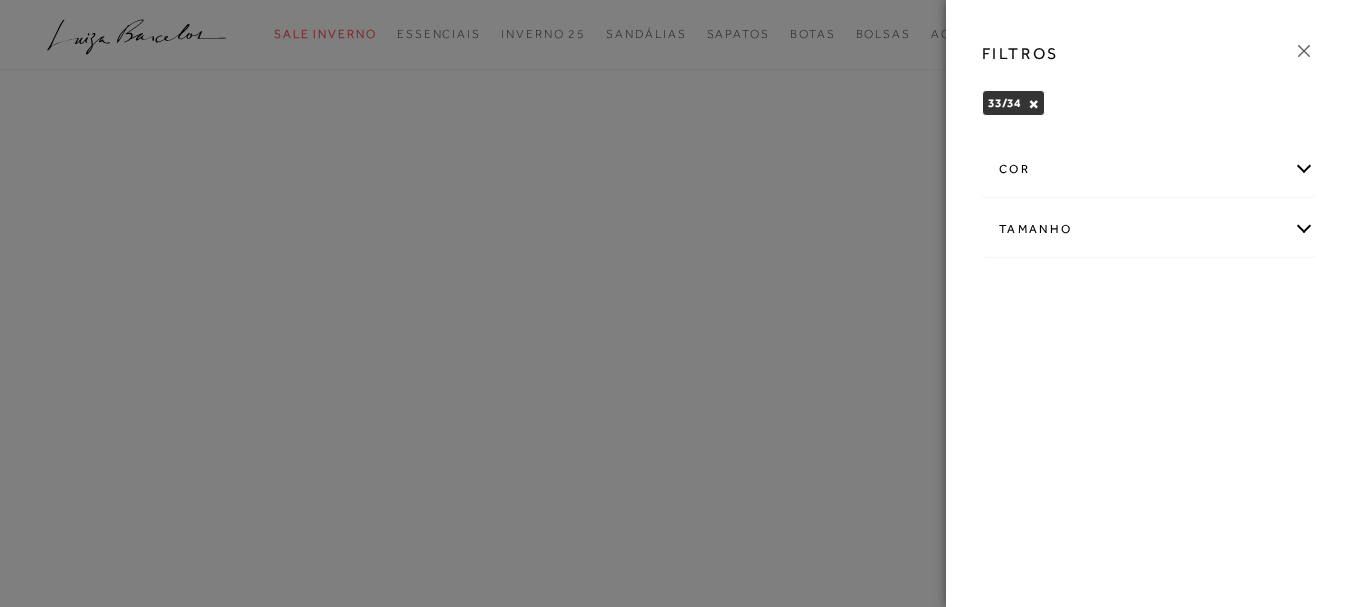 click on "cor" at bounding box center [1148, 169] 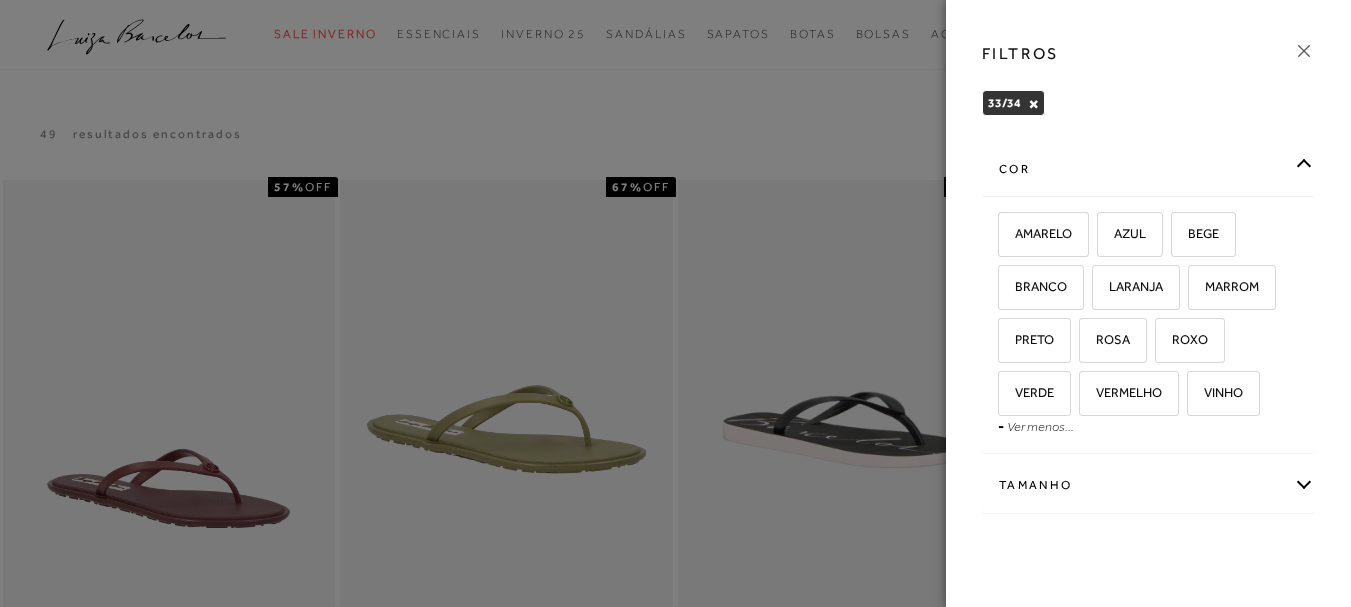 click on "×" at bounding box center (1033, 104) 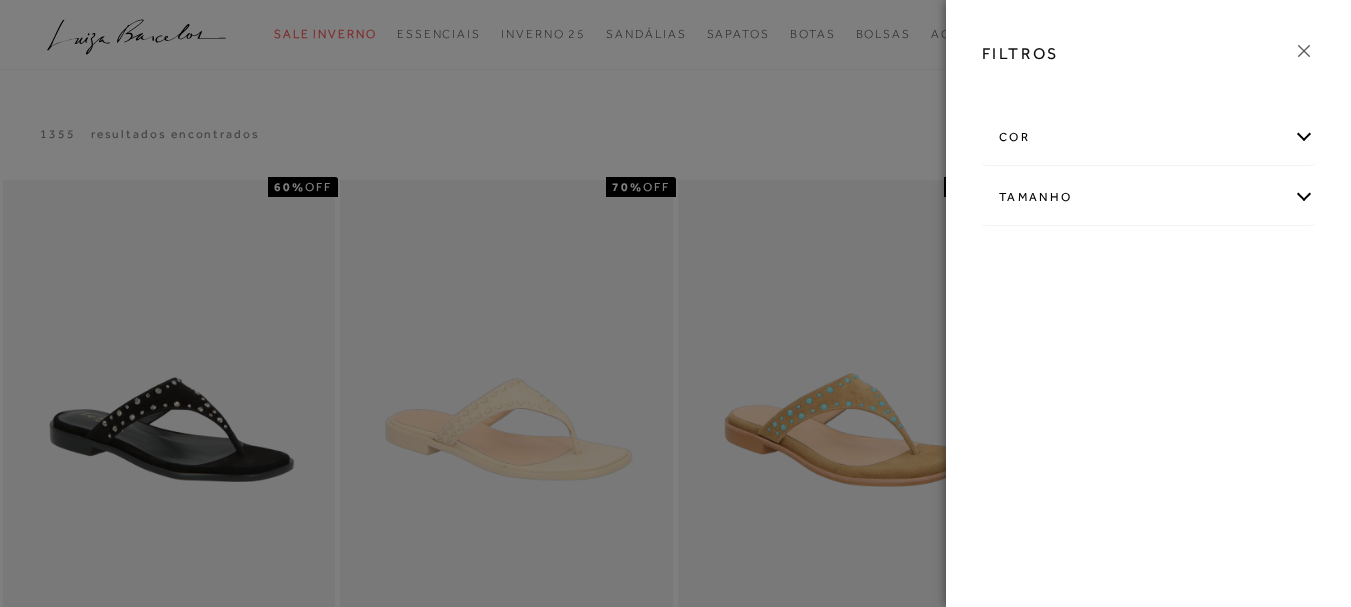 scroll, scrollTop: 0, scrollLeft: 0, axis: both 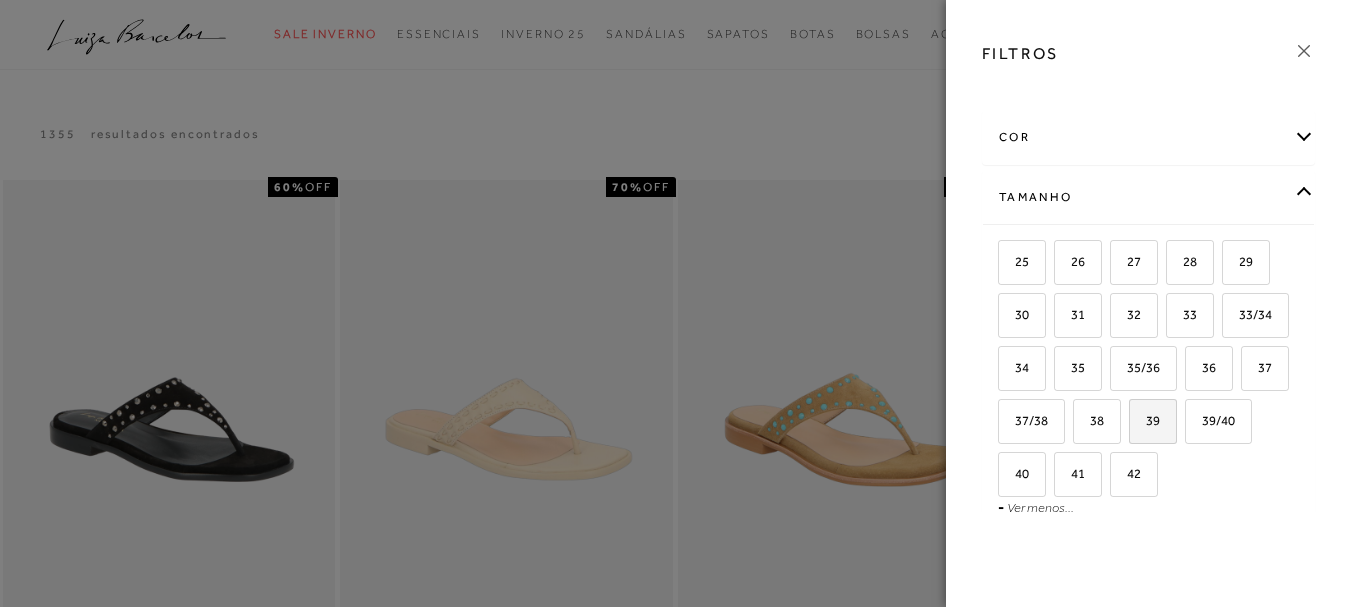 click on "39" at bounding box center (1145, 420) 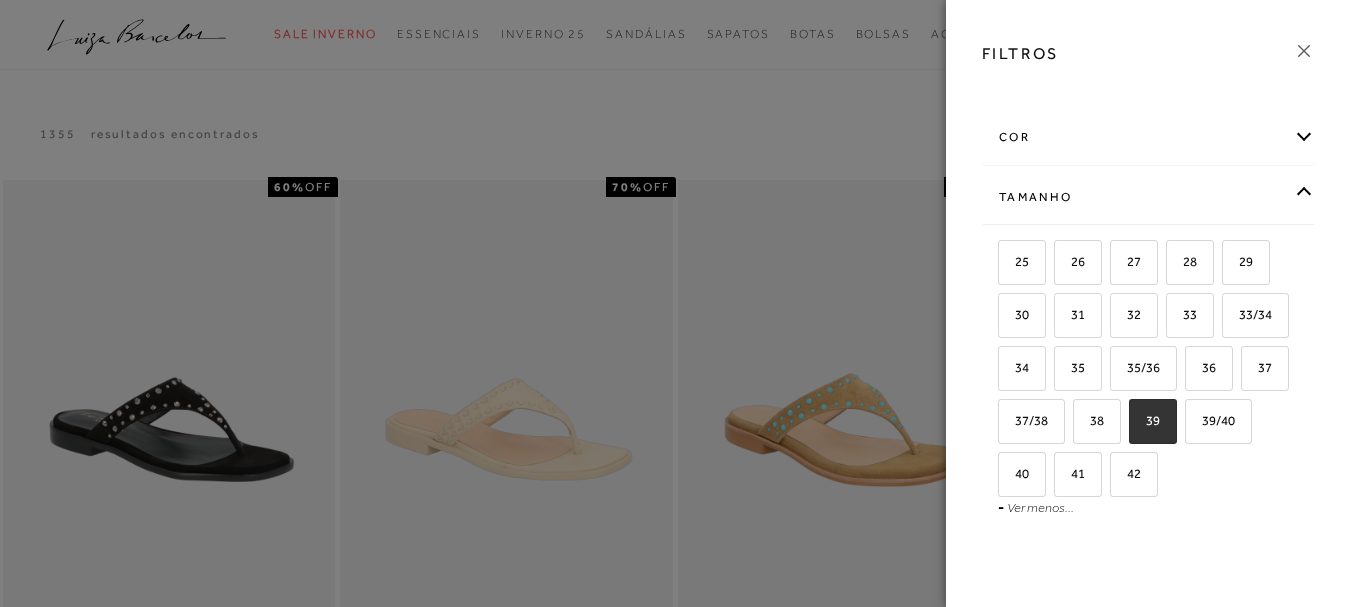 checkbox on "true" 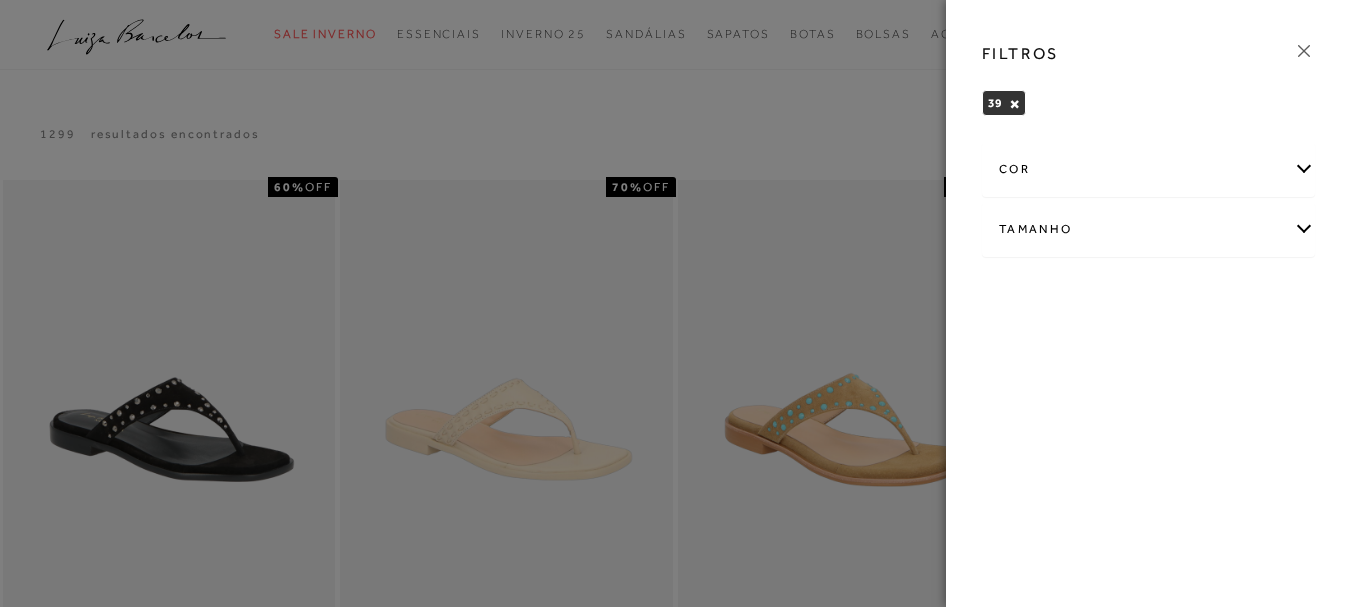 click on "FILTROS" at bounding box center [1148, 54] 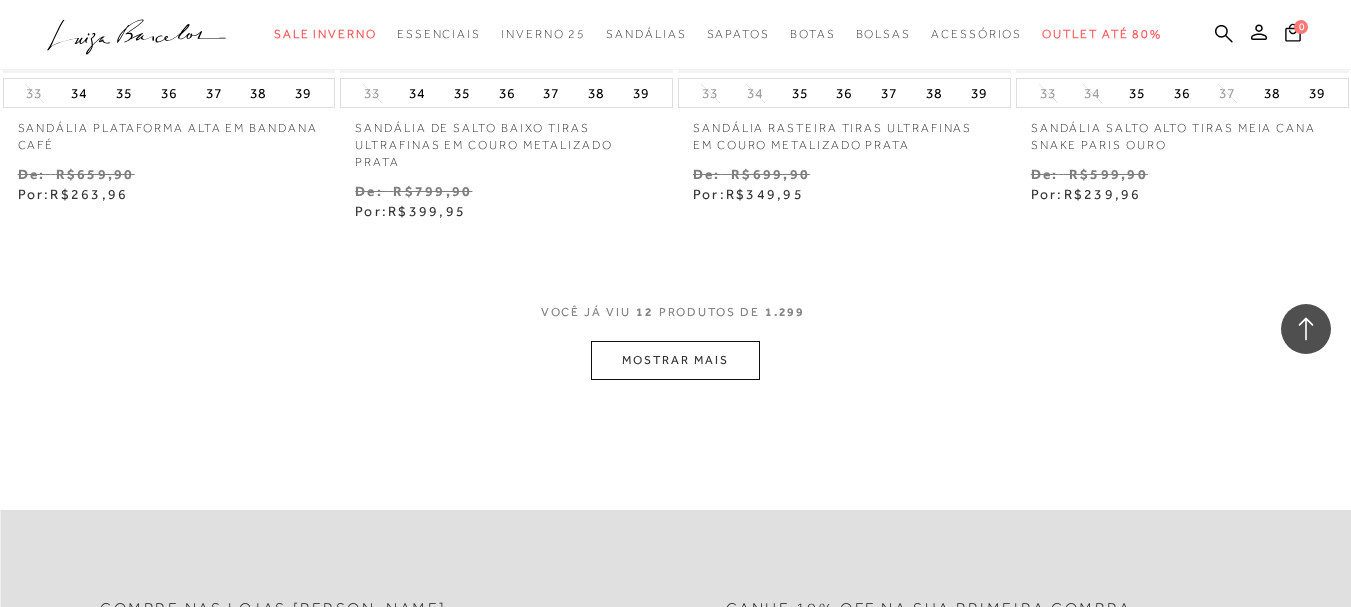 scroll, scrollTop: 2000, scrollLeft: 0, axis: vertical 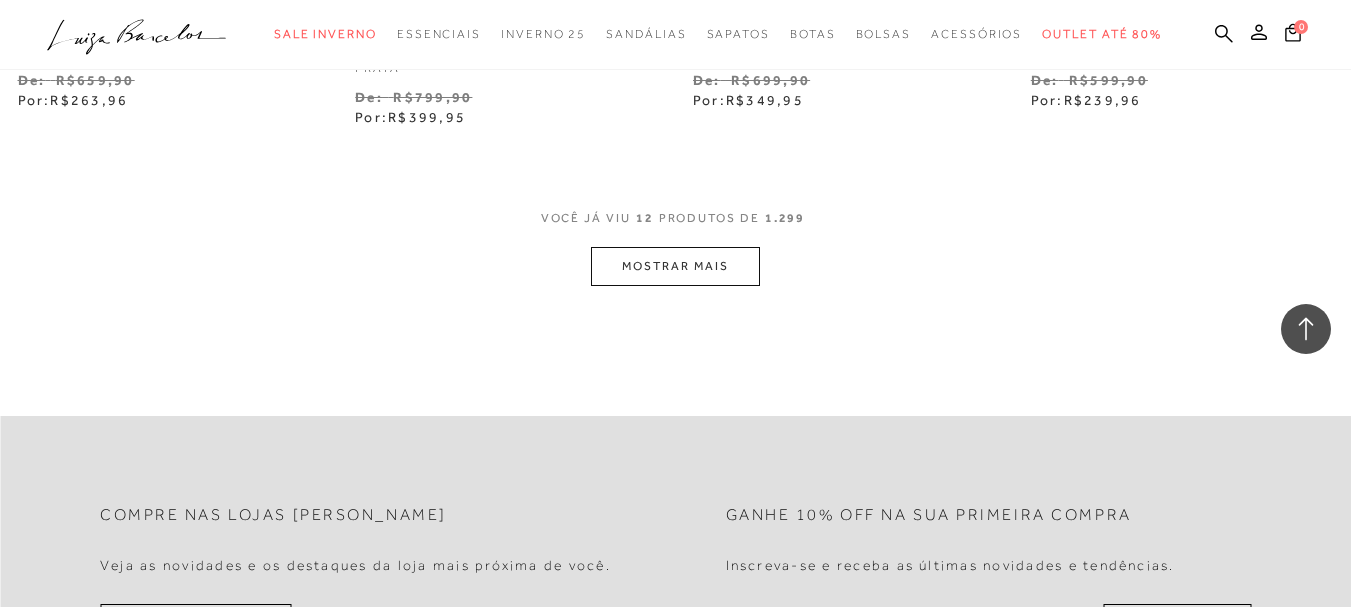 click on "MOSTRAR MAIS" at bounding box center [675, 266] 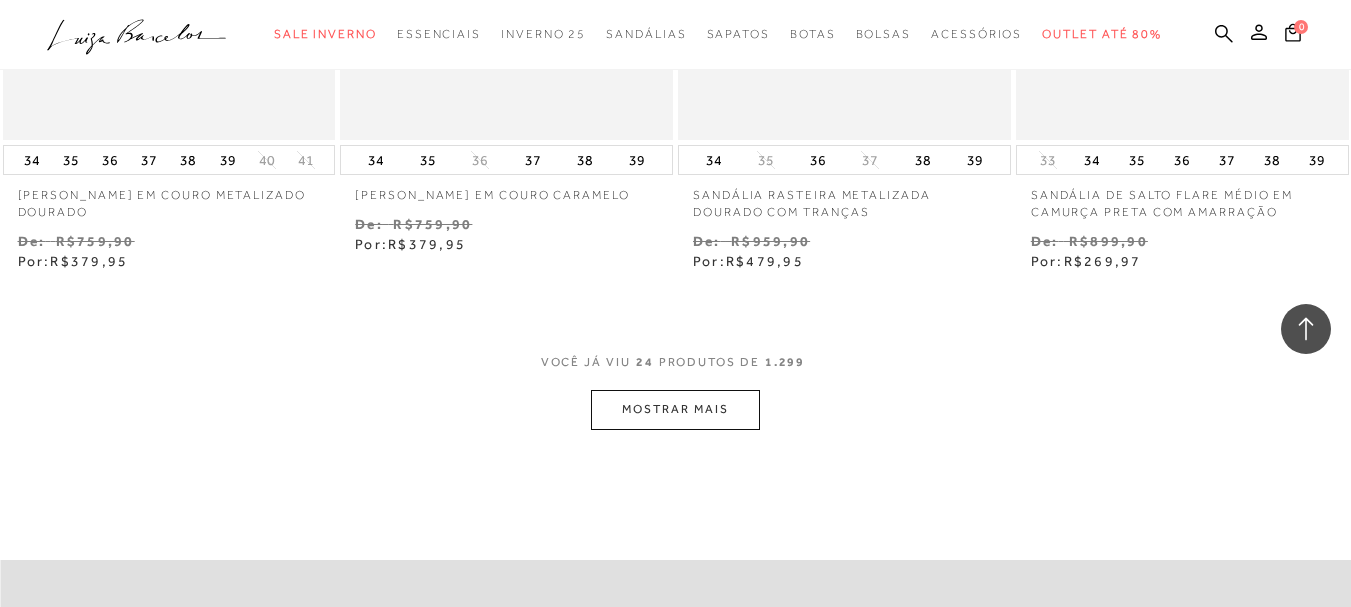scroll, scrollTop: 3900, scrollLeft: 0, axis: vertical 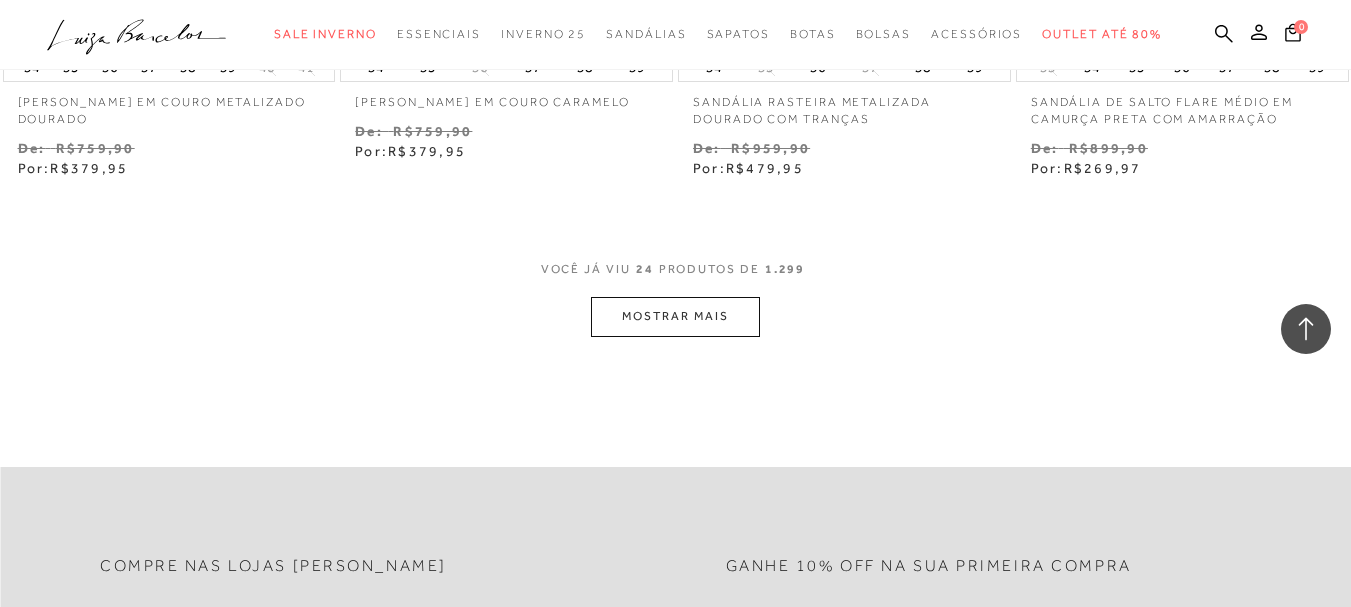 click on "MOSTRAR MAIS" at bounding box center (675, 316) 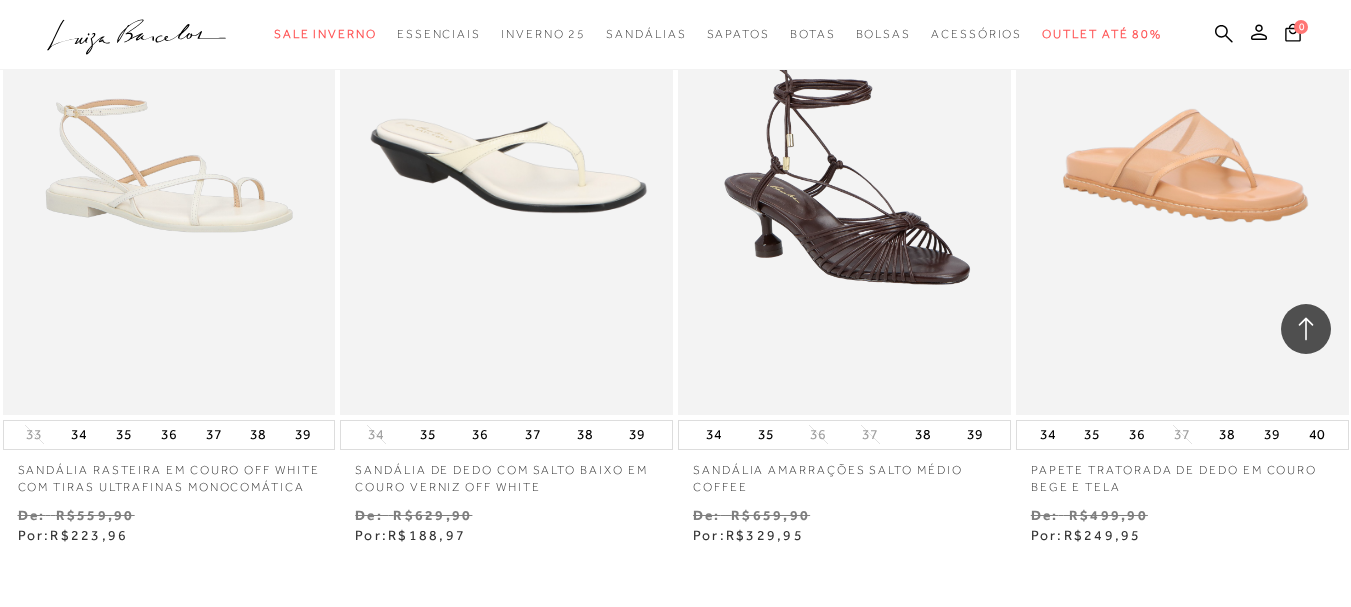 scroll, scrollTop: 5800, scrollLeft: 0, axis: vertical 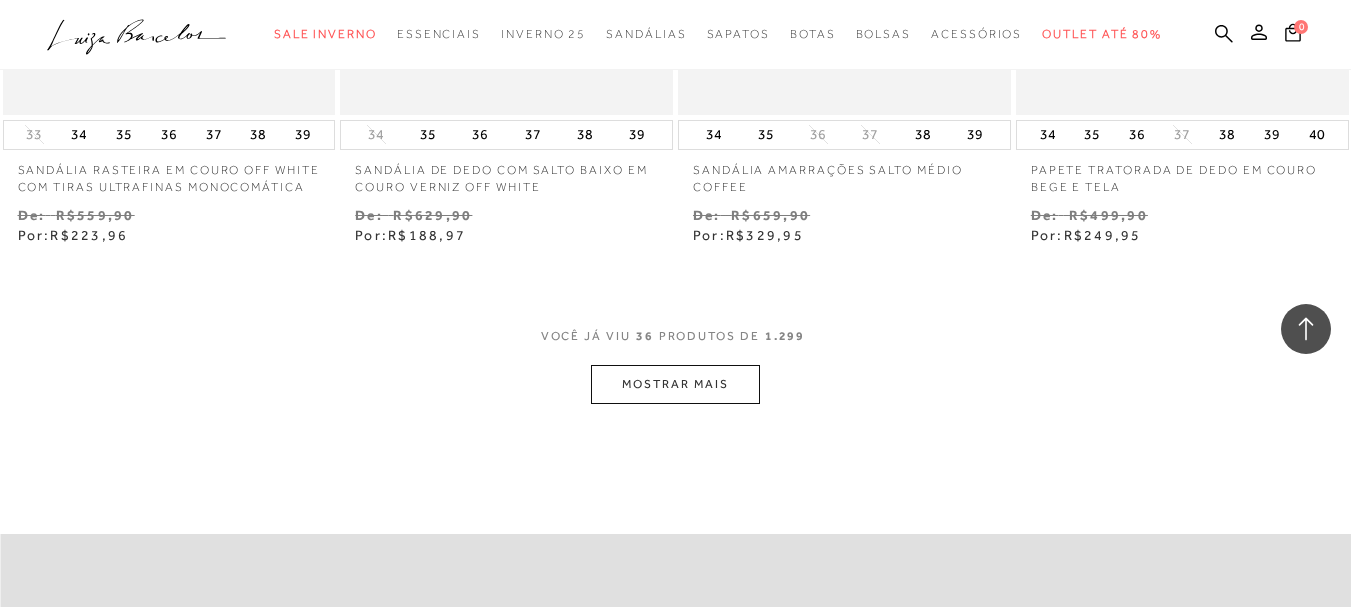 click on "MOSTRAR MAIS" at bounding box center [675, 384] 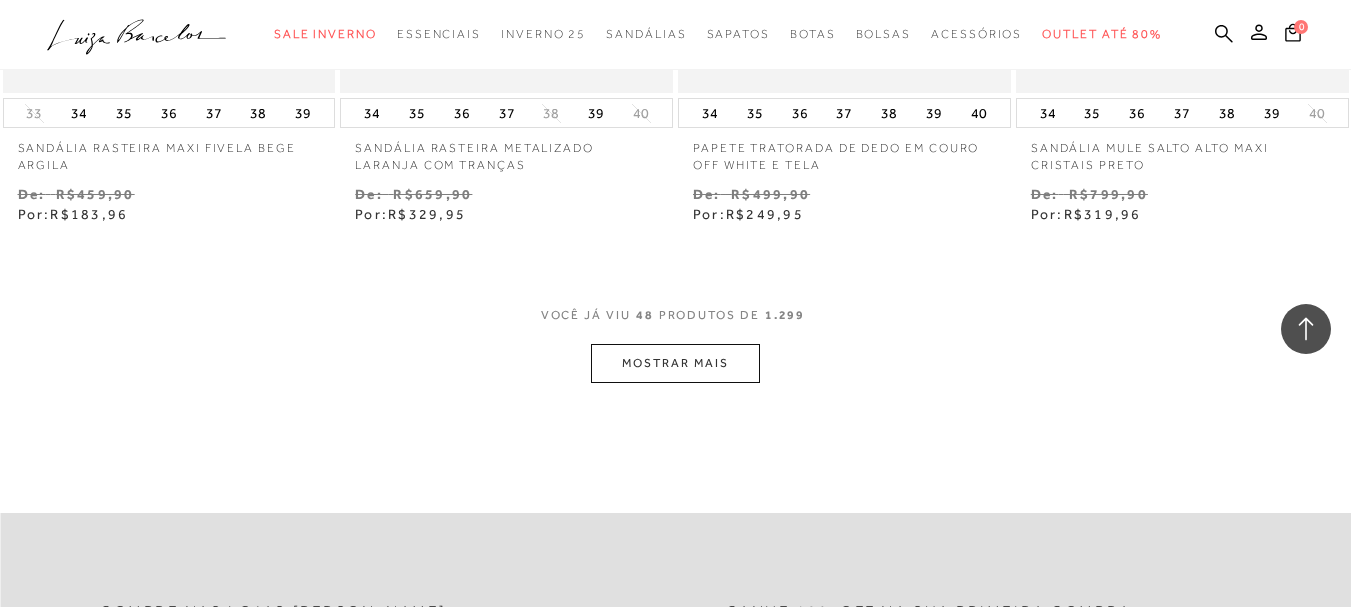 scroll, scrollTop: 7900, scrollLeft: 0, axis: vertical 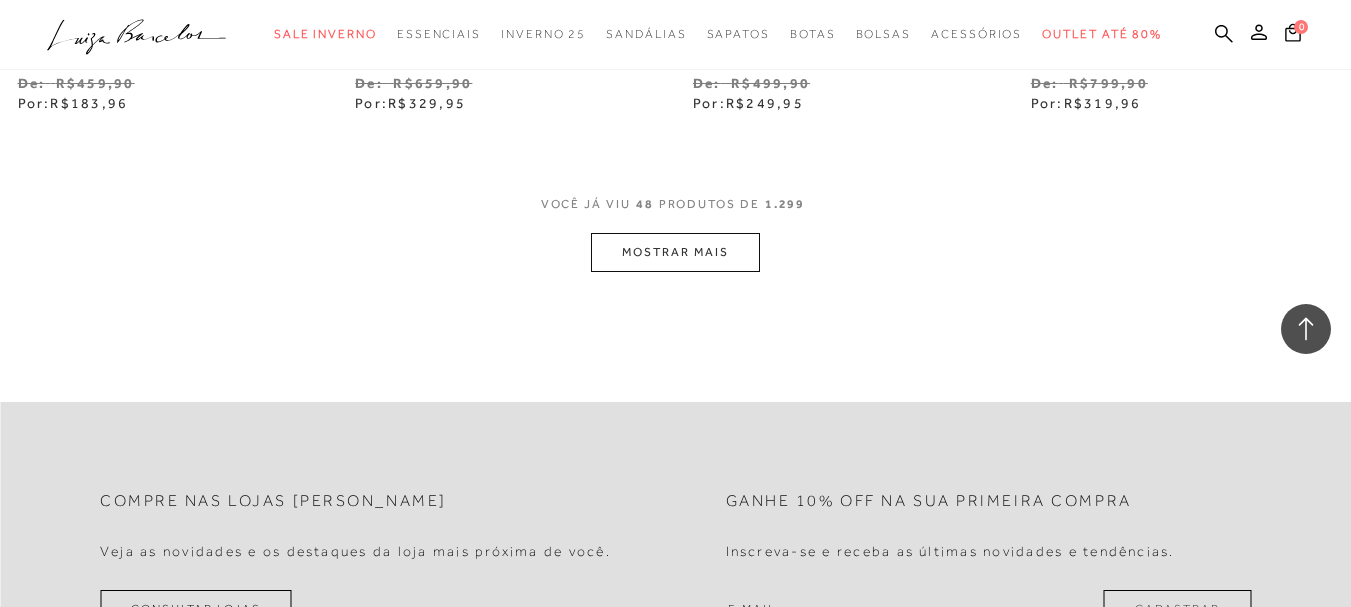 click on "MOSTRAR MAIS" at bounding box center [675, 252] 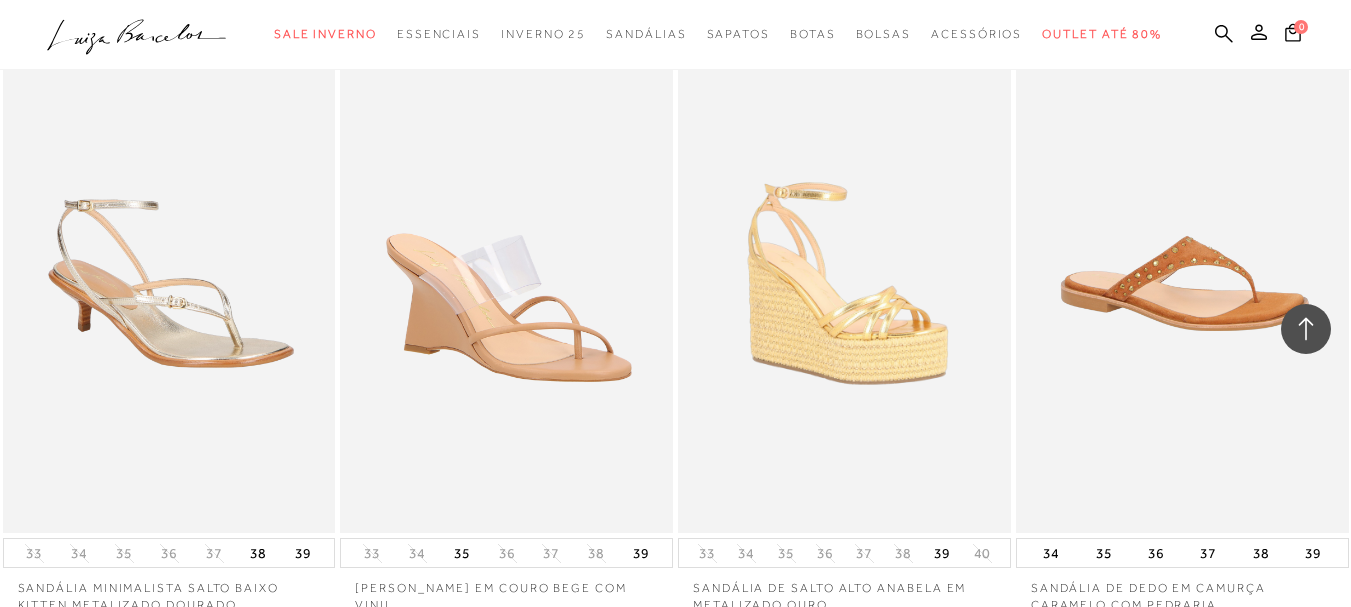 scroll, scrollTop: 9700, scrollLeft: 0, axis: vertical 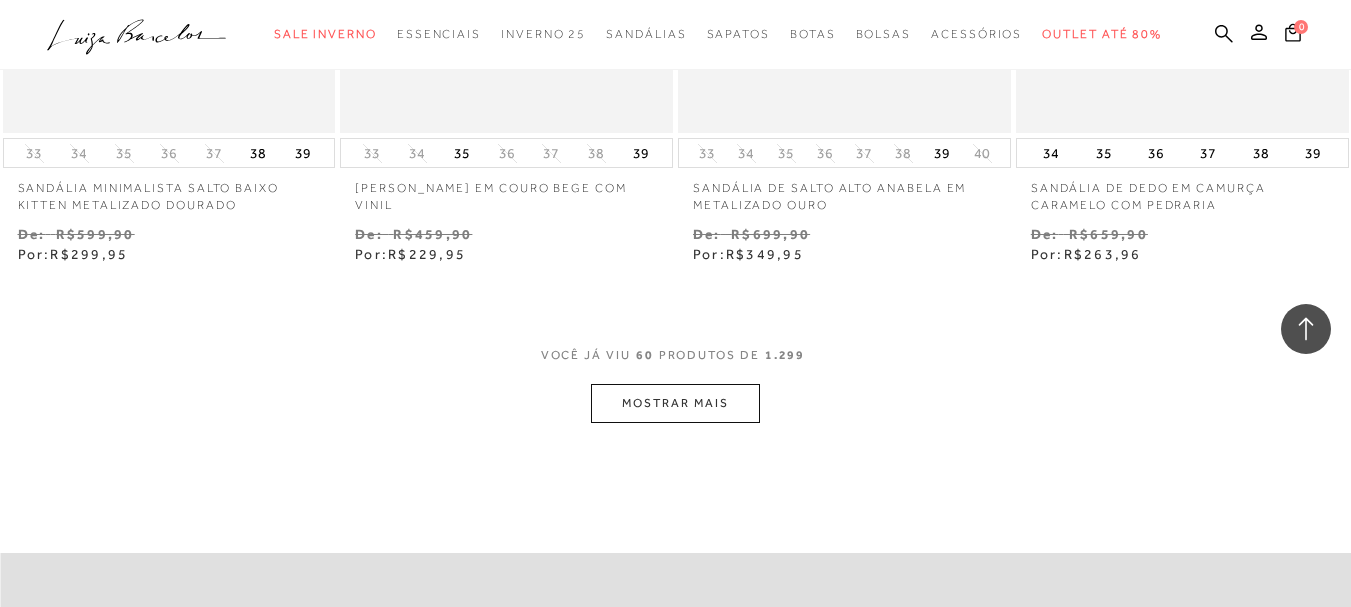 click on "MOSTRAR MAIS" at bounding box center (675, 403) 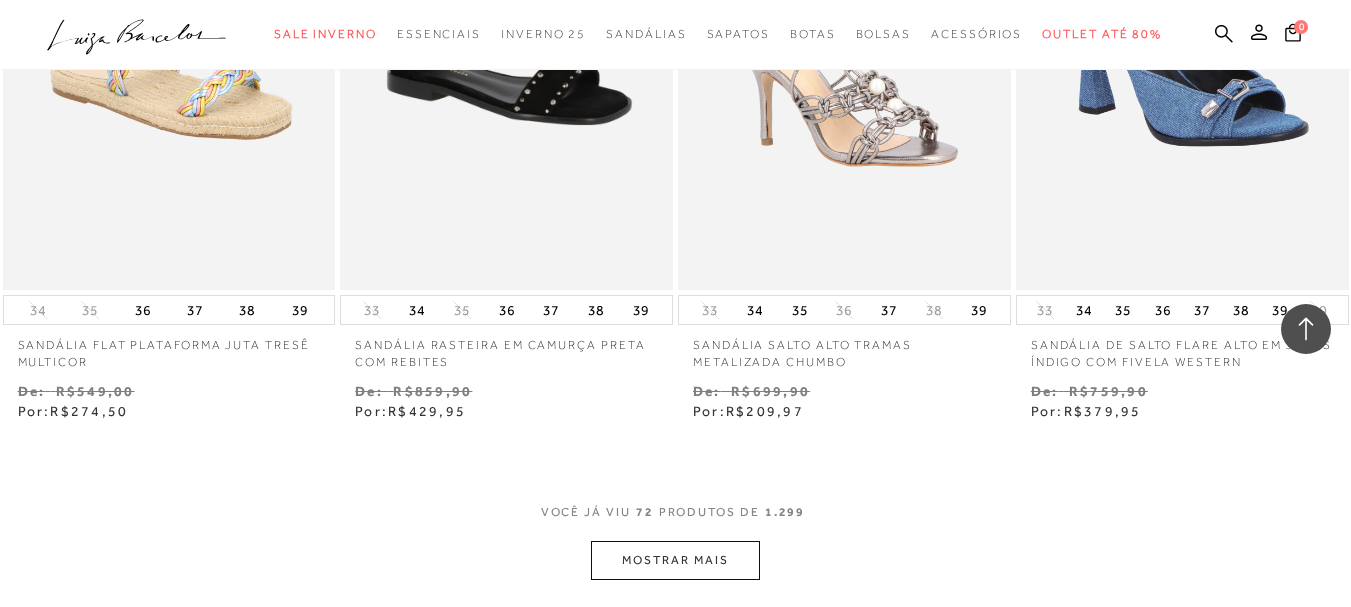 scroll, scrollTop: 11700, scrollLeft: 0, axis: vertical 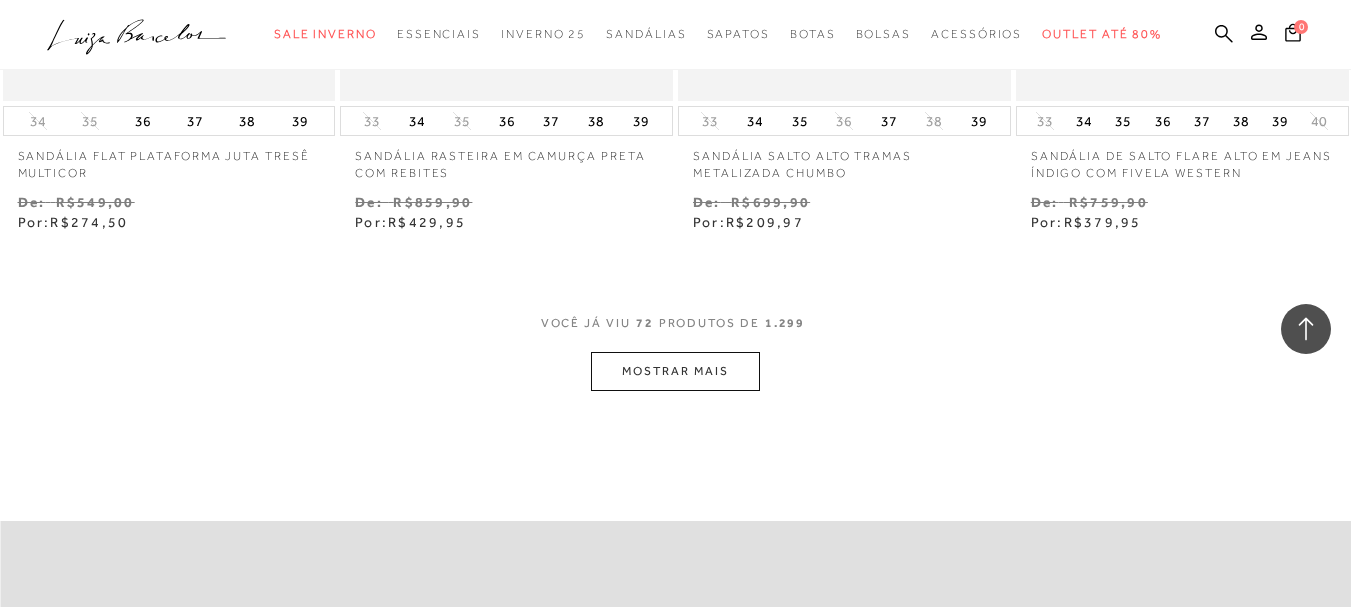 click on "MOSTRAR MAIS" at bounding box center [675, 371] 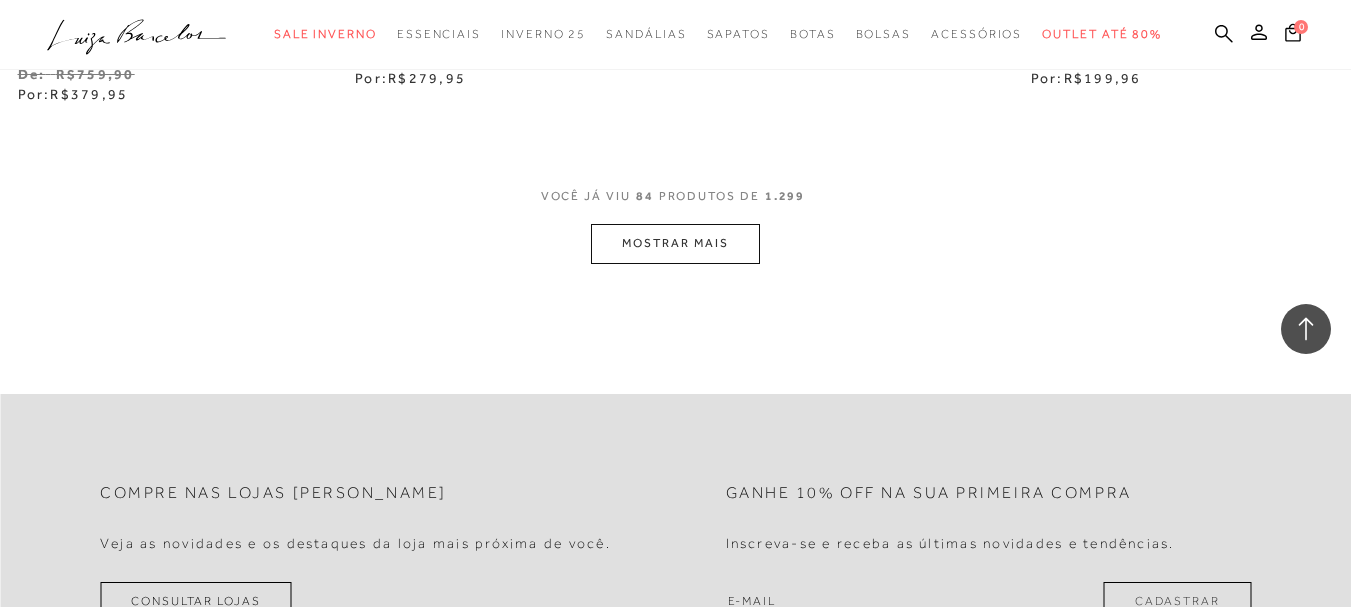 scroll, scrollTop: 13800, scrollLeft: 0, axis: vertical 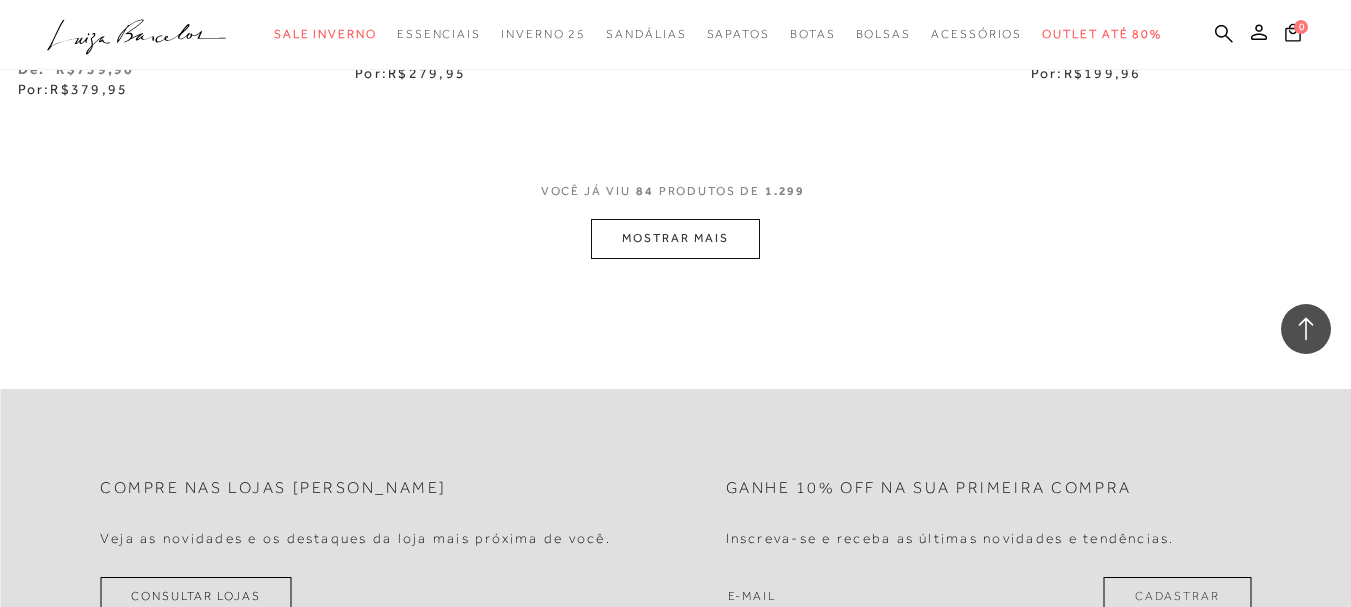 click on "MOSTRAR MAIS" at bounding box center [675, 238] 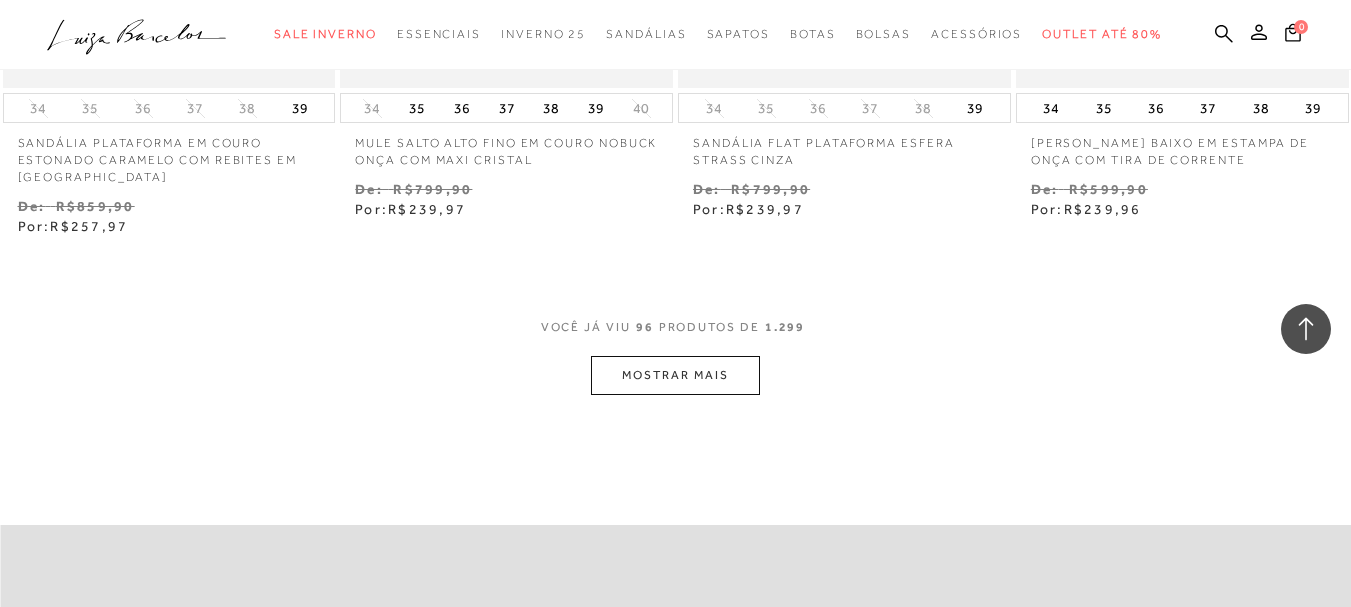 scroll, scrollTop: 15700, scrollLeft: 0, axis: vertical 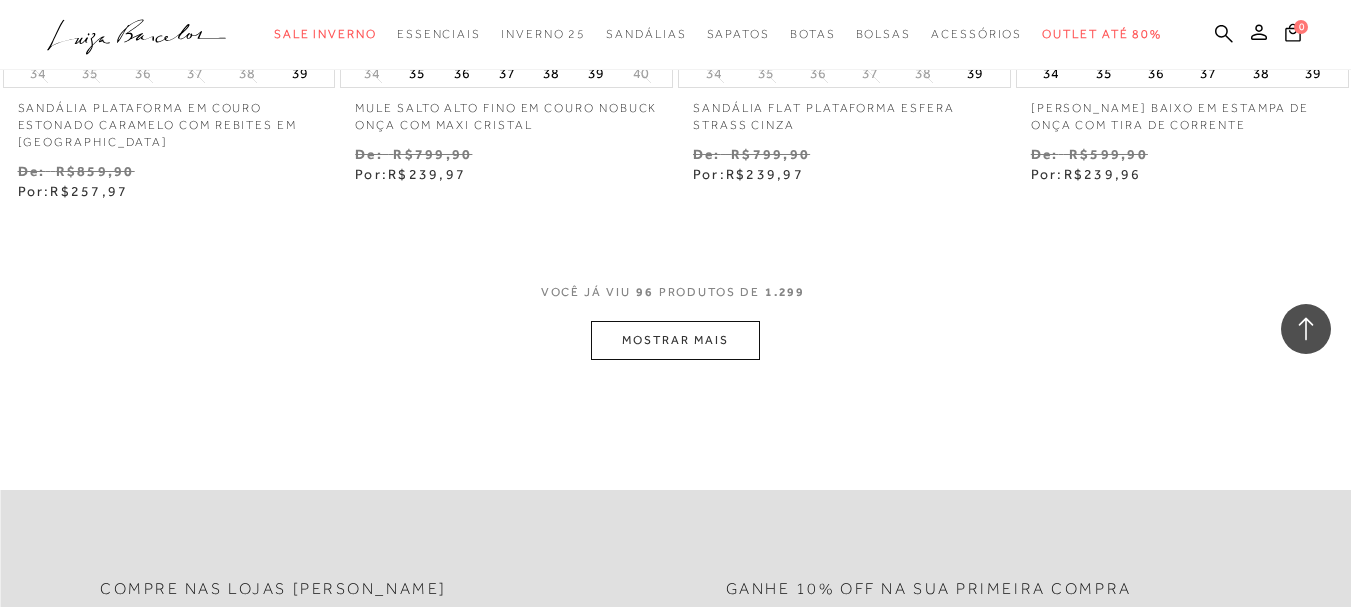 click on "MOSTRAR MAIS" at bounding box center [675, 340] 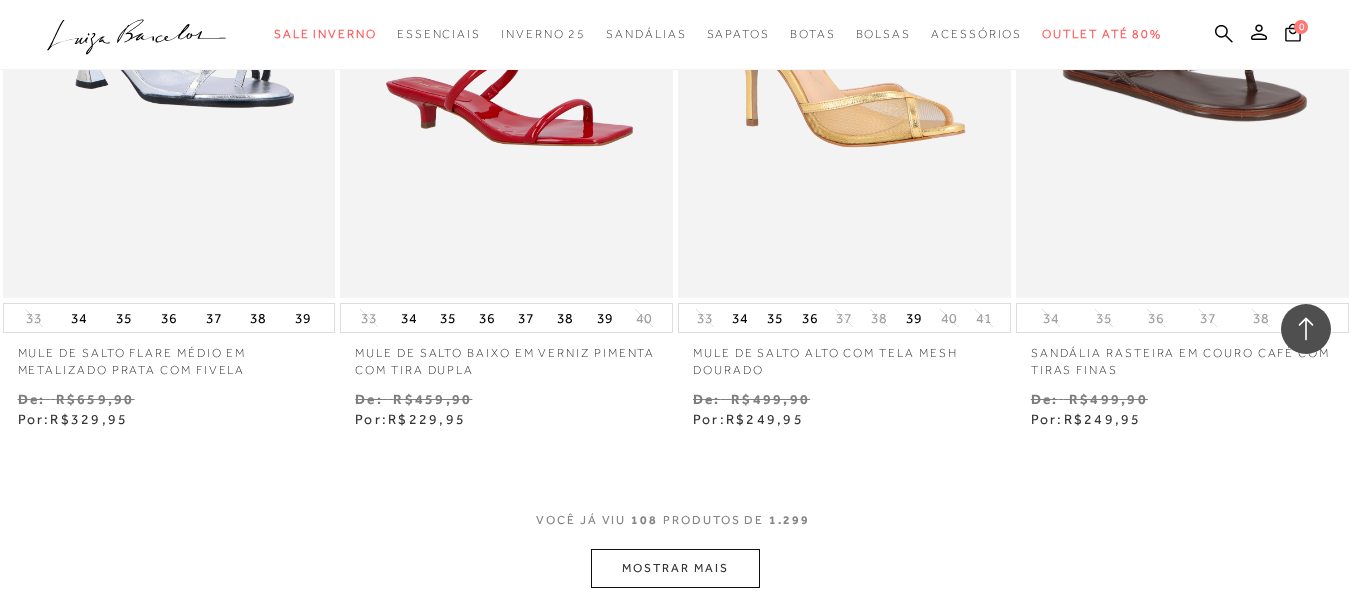scroll, scrollTop: 17700, scrollLeft: 0, axis: vertical 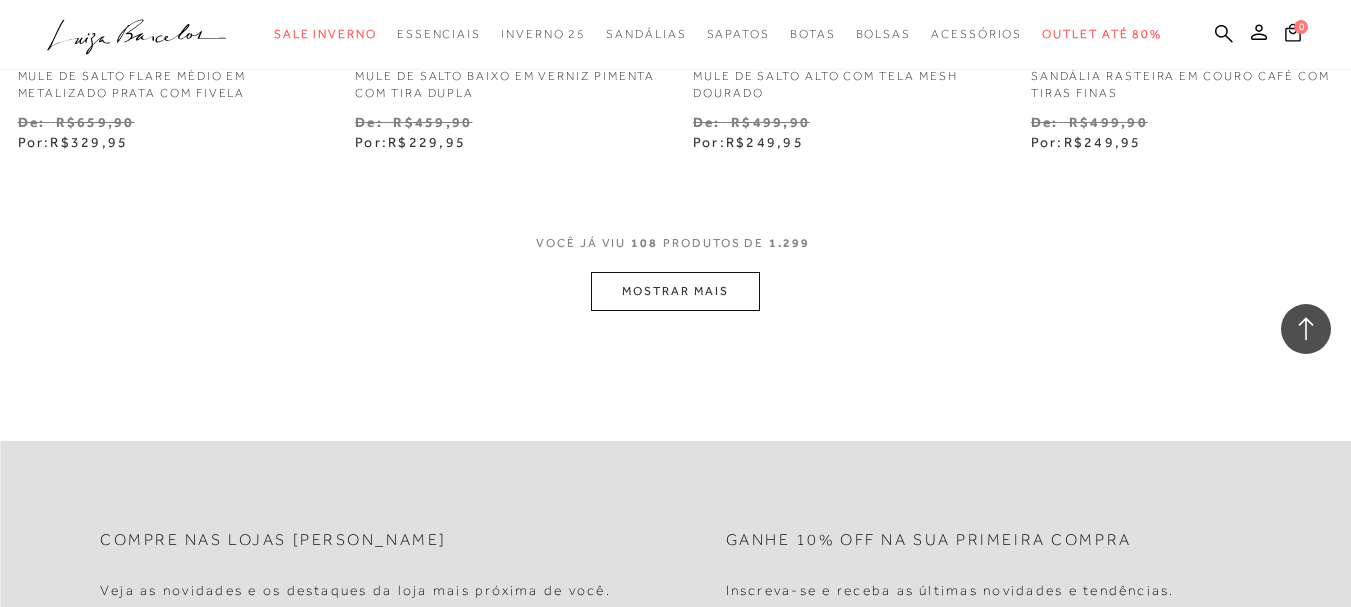 click on "MOSTRAR MAIS" at bounding box center (675, 291) 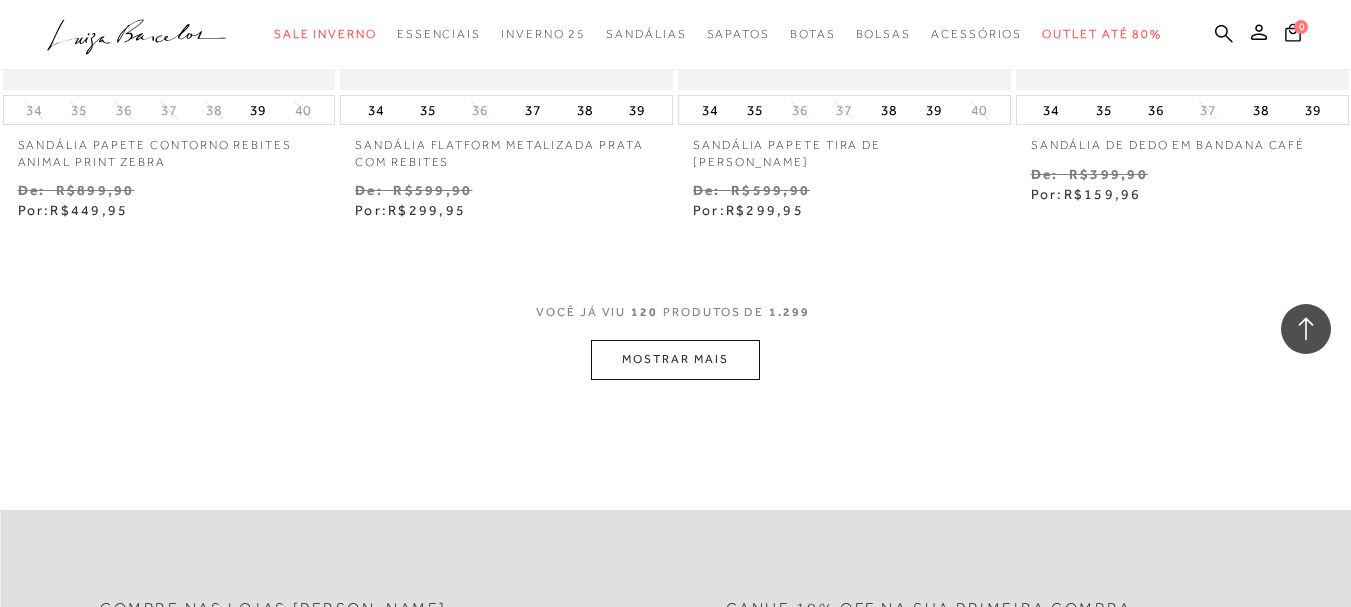 scroll, scrollTop: 19600, scrollLeft: 0, axis: vertical 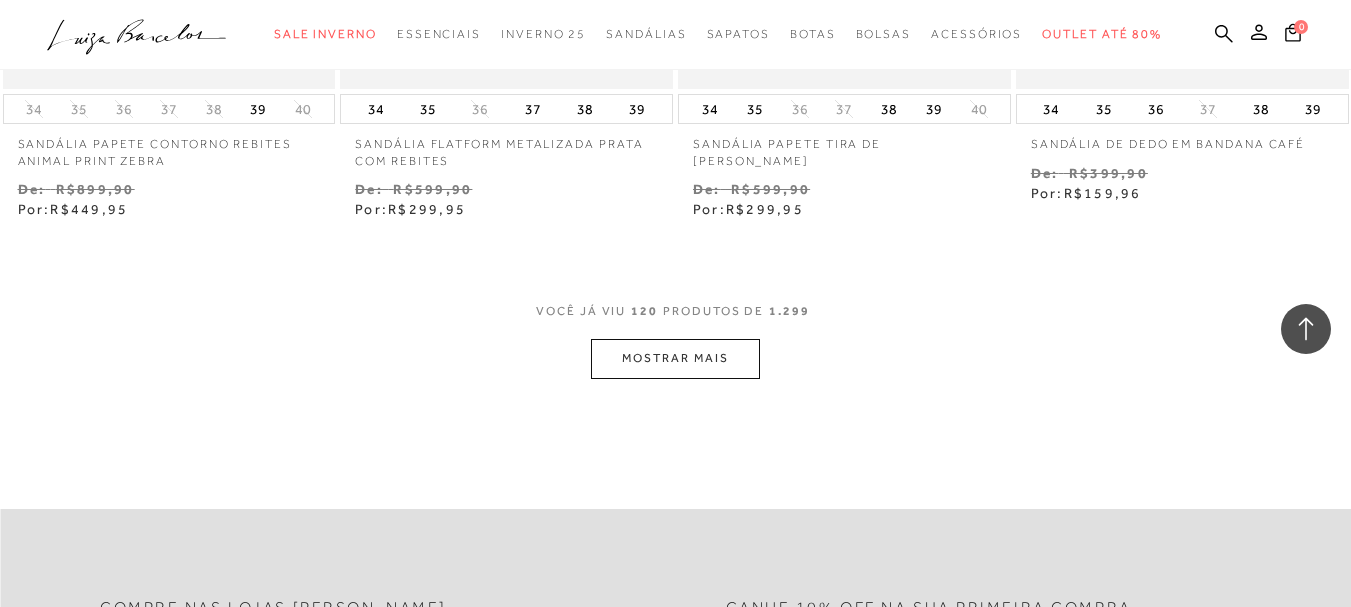 click on "MOSTRAR MAIS" at bounding box center [675, 358] 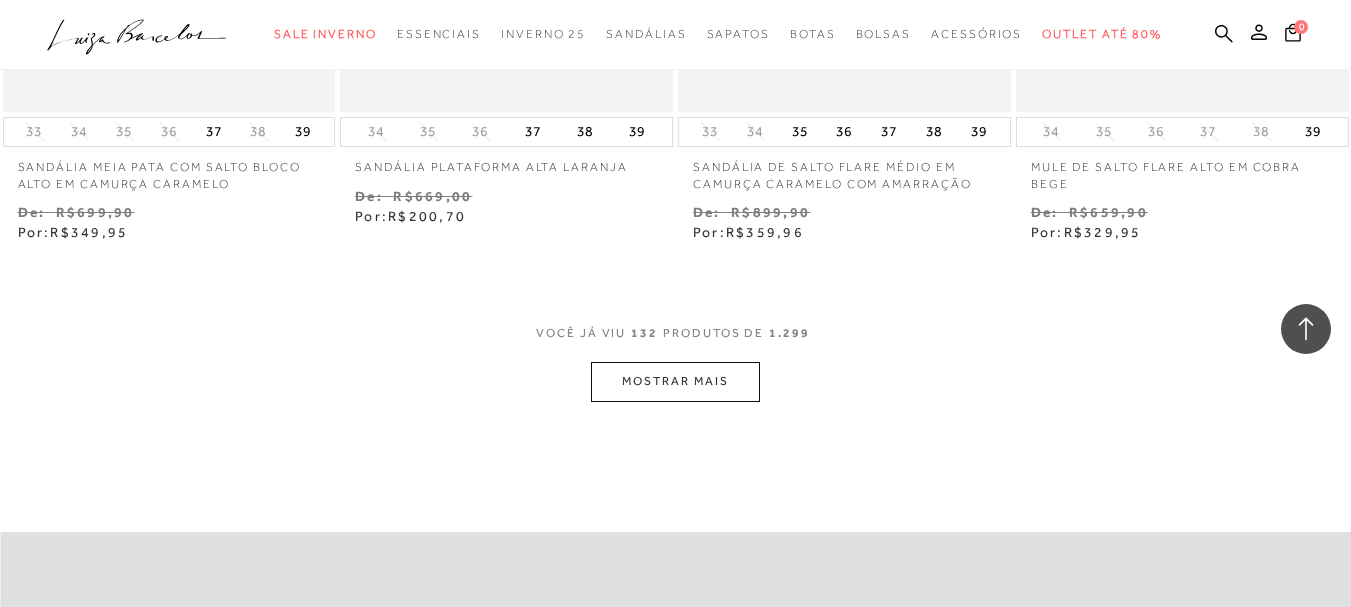 scroll, scrollTop: 21600, scrollLeft: 0, axis: vertical 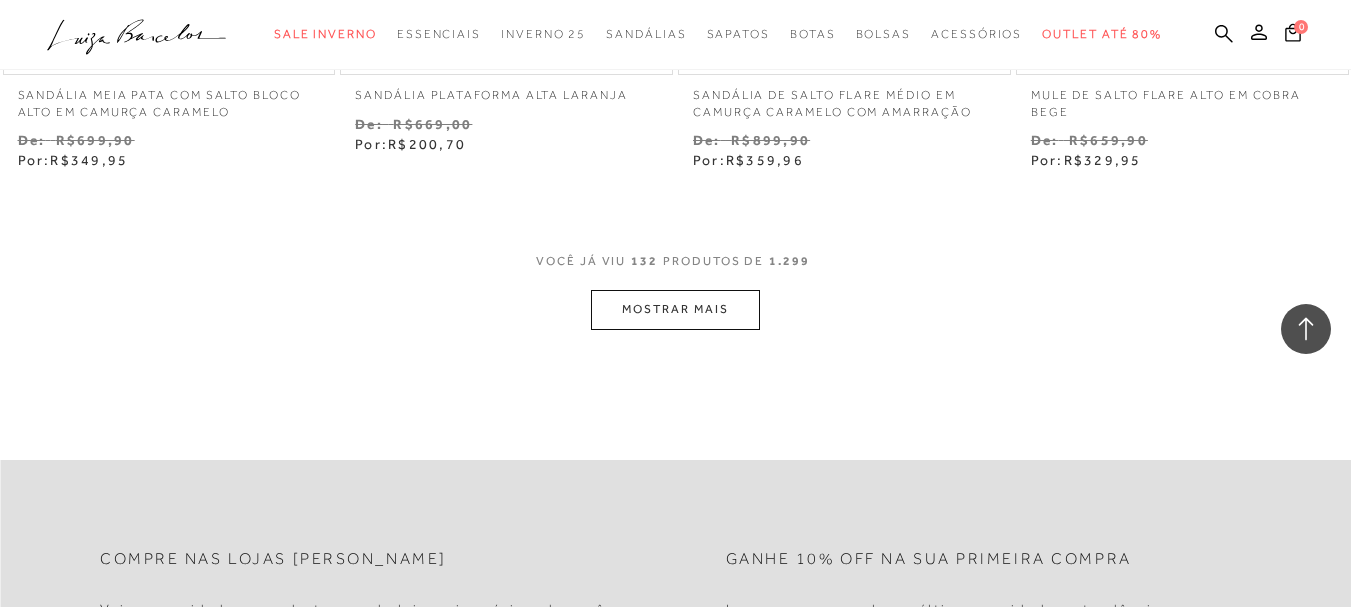 click on "MOSTRAR MAIS" at bounding box center [675, 309] 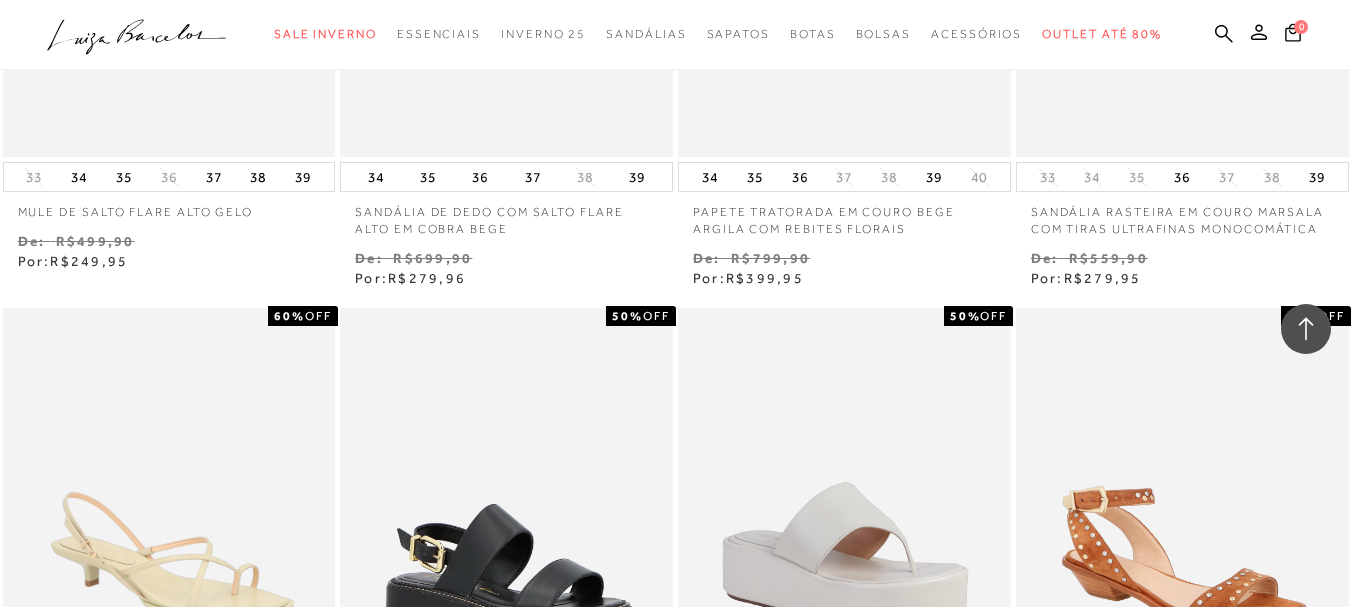 scroll, scrollTop: 22500, scrollLeft: 0, axis: vertical 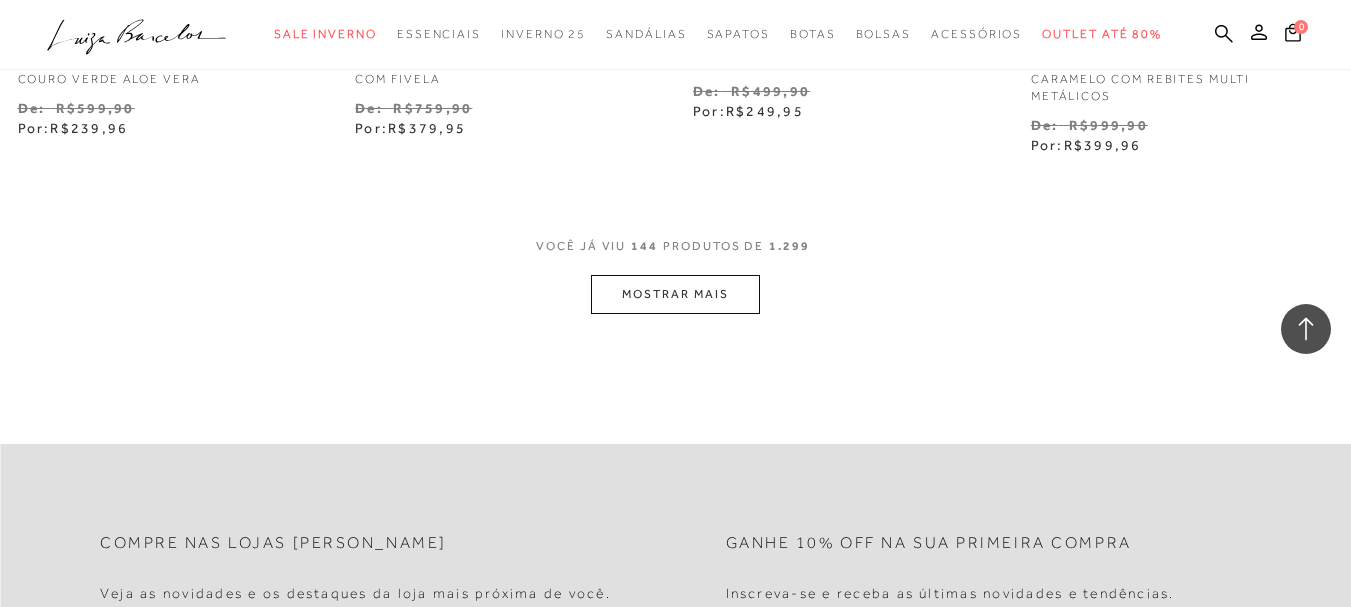click on "MOSTRAR MAIS" at bounding box center [675, 294] 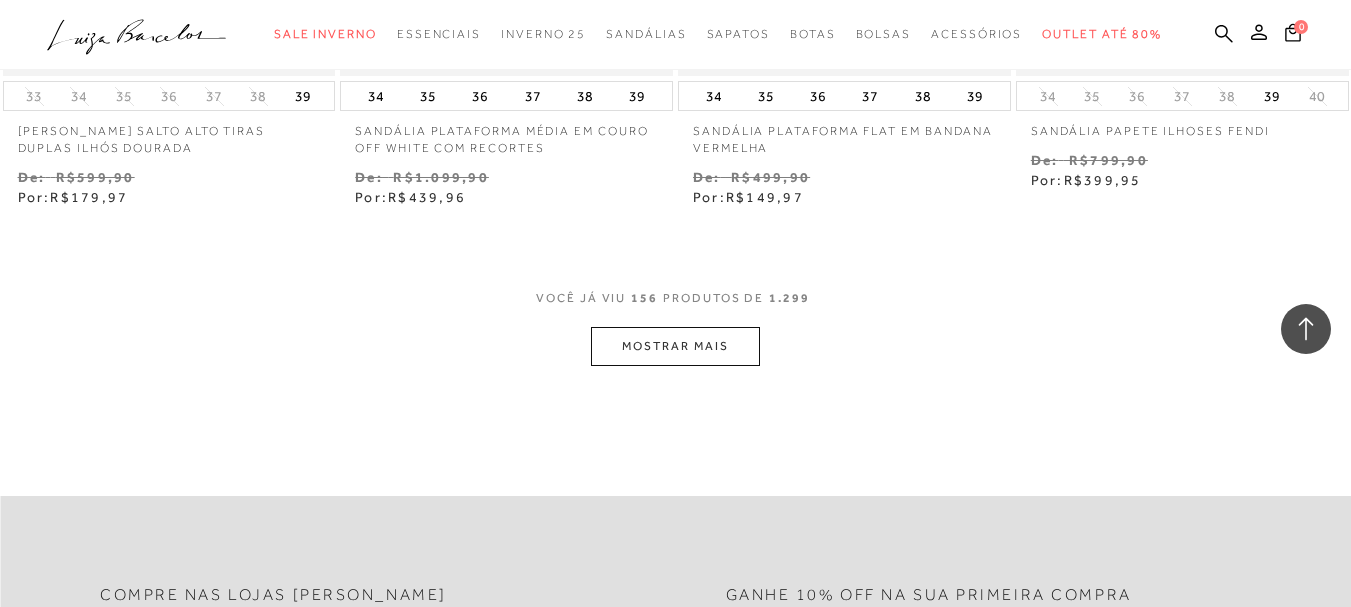 scroll, scrollTop: 25500, scrollLeft: 0, axis: vertical 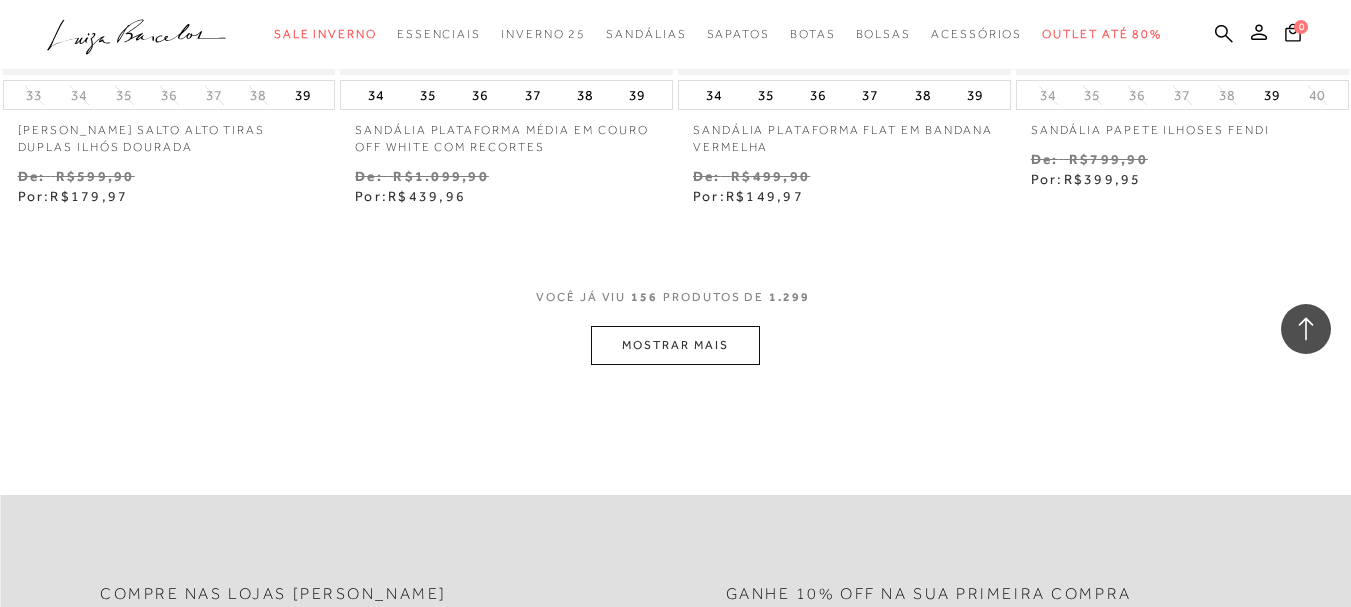 click on "MOSTRAR MAIS" at bounding box center (675, 345) 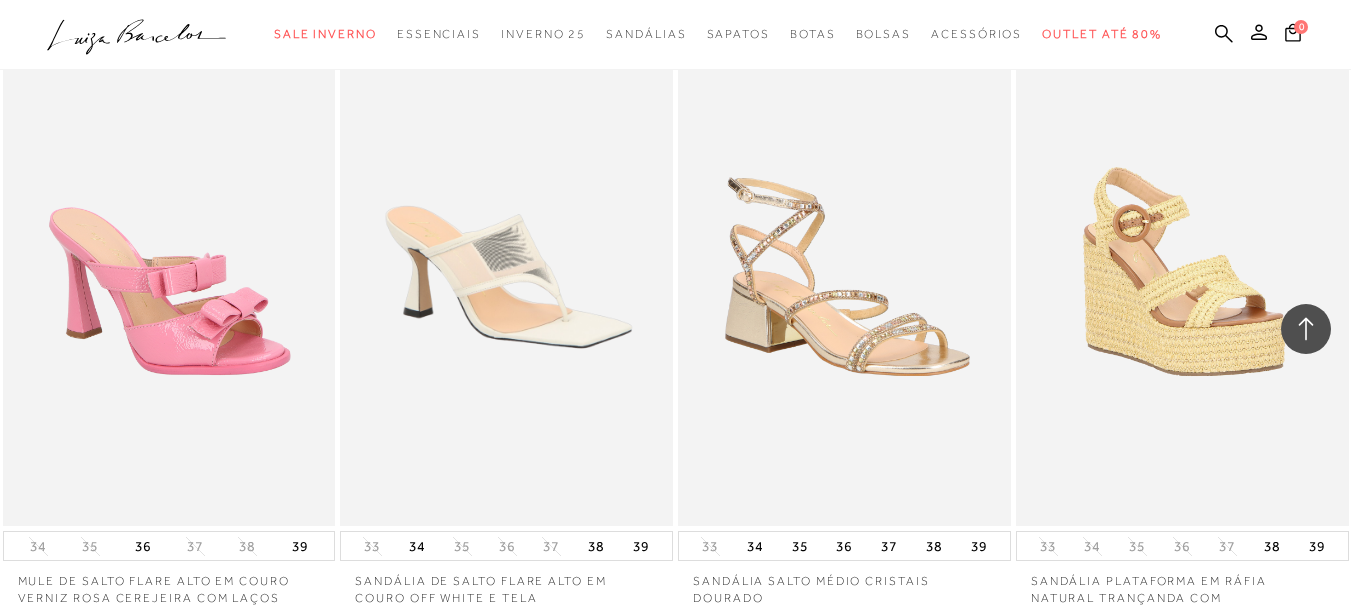 scroll, scrollTop: 27500, scrollLeft: 0, axis: vertical 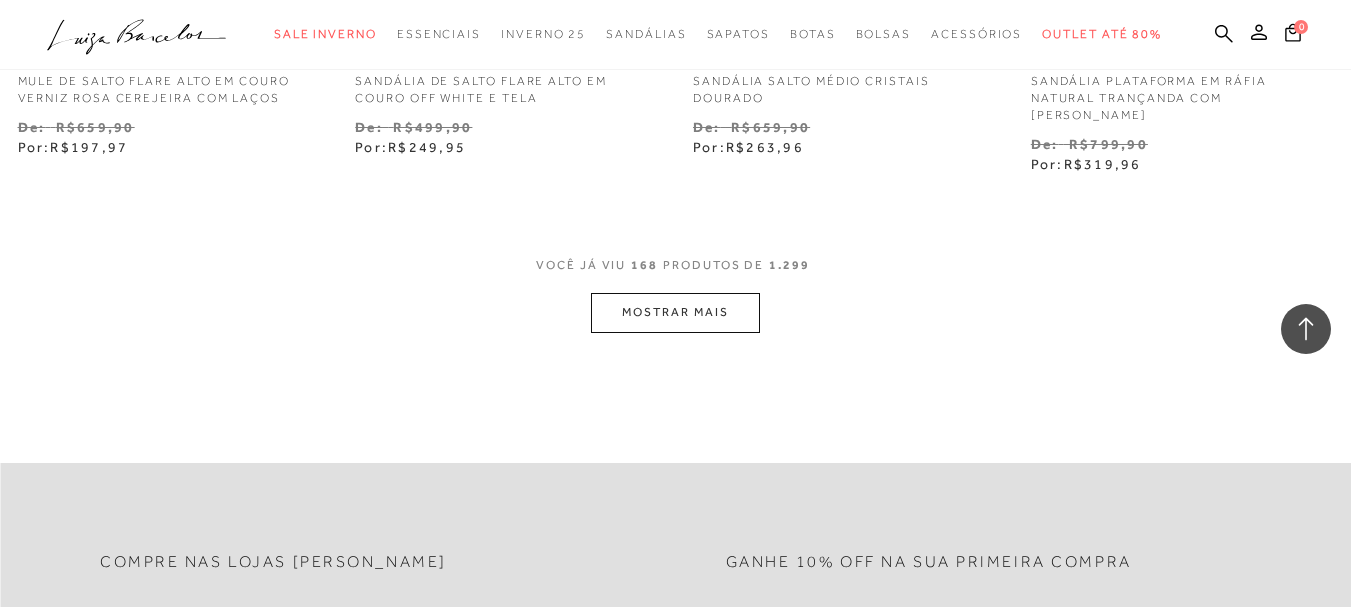 click on "MOSTRAR MAIS" at bounding box center (675, 312) 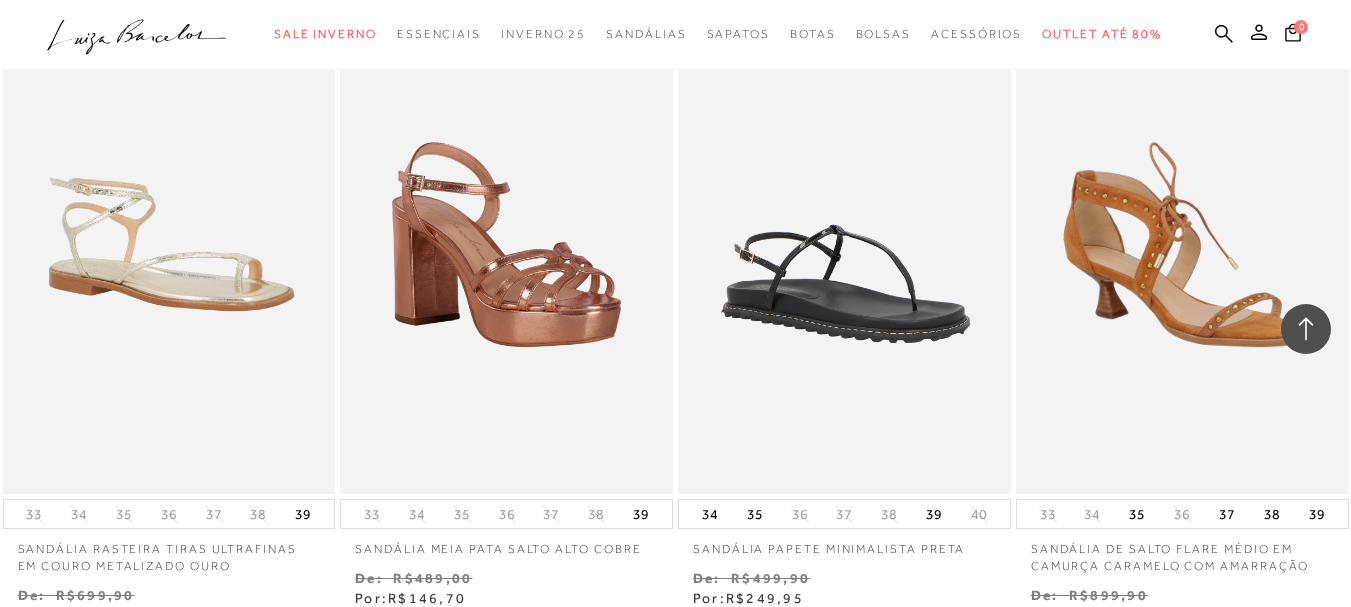 scroll, scrollTop: 29100, scrollLeft: 0, axis: vertical 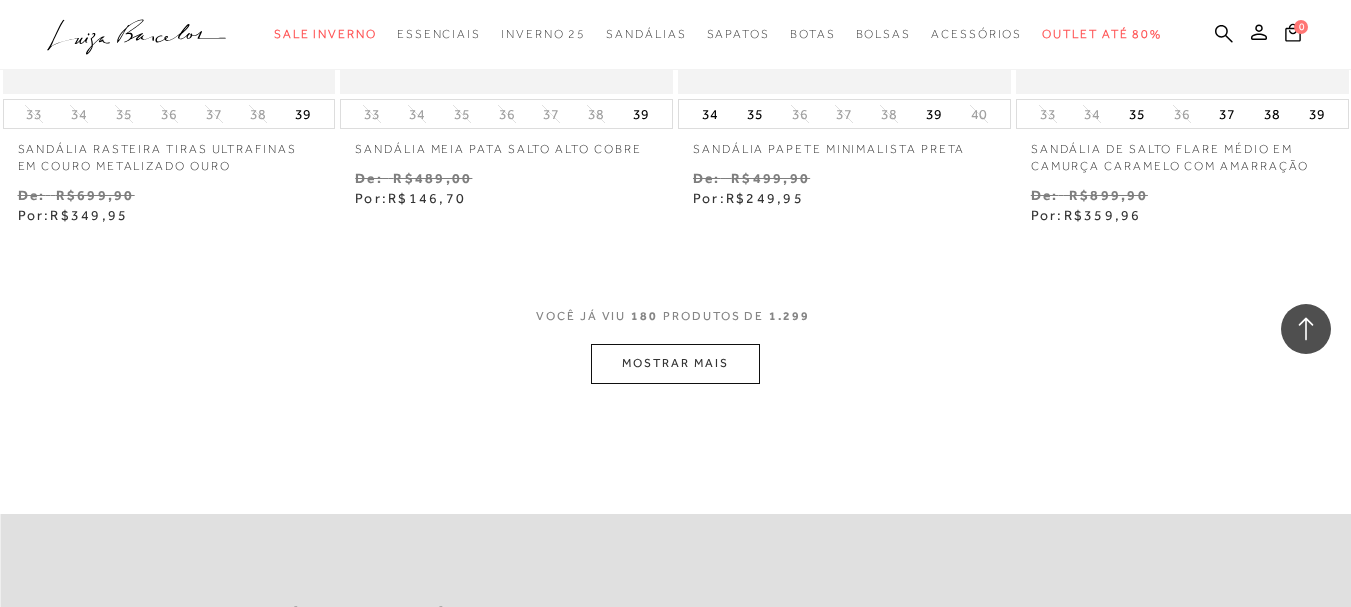 click on "MOSTRAR MAIS" at bounding box center [675, 363] 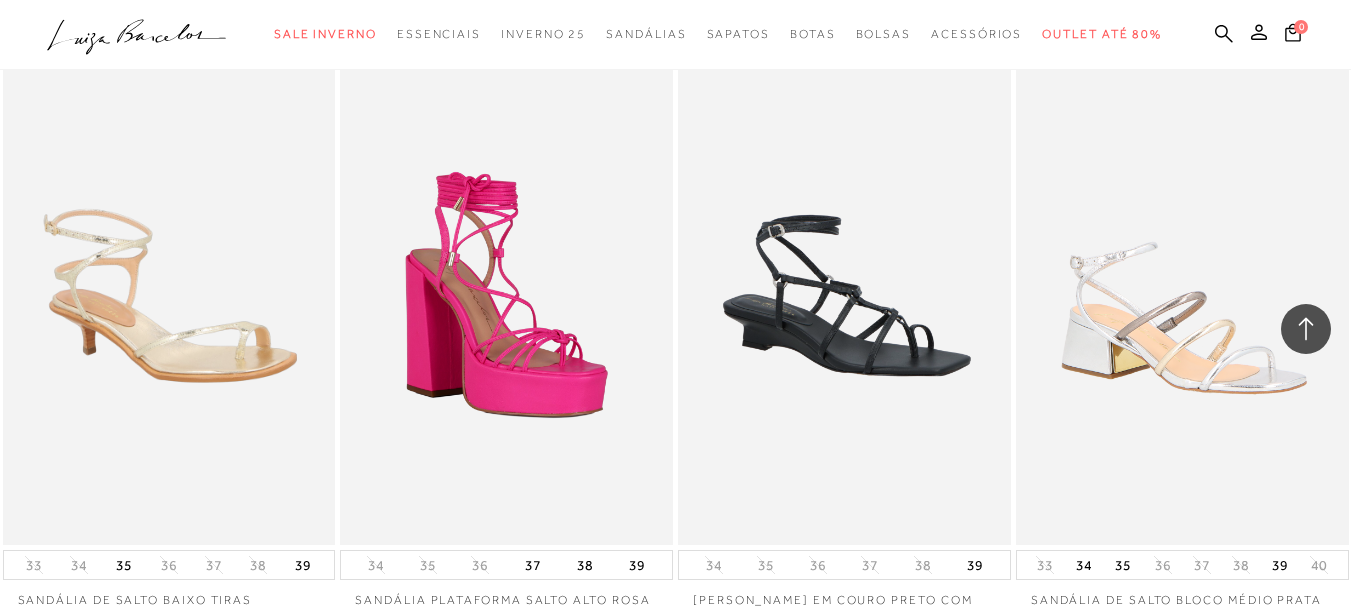 scroll, scrollTop: 31300, scrollLeft: 0, axis: vertical 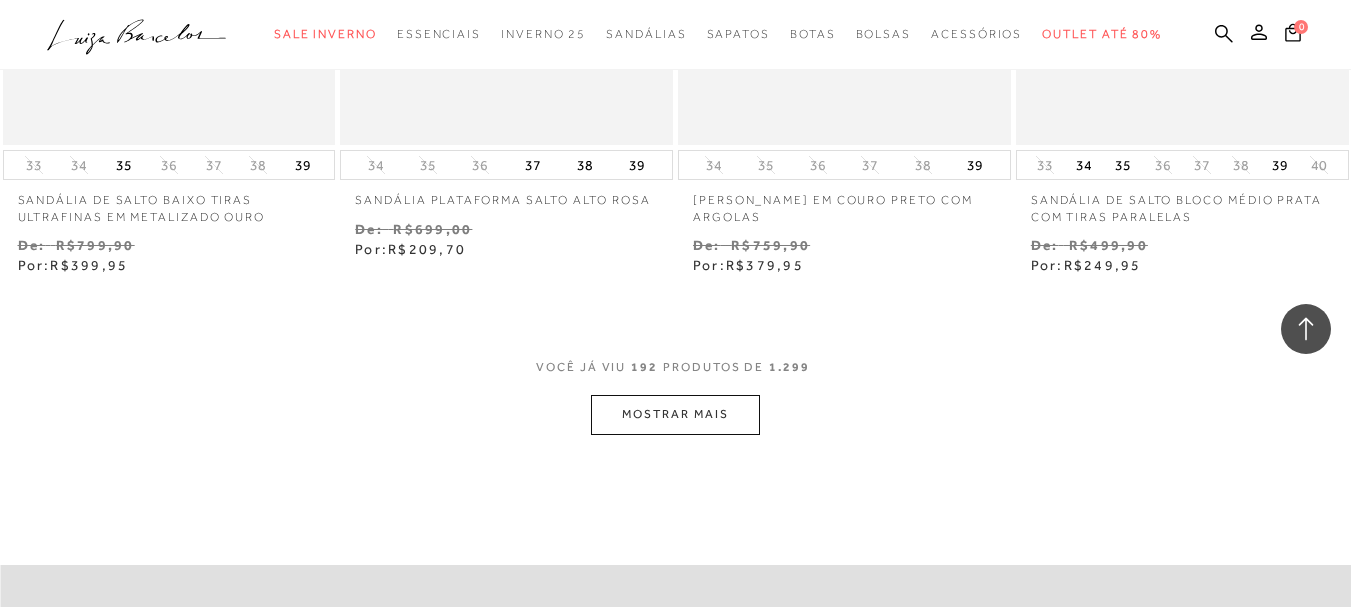 click on "MOSTRAR MAIS" at bounding box center [675, 414] 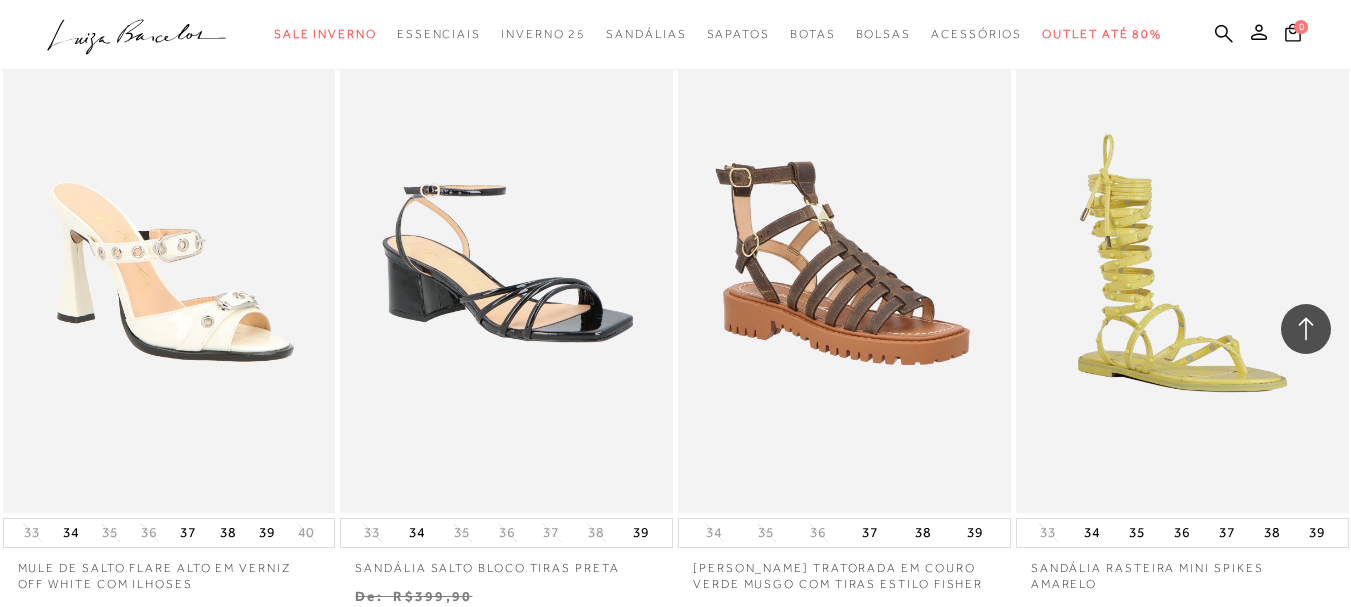 scroll, scrollTop: 33300, scrollLeft: 0, axis: vertical 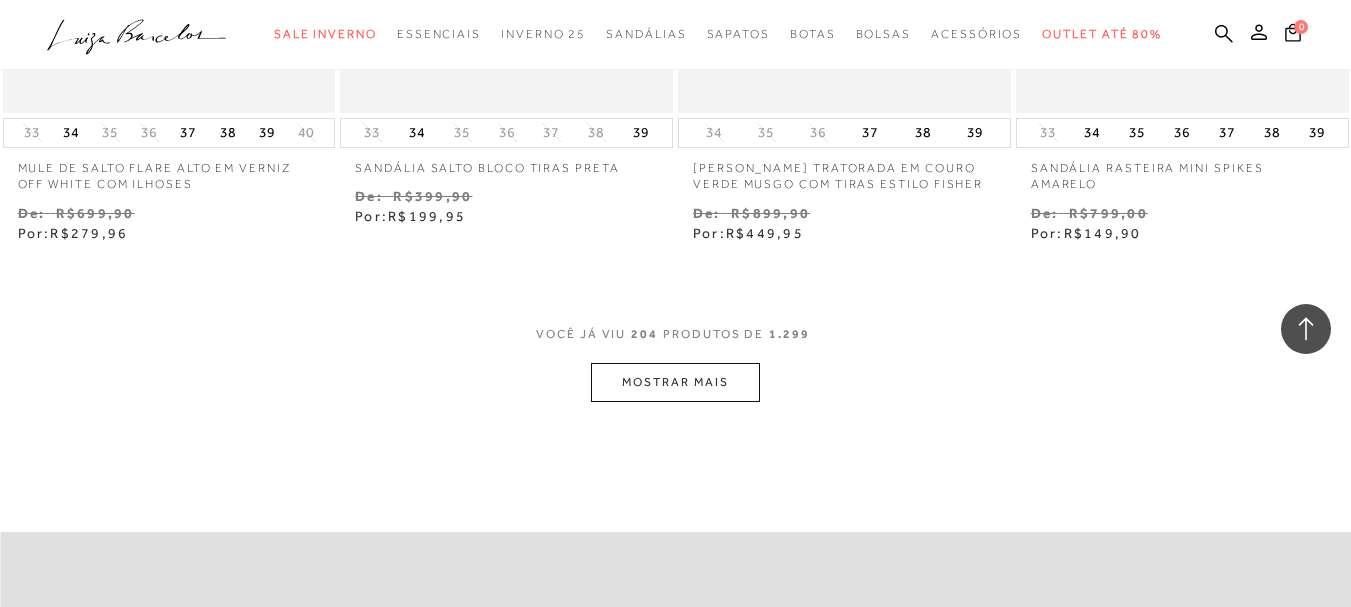 click on "MOSTRAR MAIS" at bounding box center (675, 382) 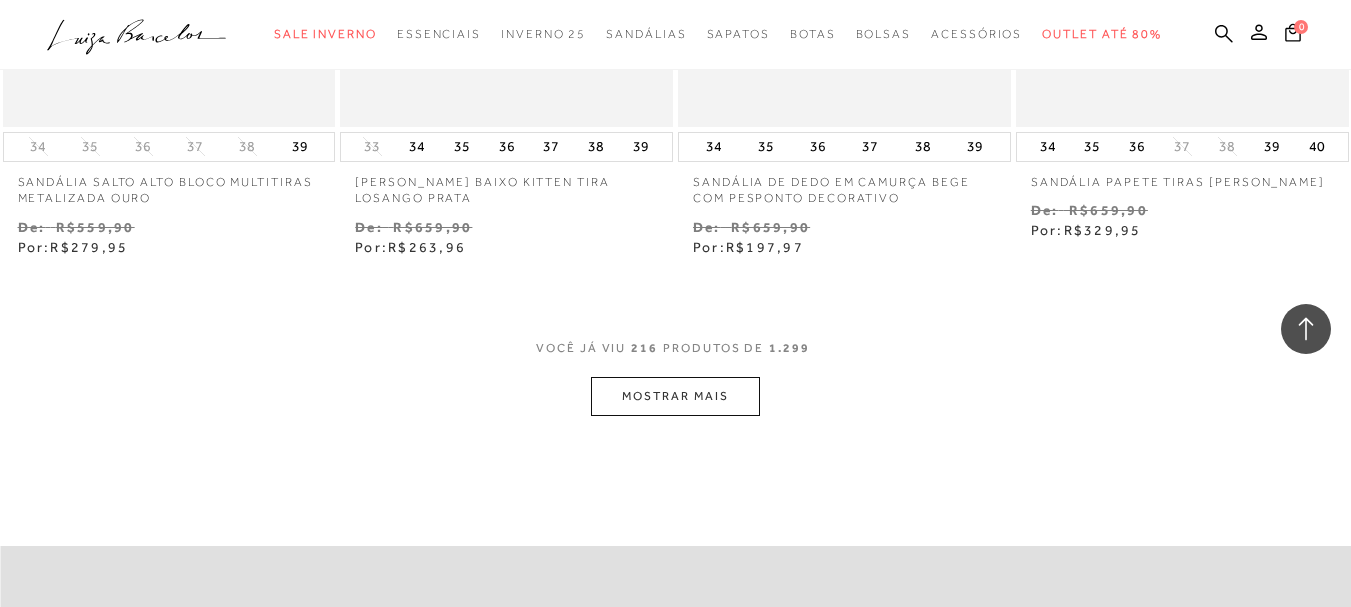 scroll, scrollTop: 35400, scrollLeft: 0, axis: vertical 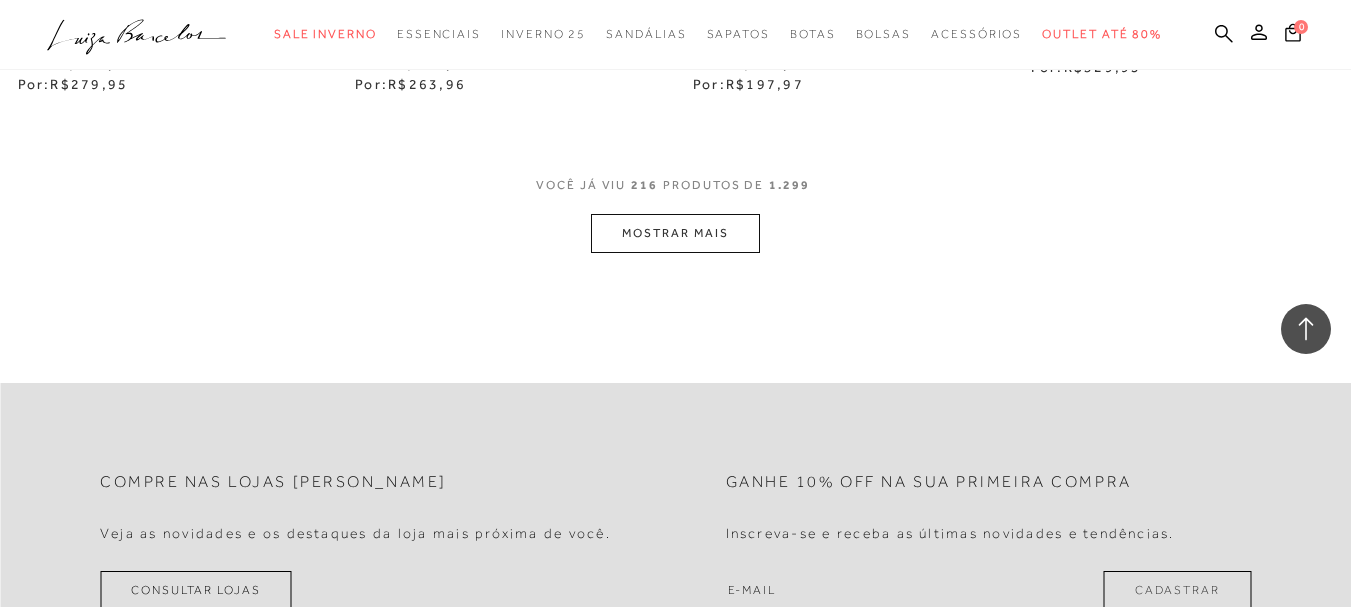 click on "MOSTRAR MAIS" at bounding box center [675, 233] 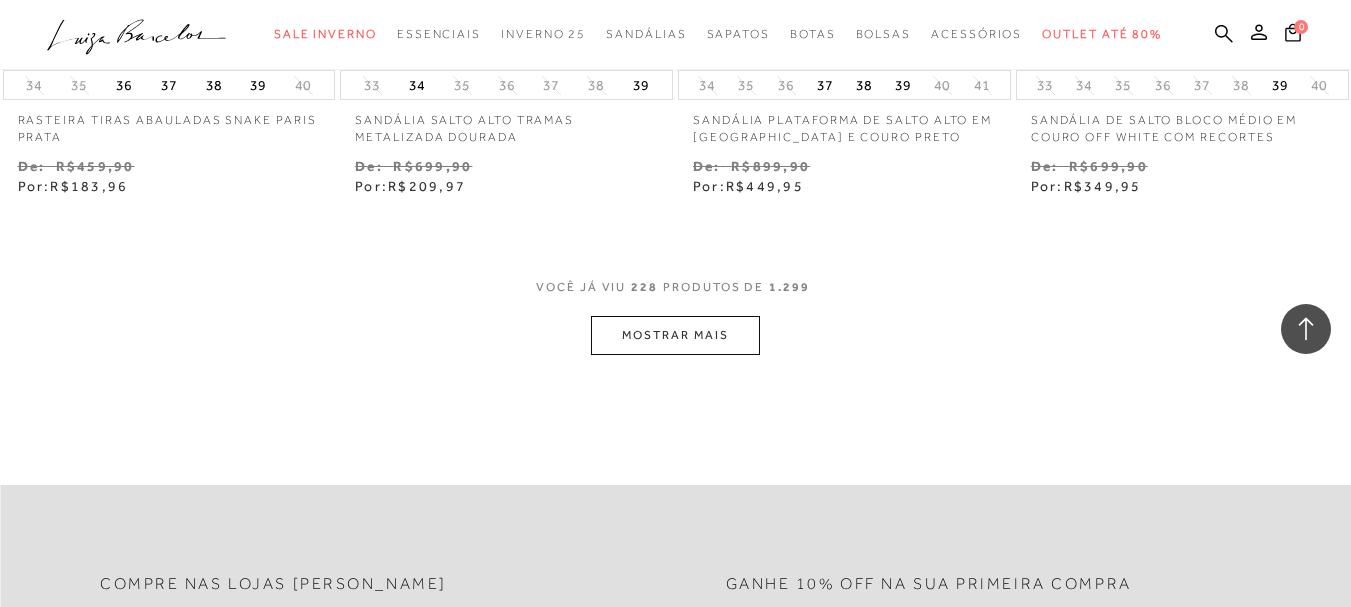 scroll, scrollTop: 37300, scrollLeft: 0, axis: vertical 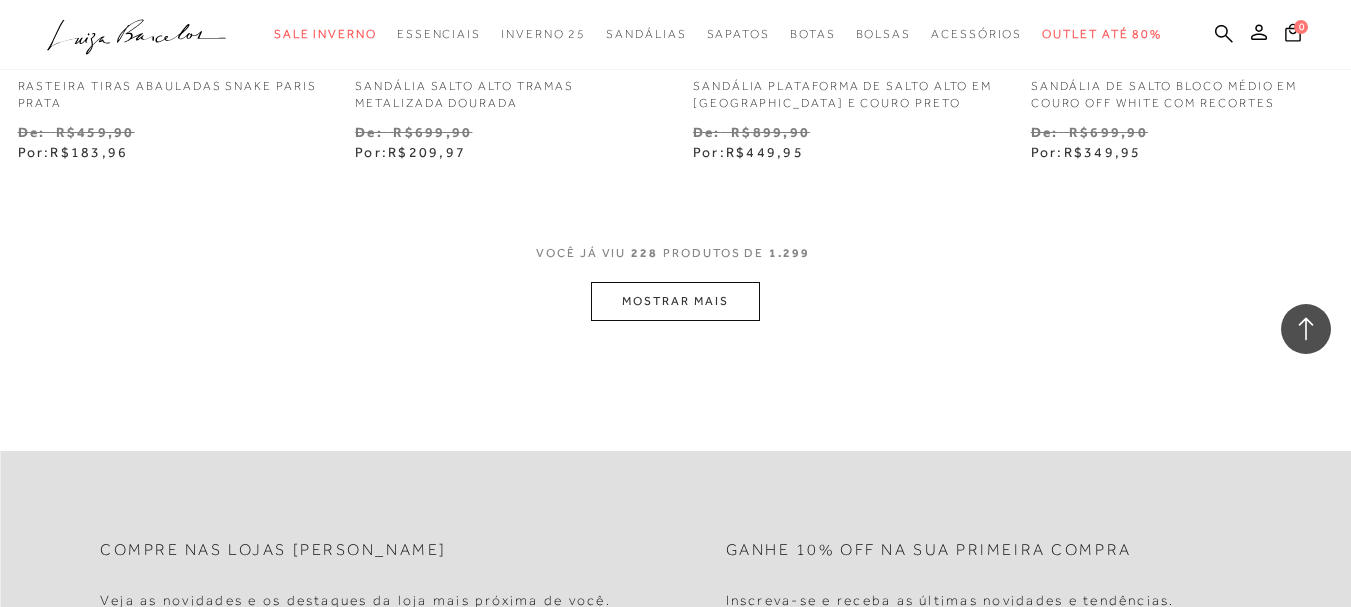 click on "MOSTRAR MAIS" at bounding box center [675, 301] 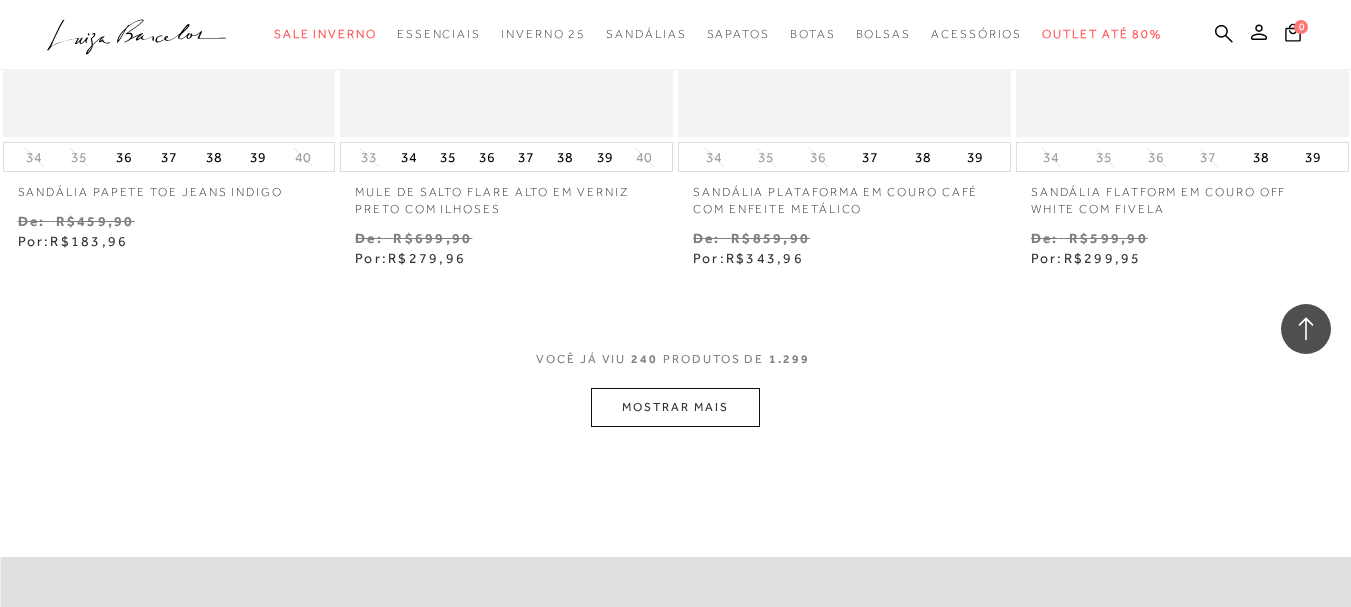 scroll, scrollTop: 39200, scrollLeft: 0, axis: vertical 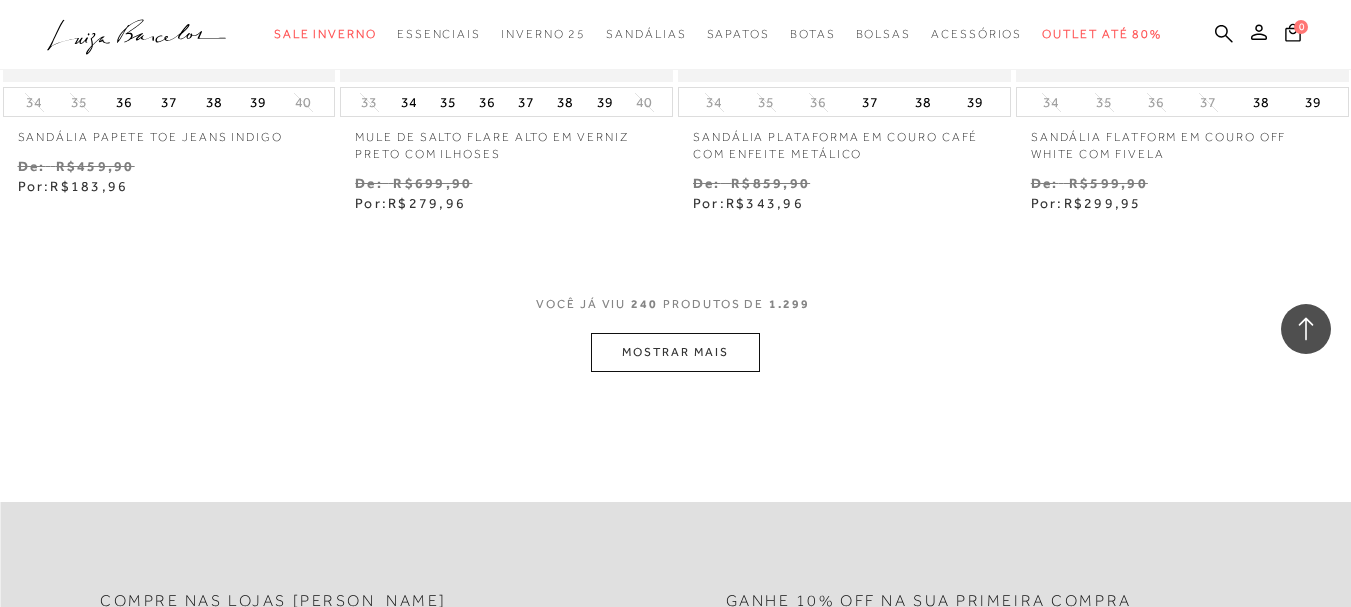 click on "MOSTRAR MAIS" at bounding box center [675, 352] 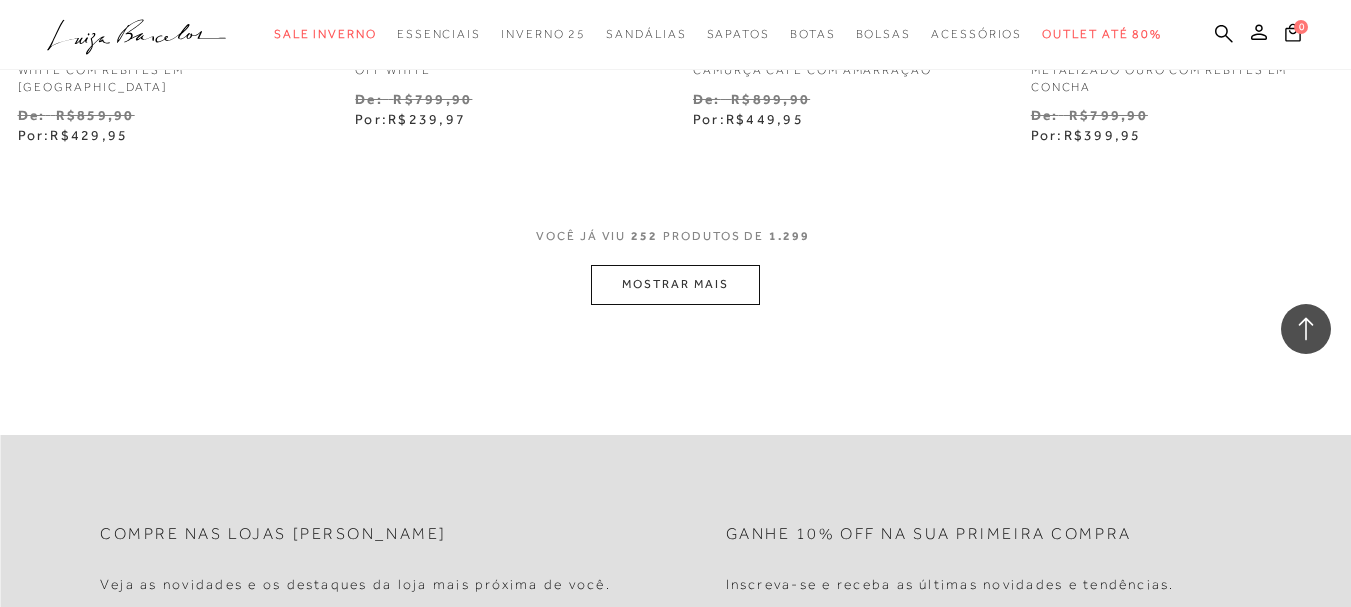 scroll, scrollTop: 41275, scrollLeft: 0, axis: vertical 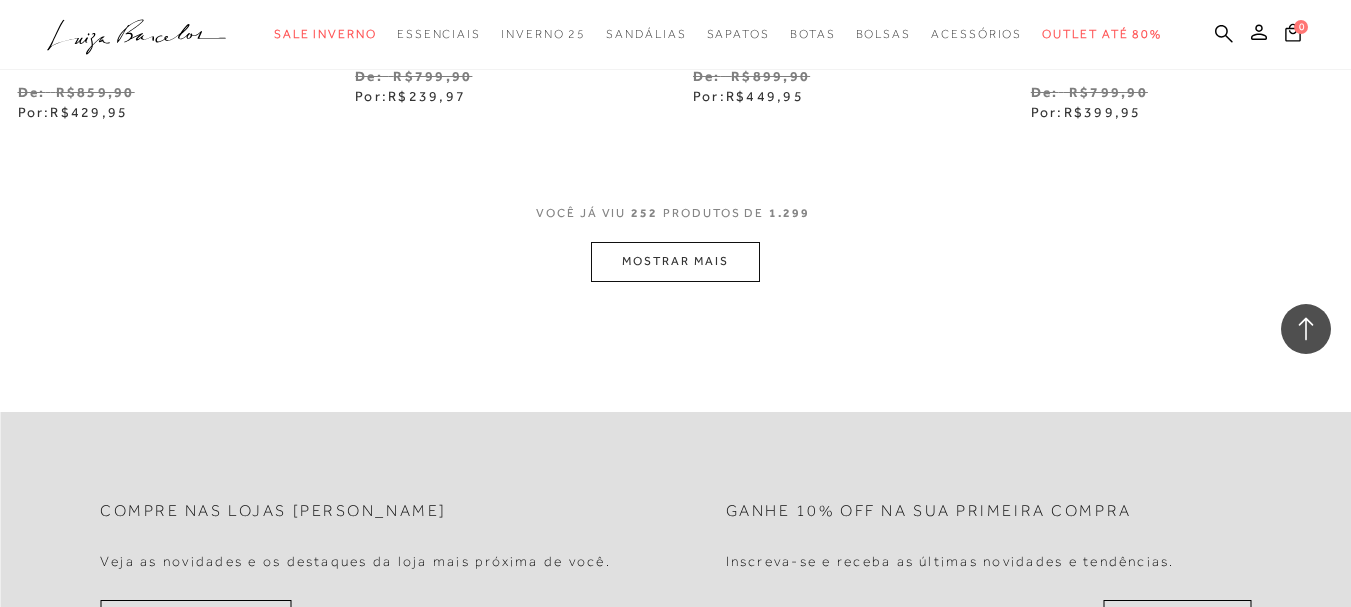 click on "MOSTRAR MAIS" at bounding box center [675, 261] 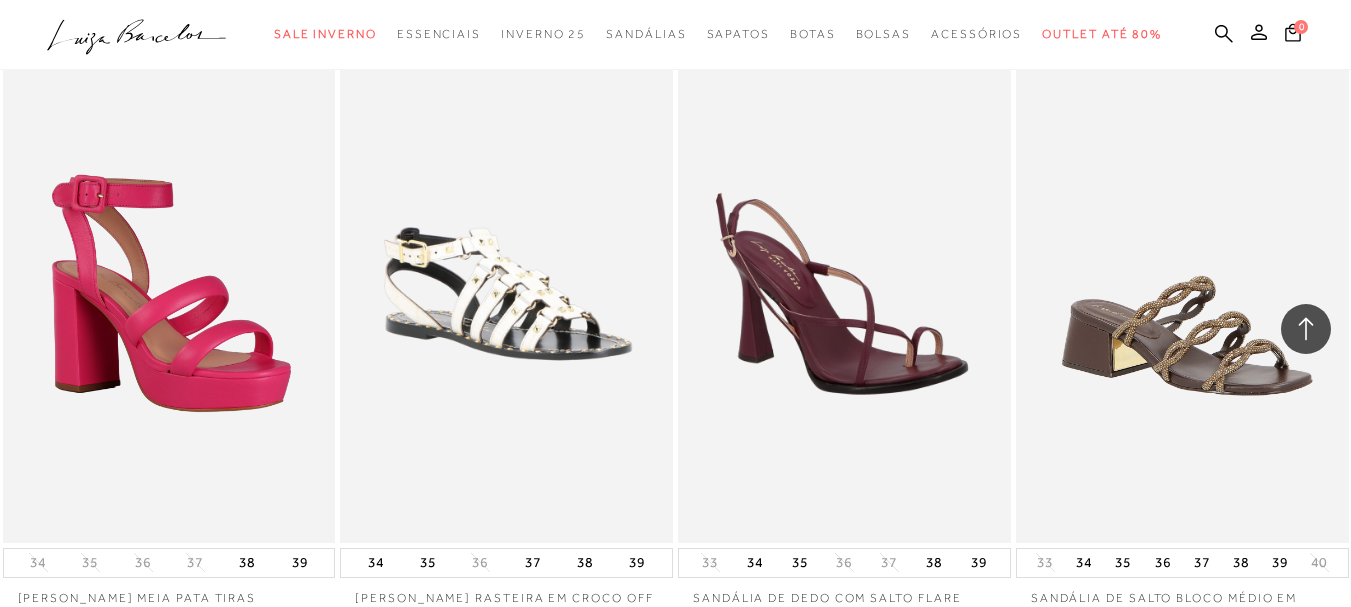 scroll, scrollTop: 42875, scrollLeft: 0, axis: vertical 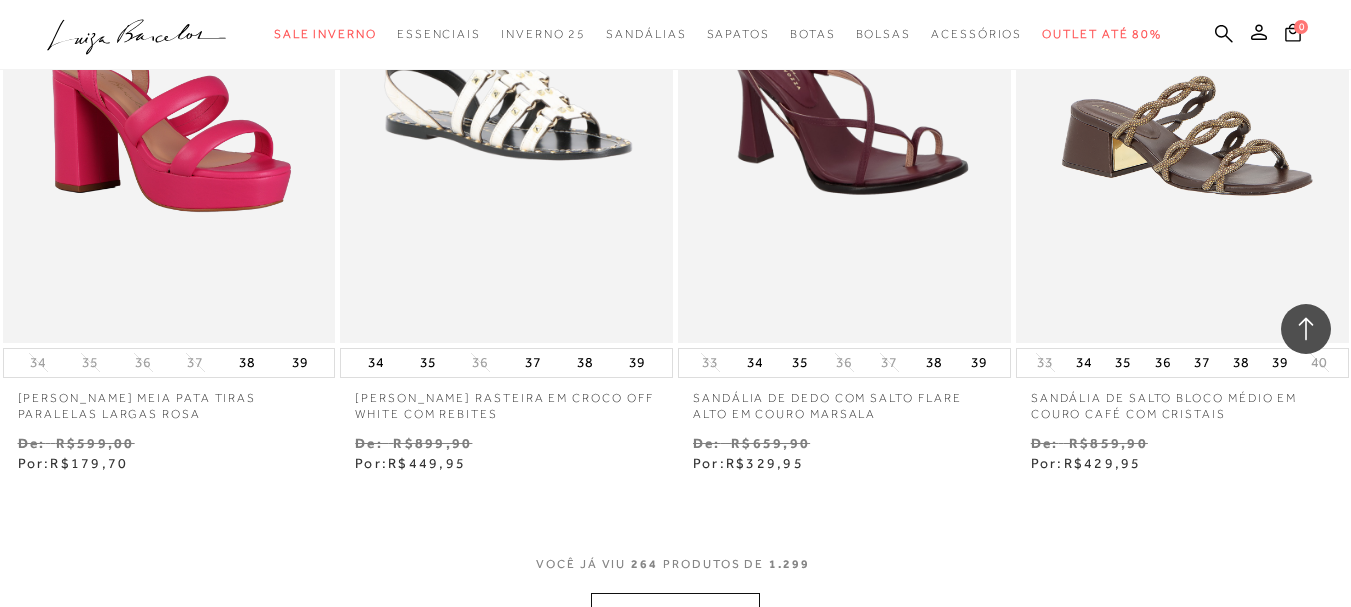 click on "MOSTRAR MAIS" at bounding box center (675, 612) 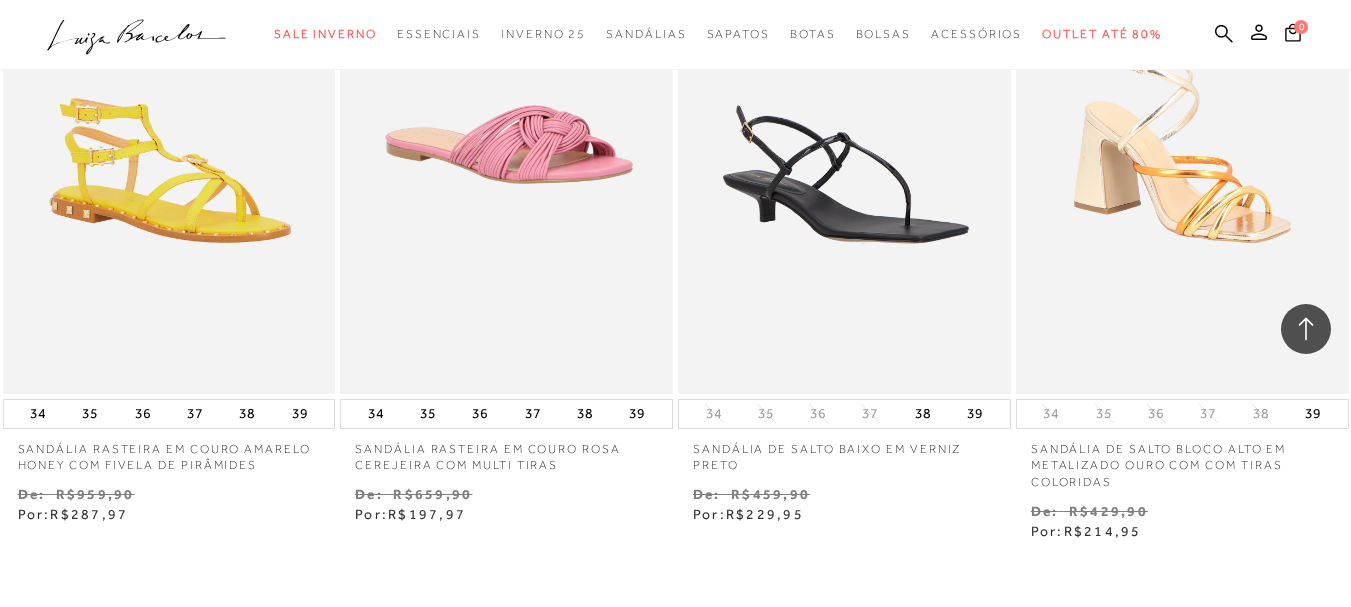 scroll, scrollTop: 45175, scrollLeft: 0, axis: vertical 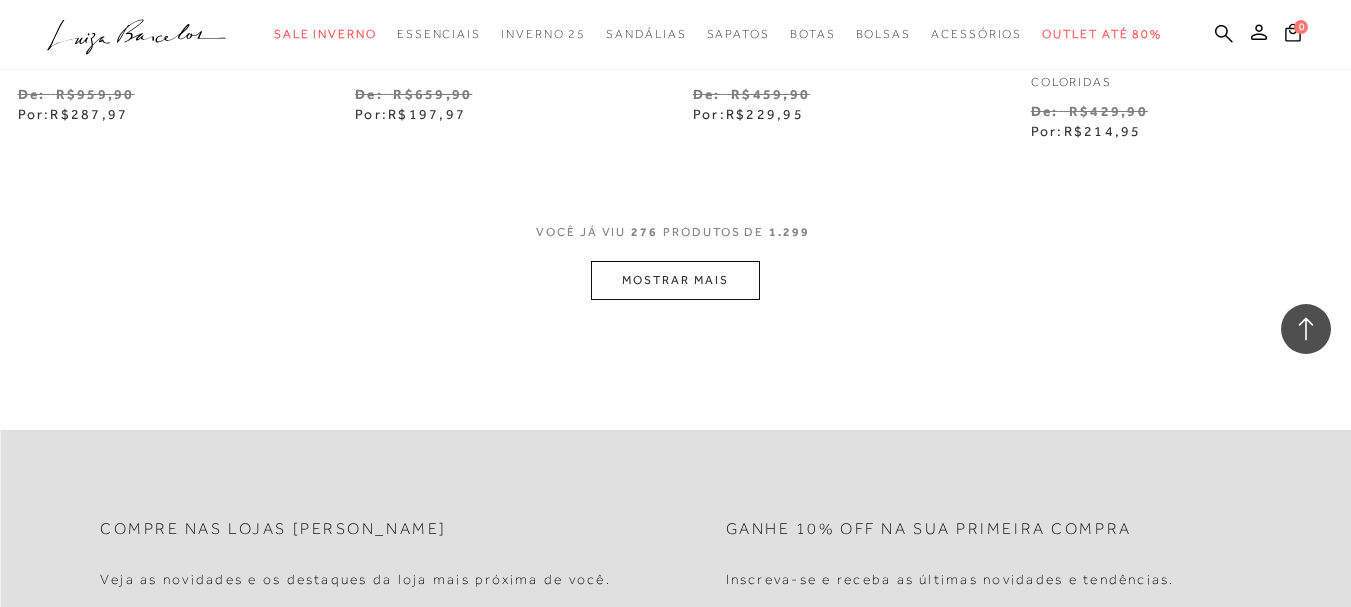 click on "MOSTRAR MAIS" at bounding box center (675, 280) 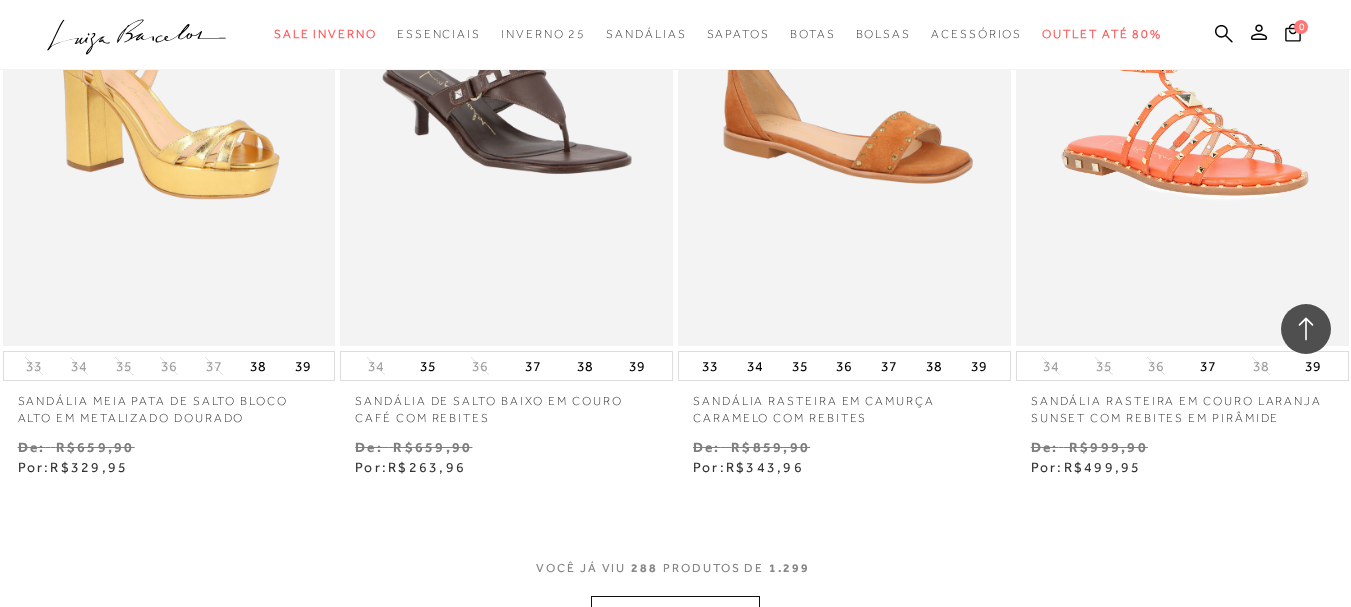 scroll, scrollTop: 47075, scrollLeft: 0, axis: vertical 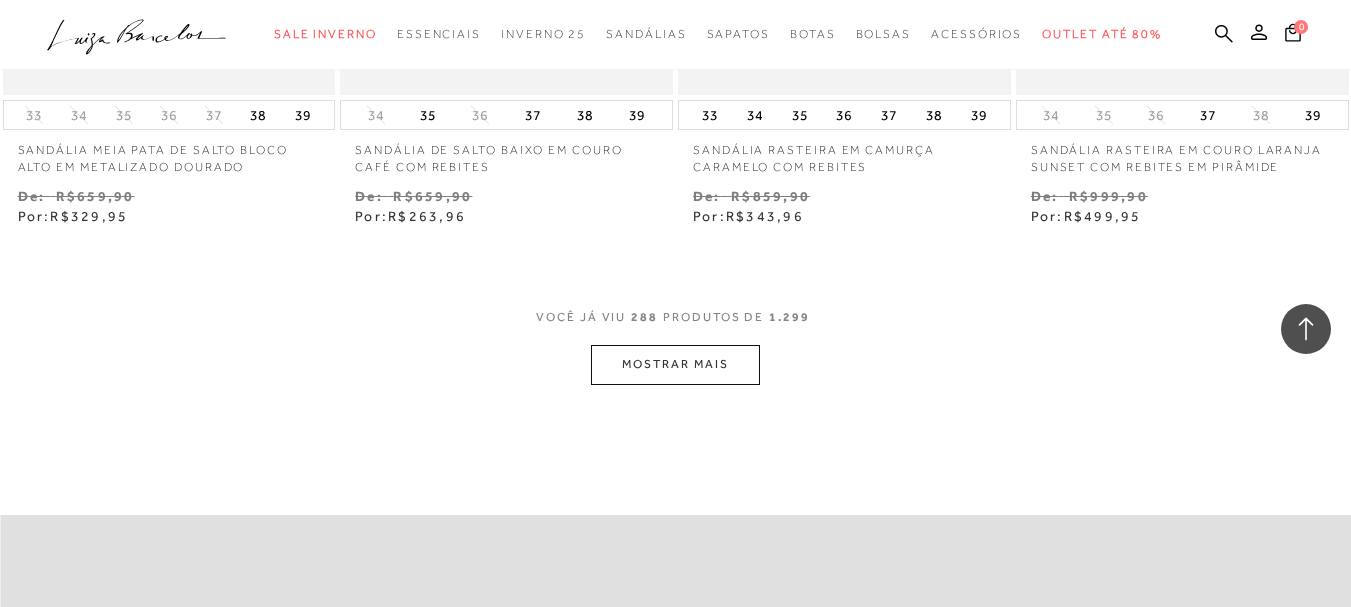 click on "MOSTRAR MAIS" at bounding box center (675, 364) 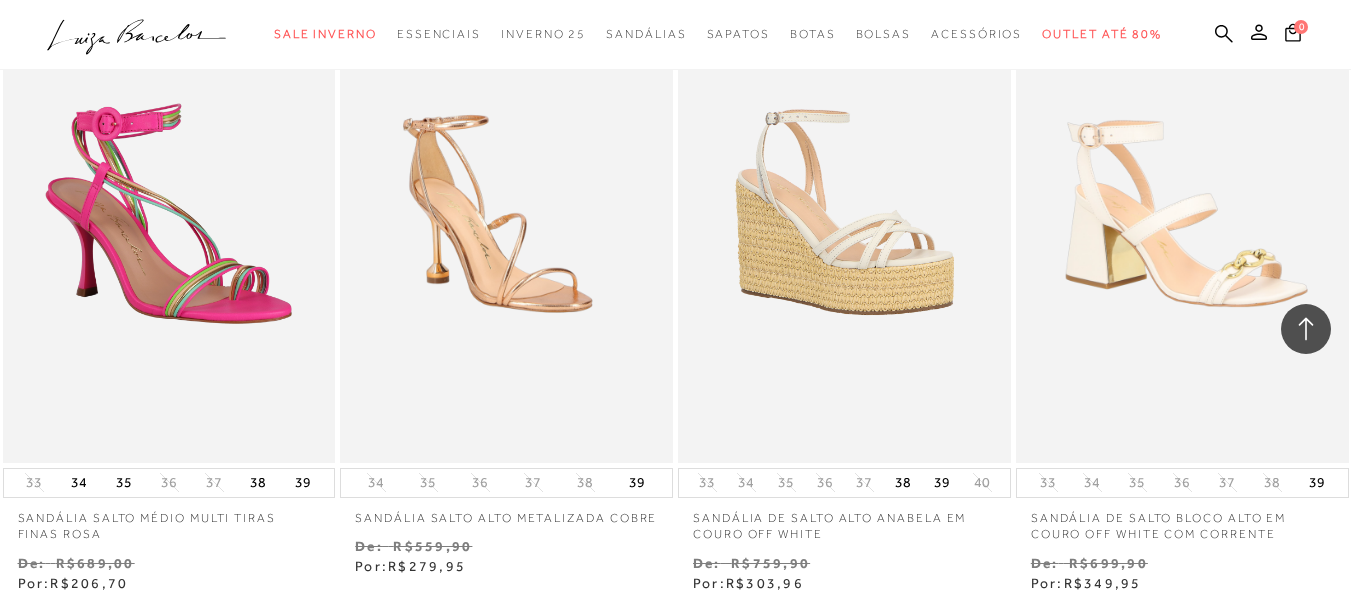 scroll, scrollTop: 48875, scrollLeft: 0, axis: vertical 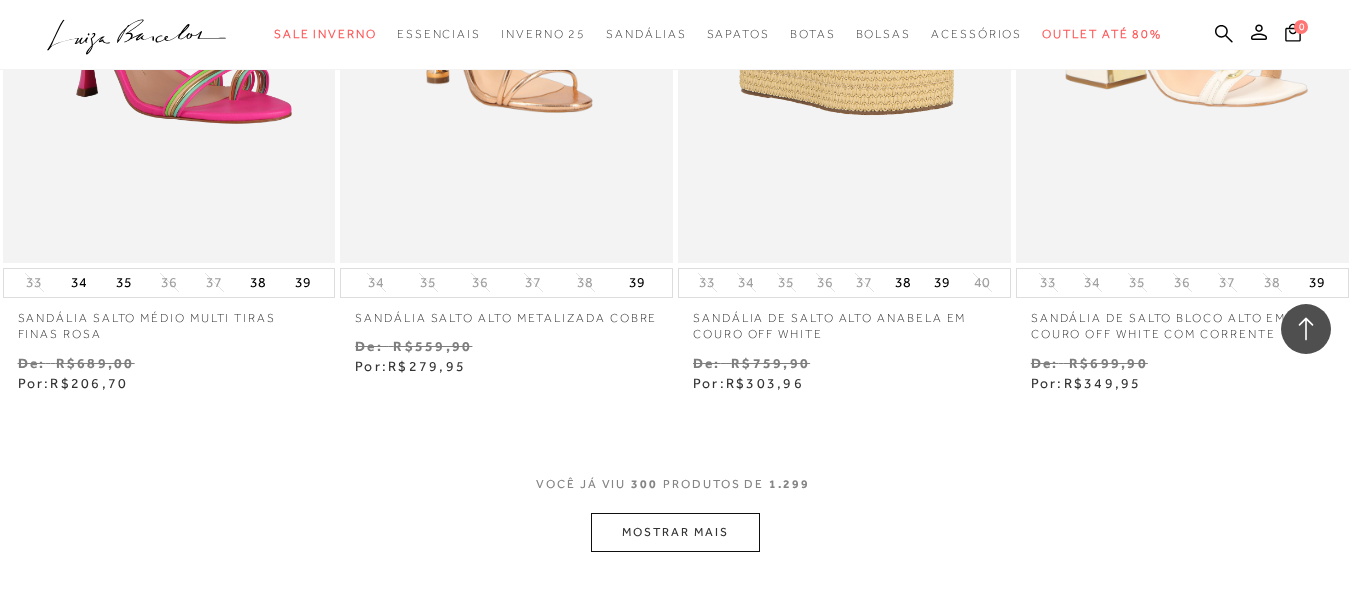 click on "MOSTRAR MAIS" at bounding box center (675, 532) 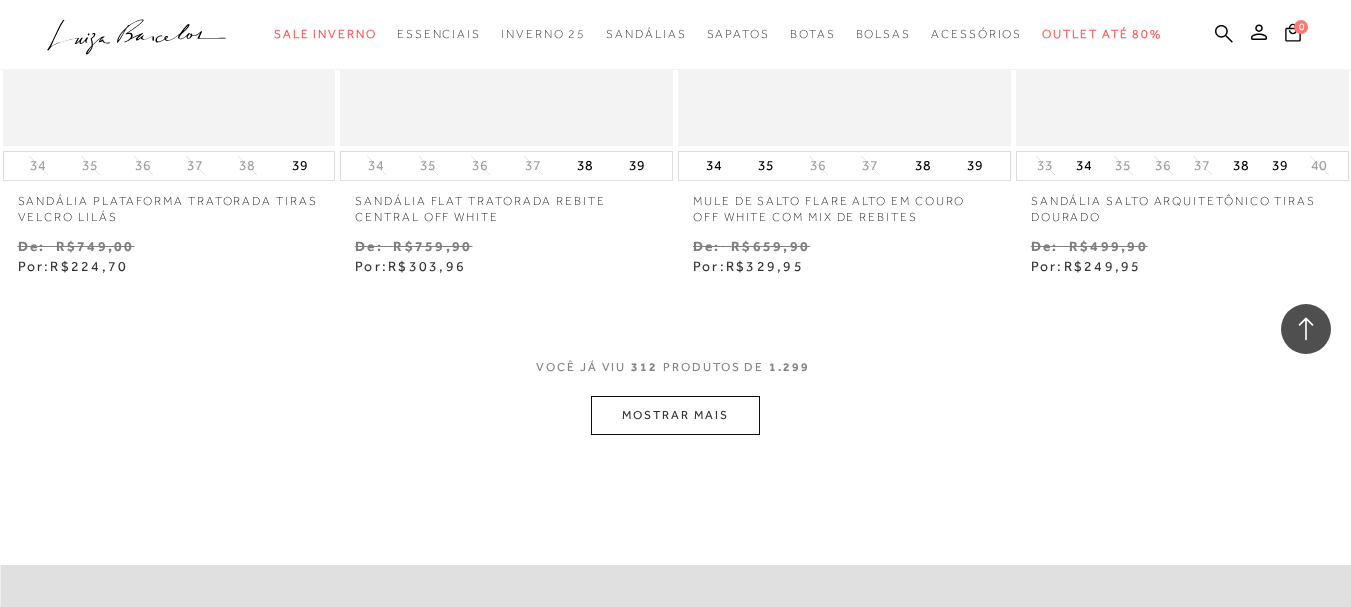 scroll, scrollTop: 51010, scrollLeft: 0, axis: vertical 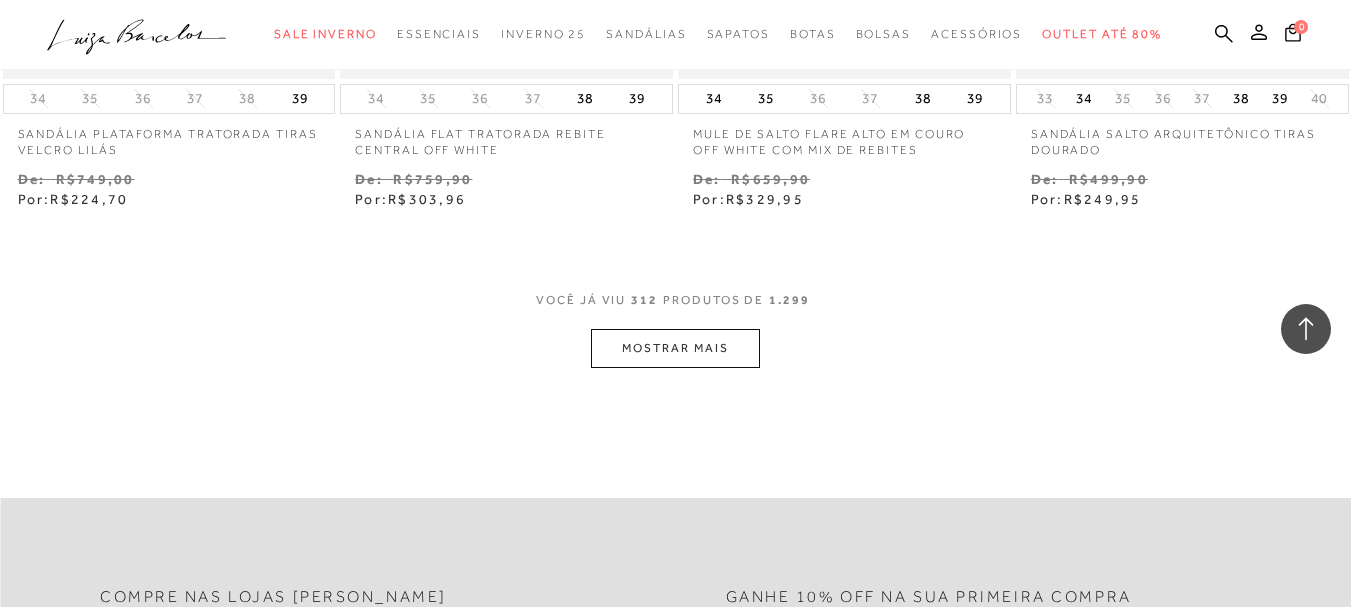 click on "MOSTRAR MAIS" at bounding box center (675, 348) 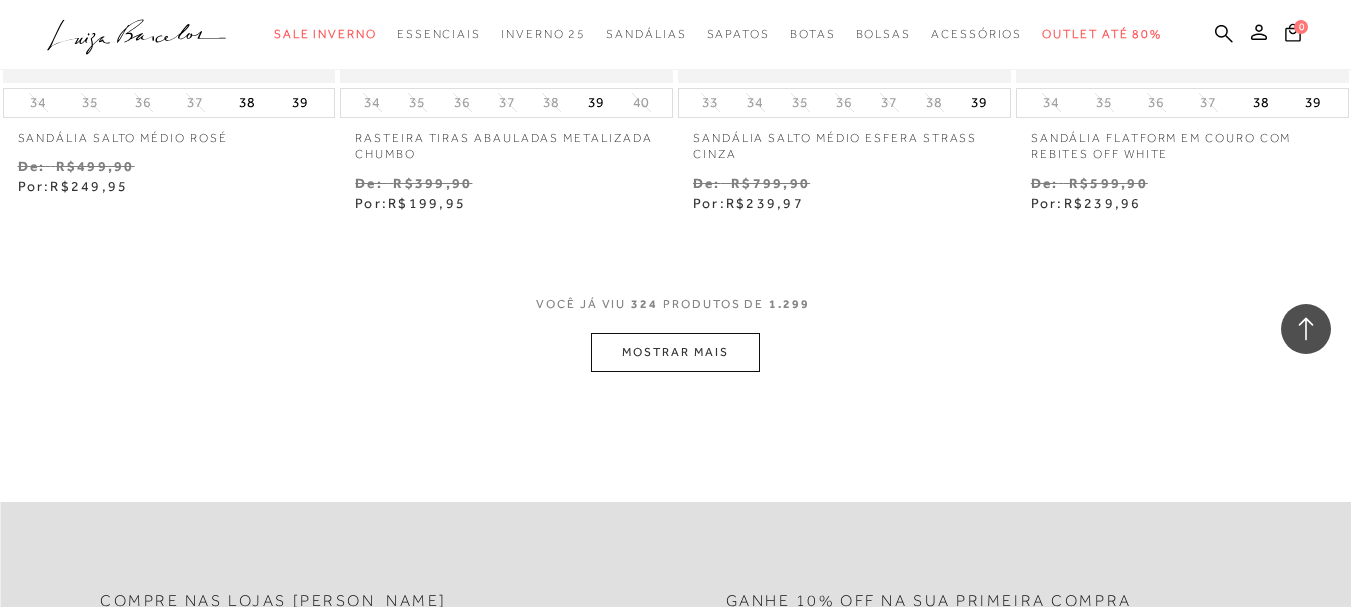 scroll, scrollTop: 53010, scrollLeft: 0, axis: vertical 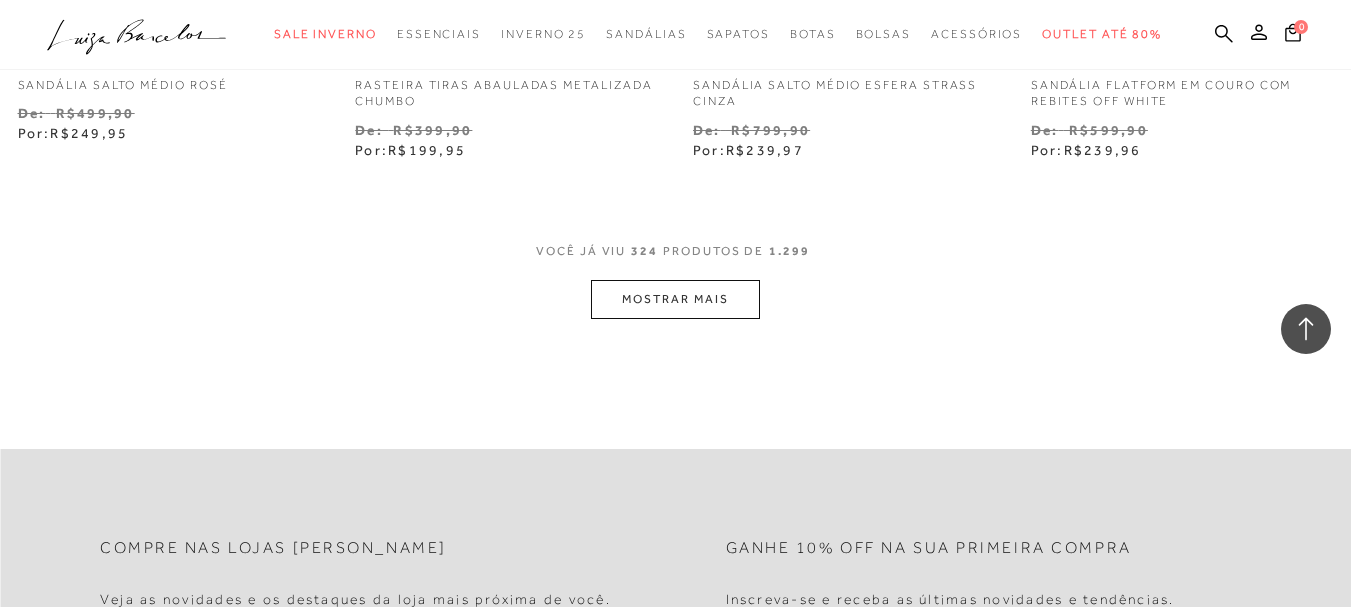 click on "MOSTRAR MAIS" at bounding box center (675, 299) 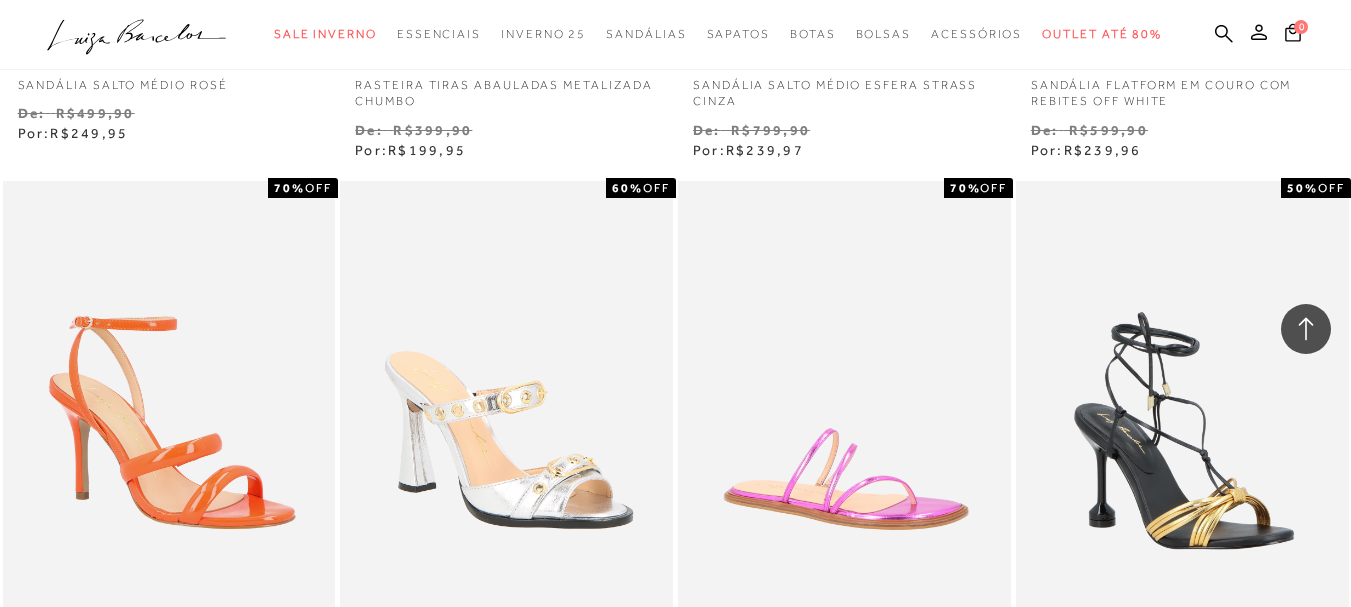 scroll, scrollTop: 52610, scrollLeft: 0, axis: vertical 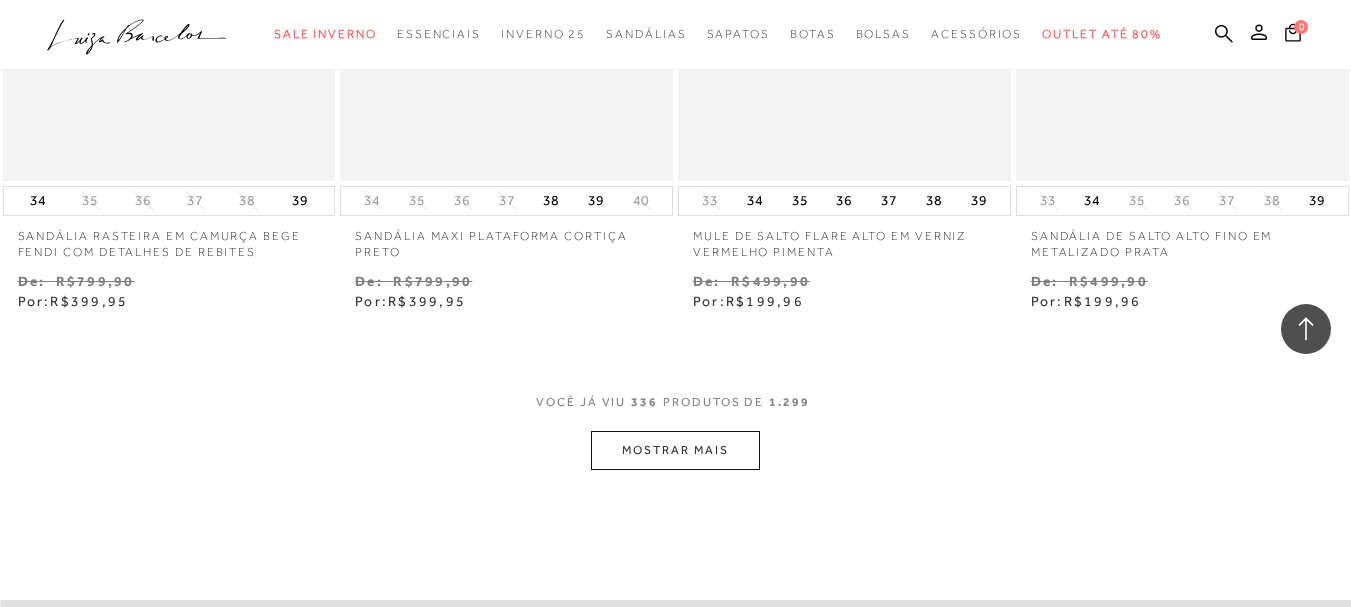 click on "MOSTRAR MAIS" at bounding box center [675, 450] 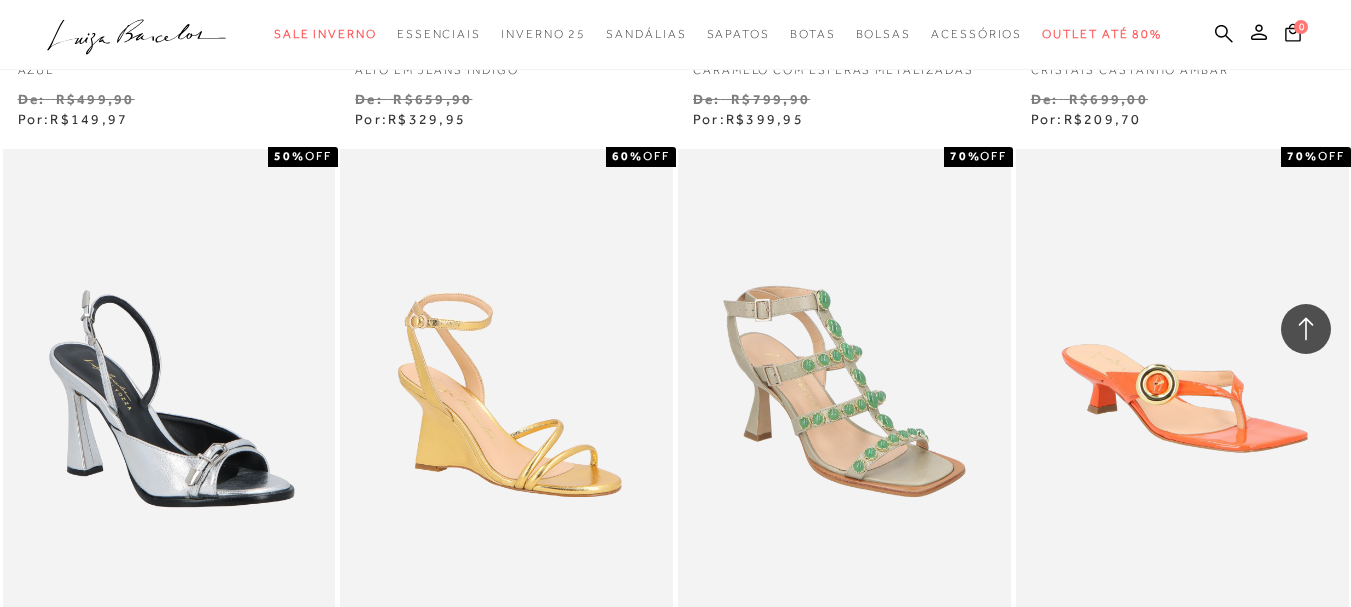 scroll, scrollTop: 56810, scrollLeft: 0, axis: vertical 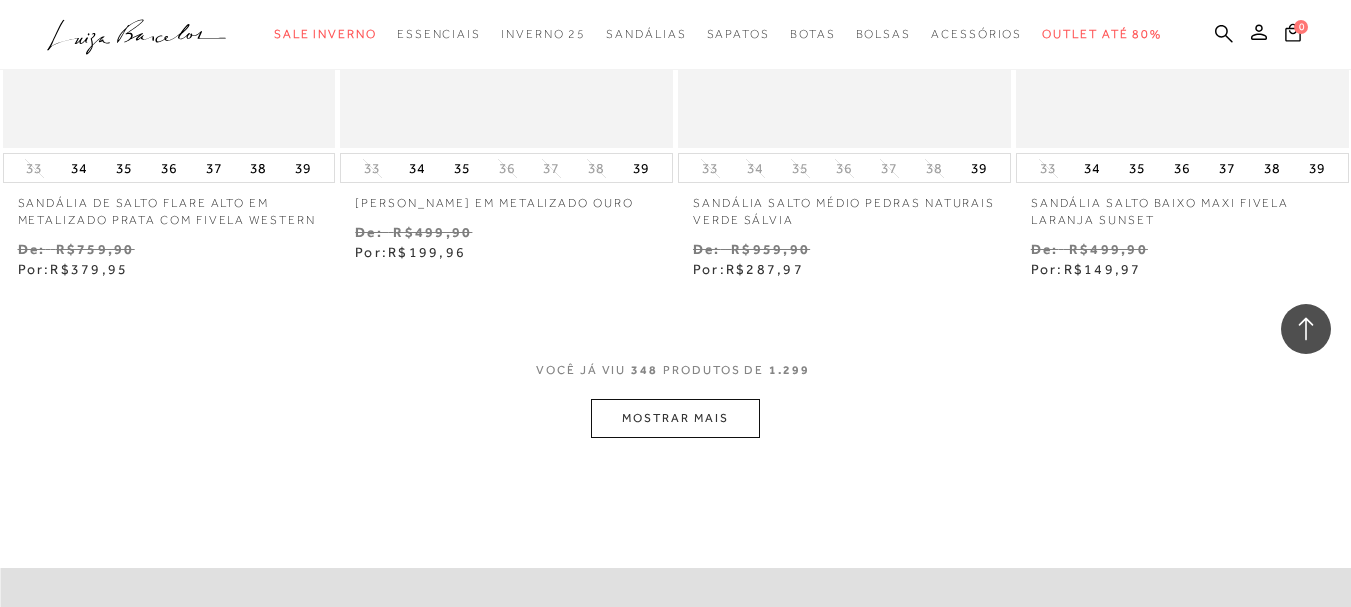 click on "MOSTRAR MAIS" at bounding box center [675, 418] 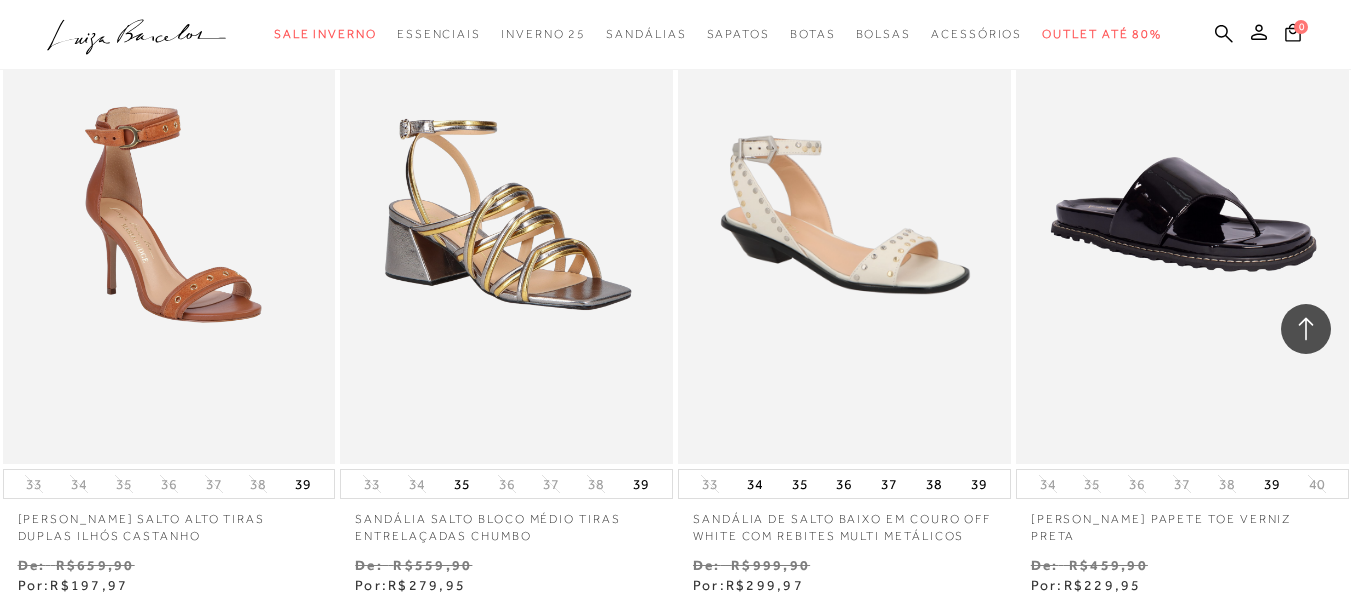 scroll, scrollTop: 58845, scrollLeft: 0, axis: vertical 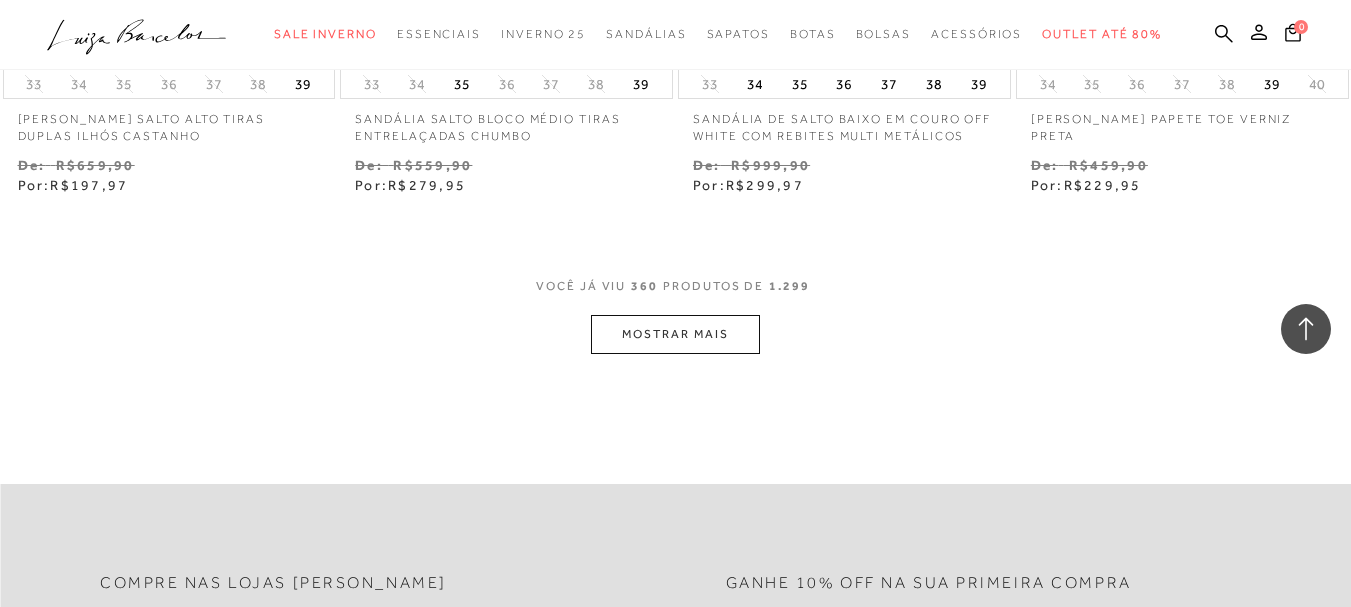click on "MOSTRAR MAIS" at bounding box center [675, 334] 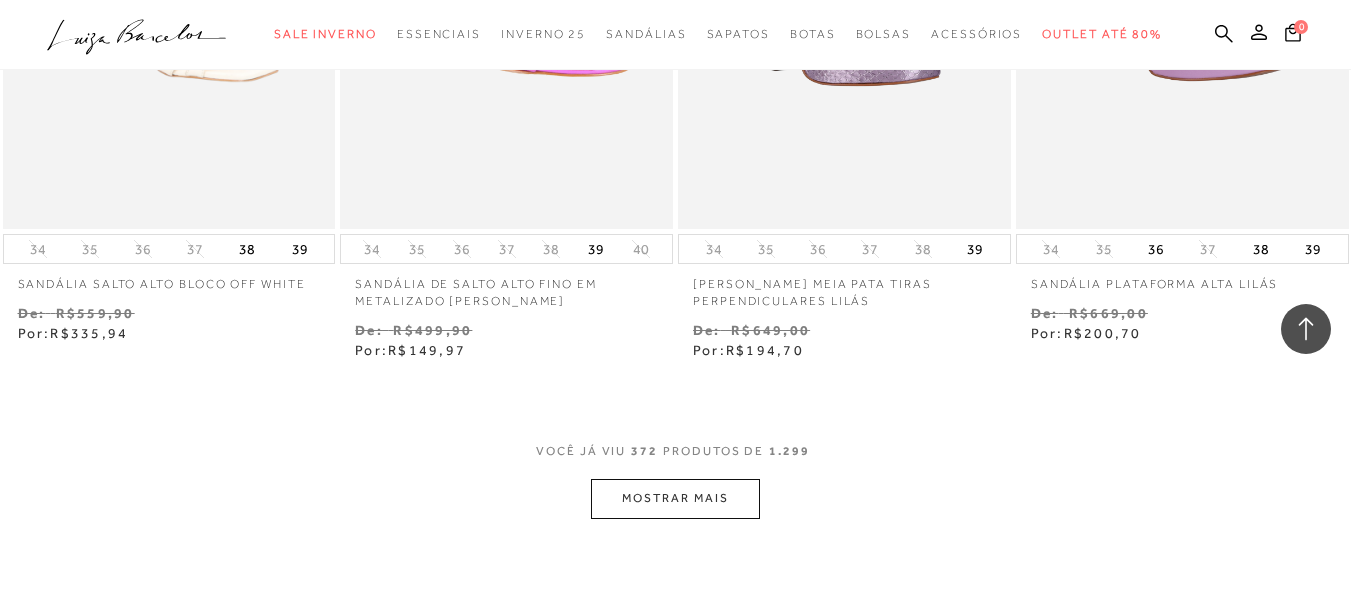 scroll, scrollTop: 60645, scrollLeft: 0, axis: vertical 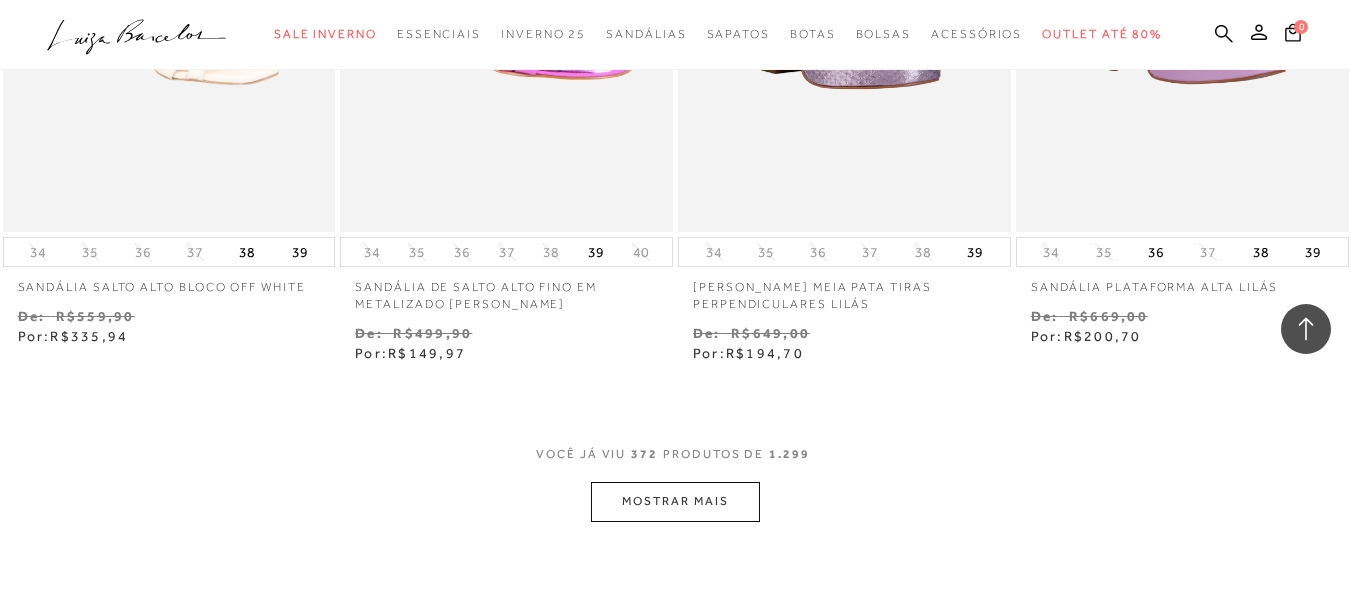 click on "MOSTRAR MAIS" at bounding box center (675, 501) 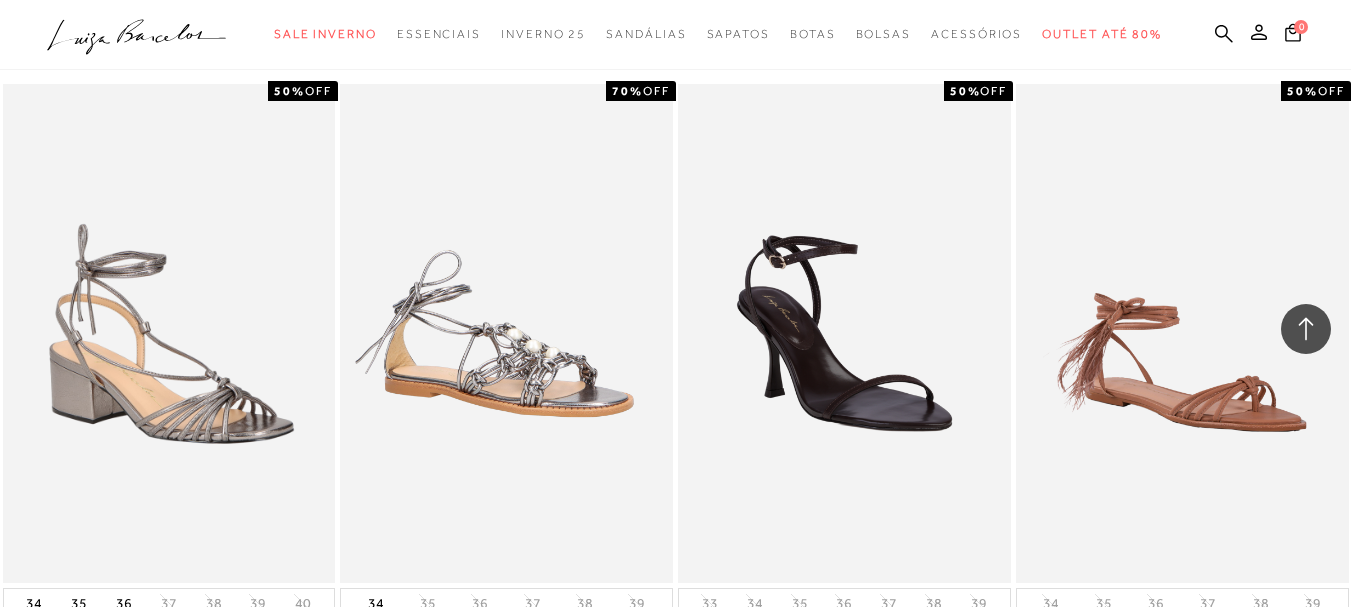 scroll, scrollTop: 62845, scrollLeft: 0, axis: vertical 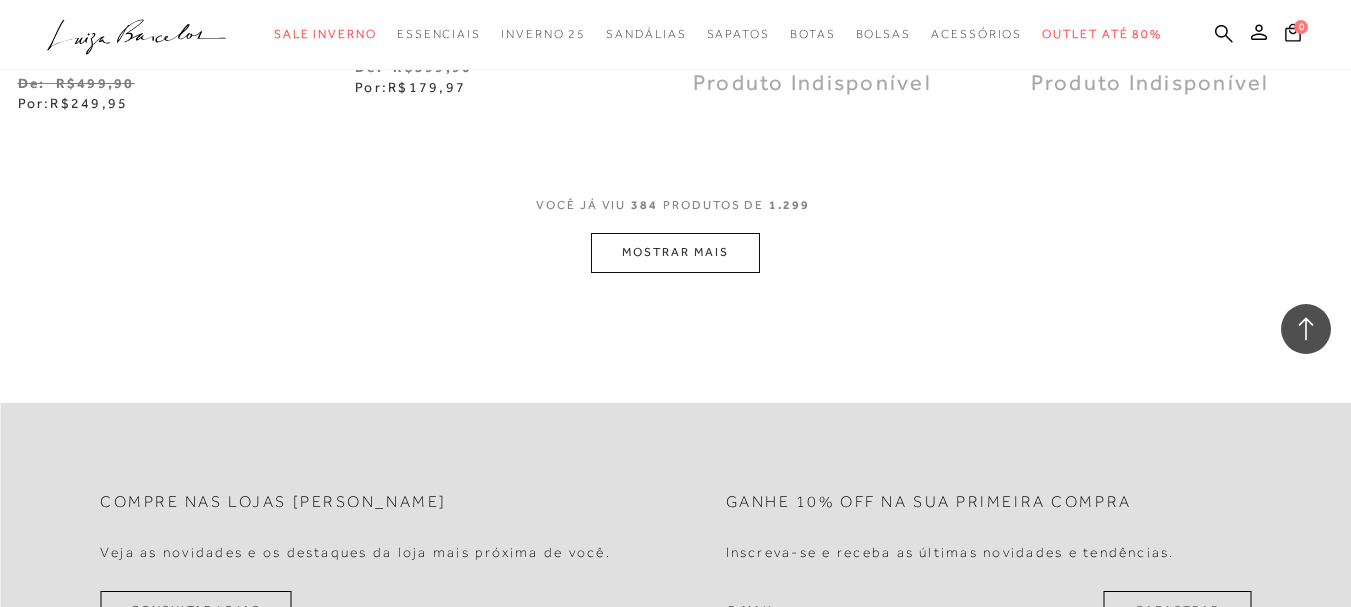 click on "MOSTRAR MAIS" at bounding box center [675, 252] 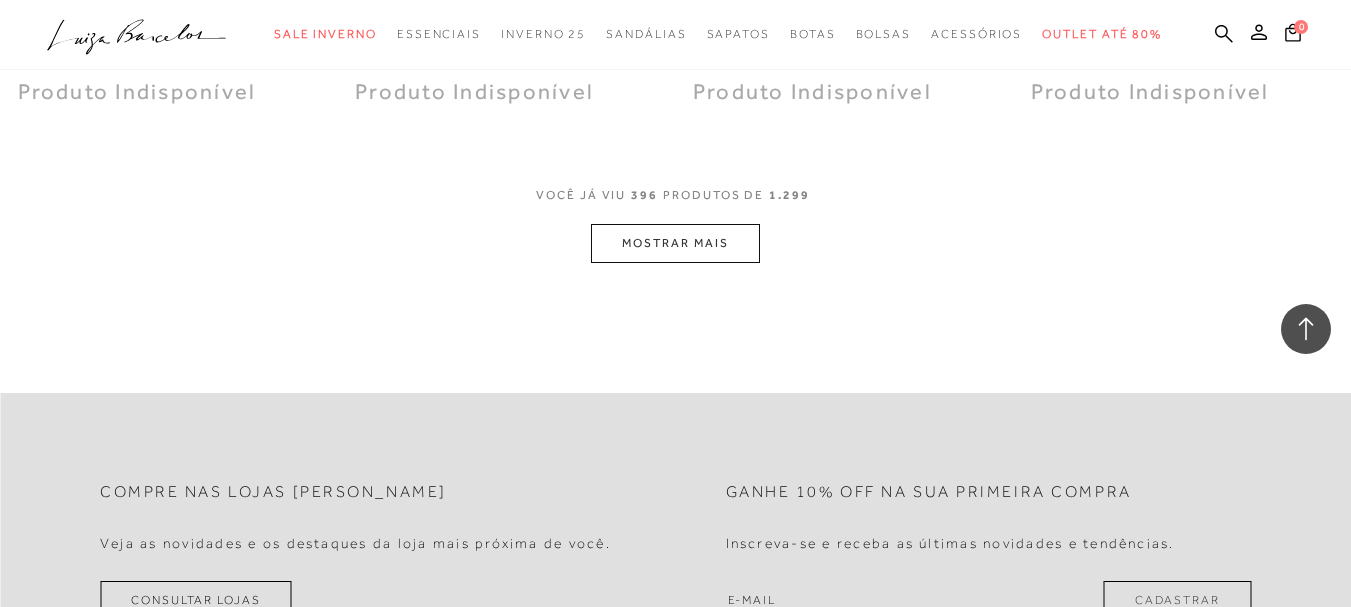 scroll, scrollTop: 64545, scrollLeft: 0, axis: vertical 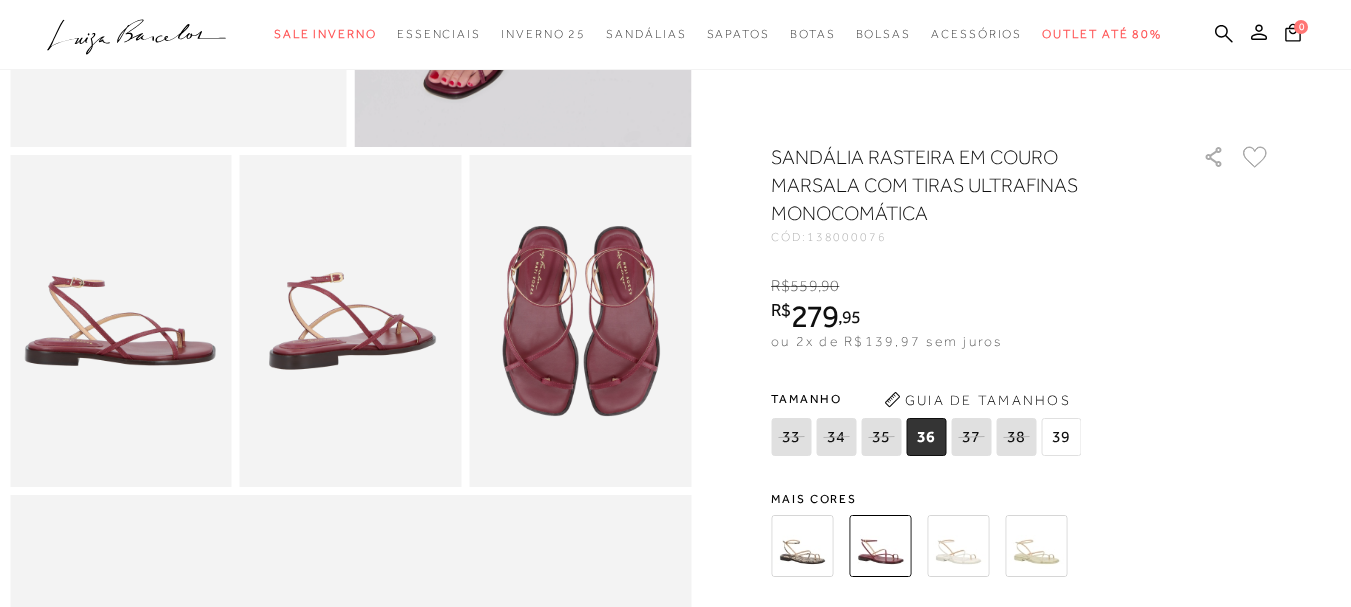 click on "39" at bounding box center [1061, 437] 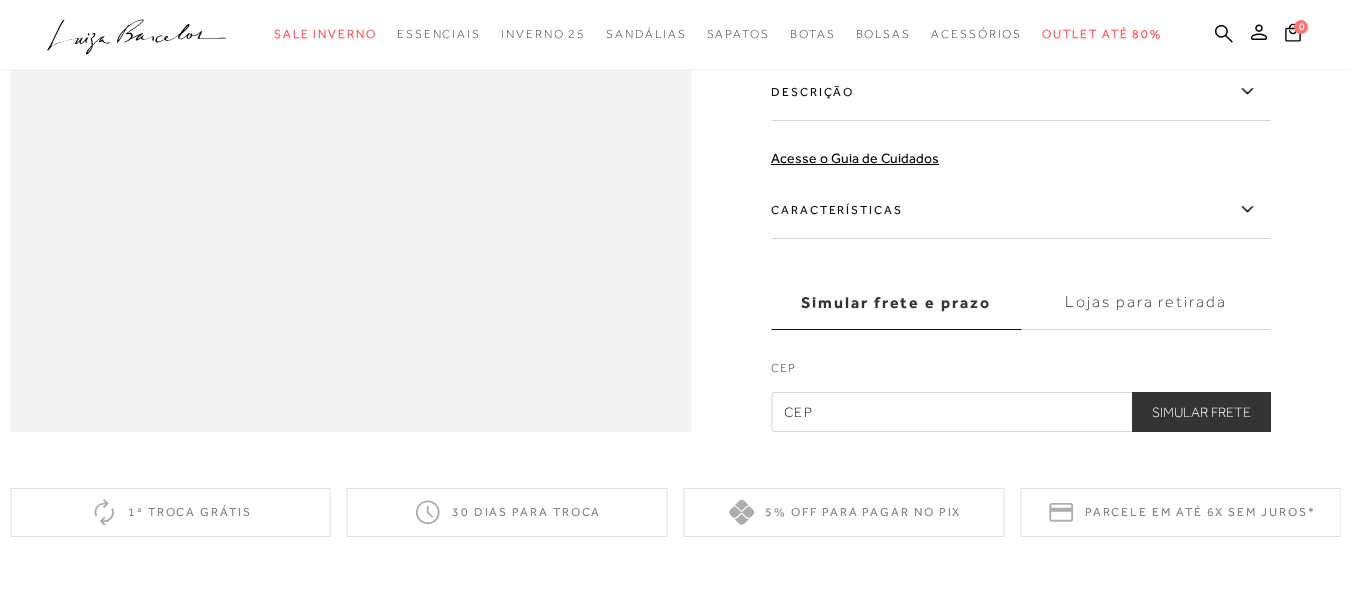 scroll, scrollTop: 1600, scrollLeft: 0, axis: vertical 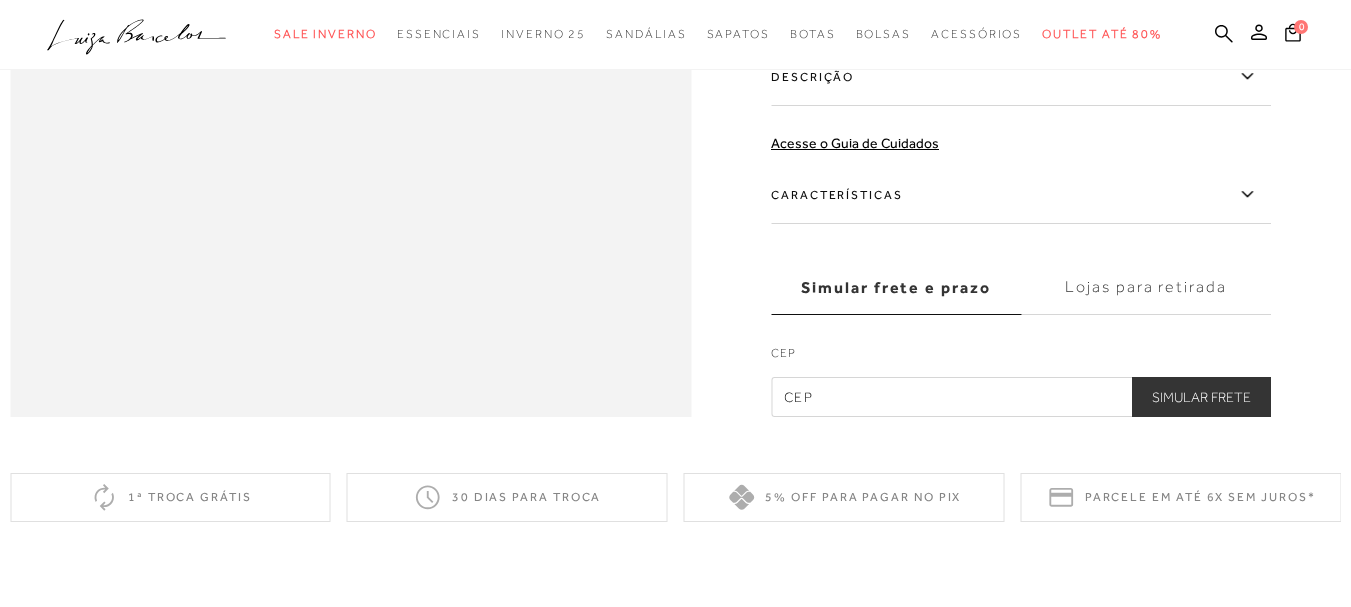 click at bounding box center [1021, 397] 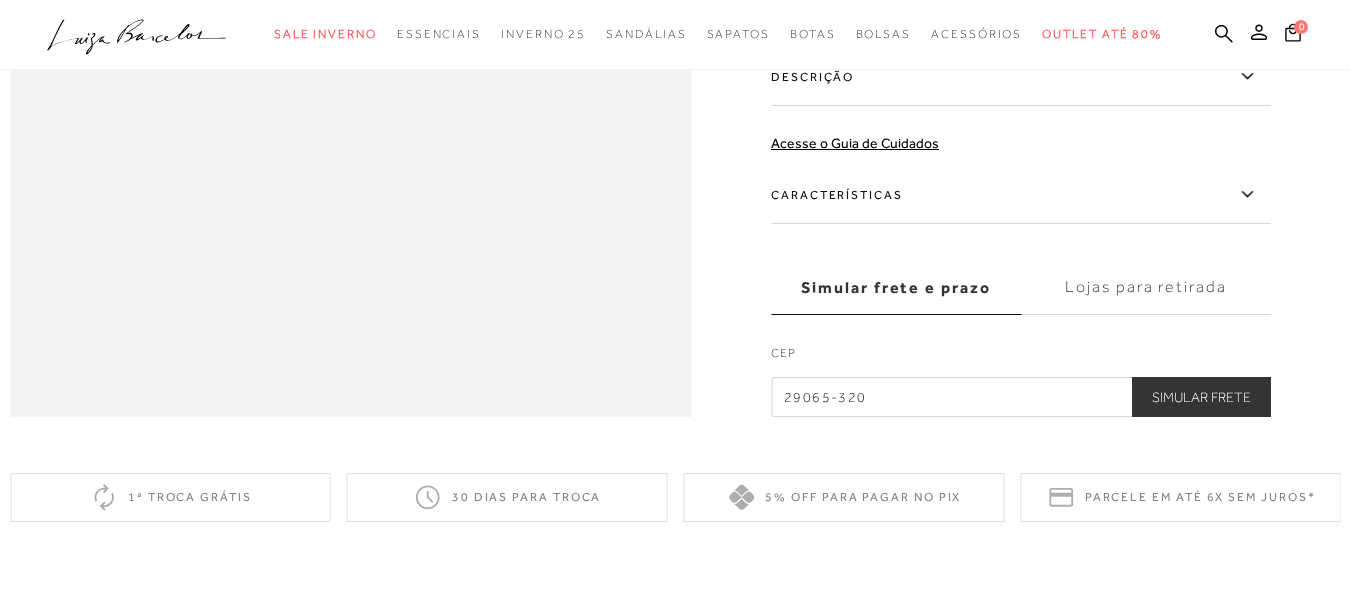 type on "29065-320" 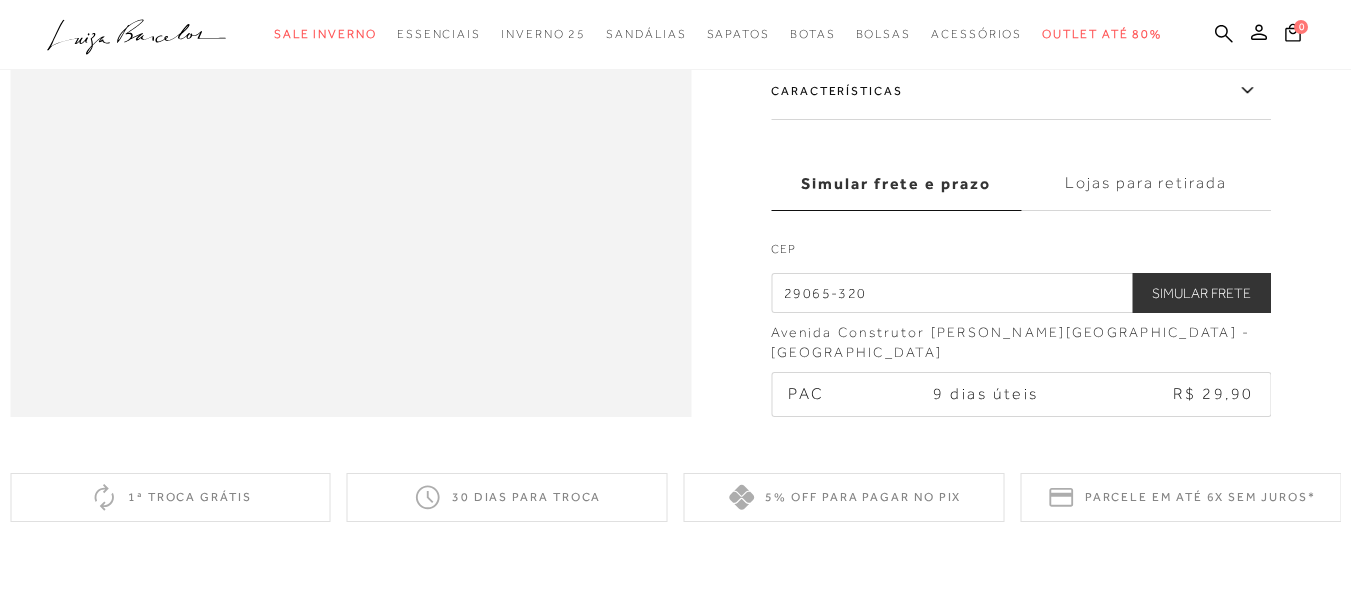 scroll, scrollTop: 1400, scrollLeft: 0, axis: vertical 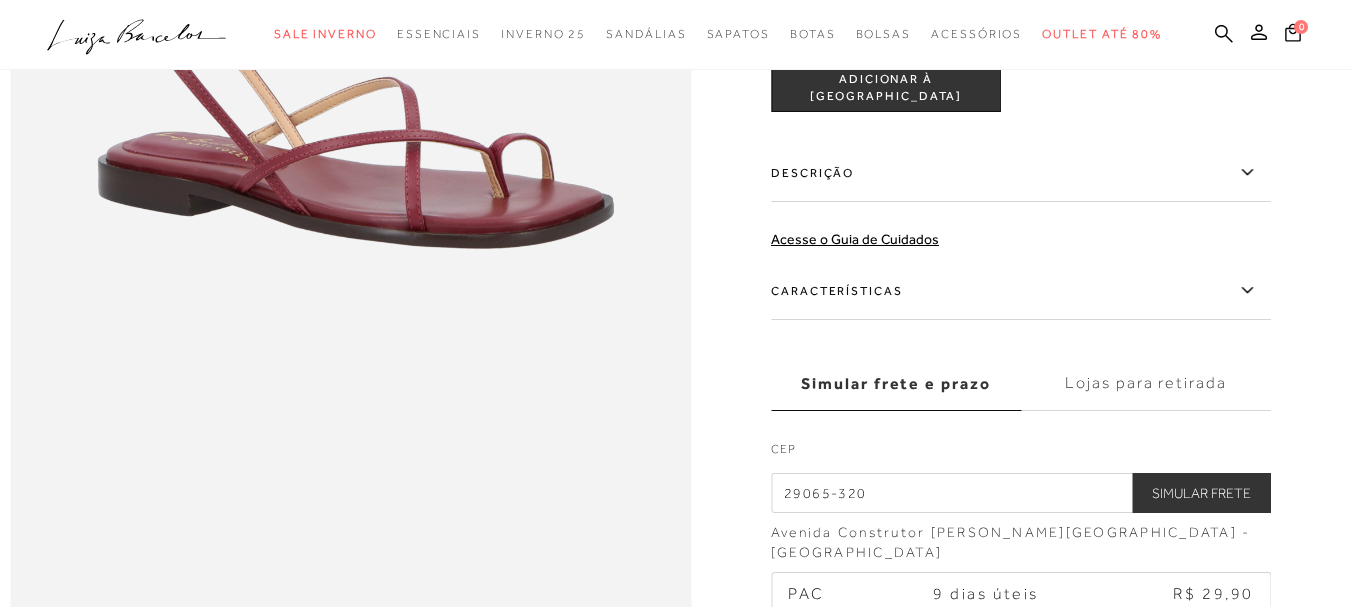 click on "Lojas para retirada" at bounding box center [1146, 384] 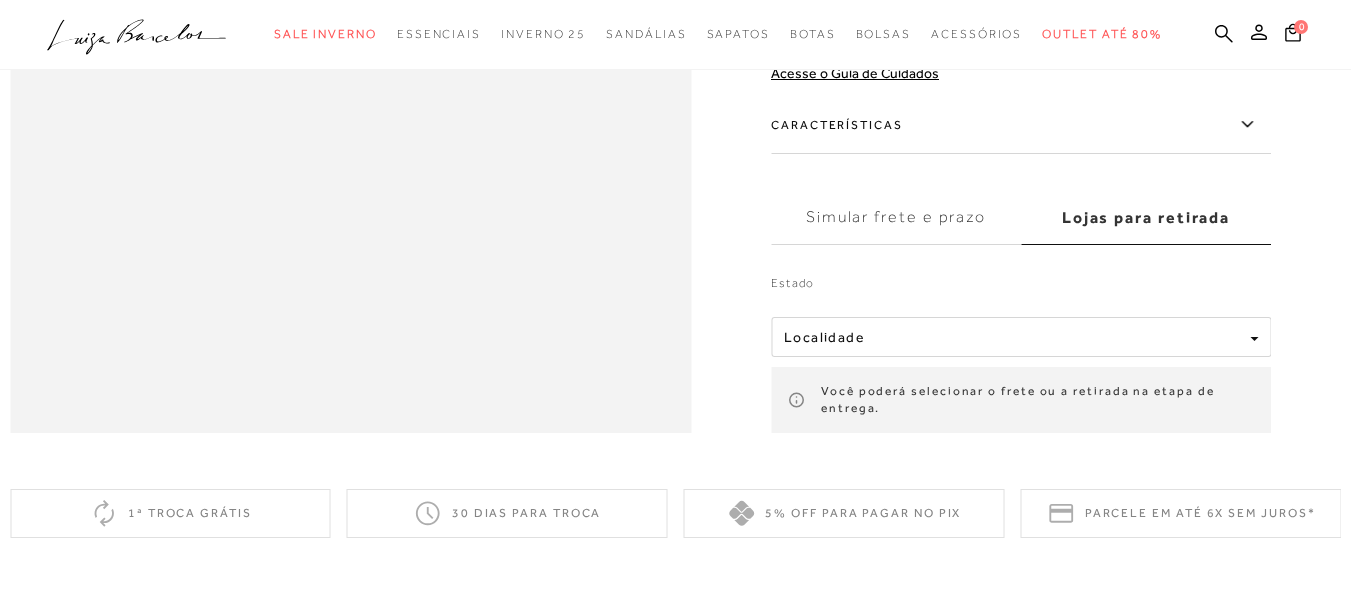 scroll, scrollTop: 1600, scrollLeft: 0, axis: vertical 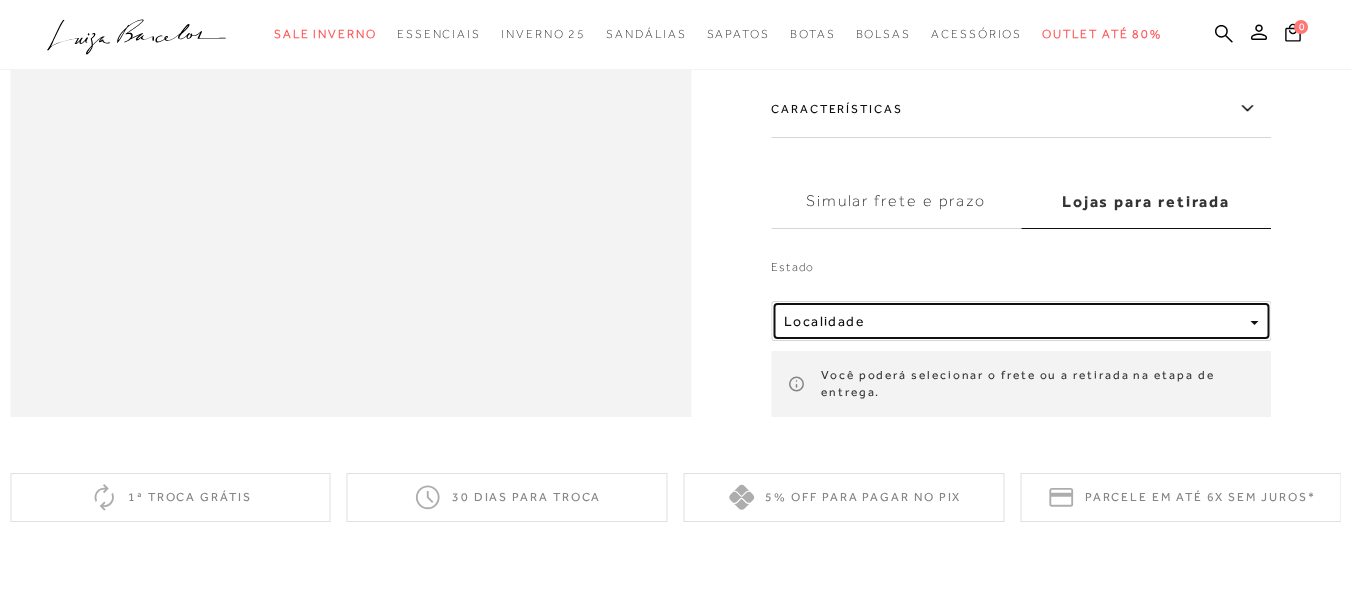 click on "Localidade" at bounding box center [1021, 321] 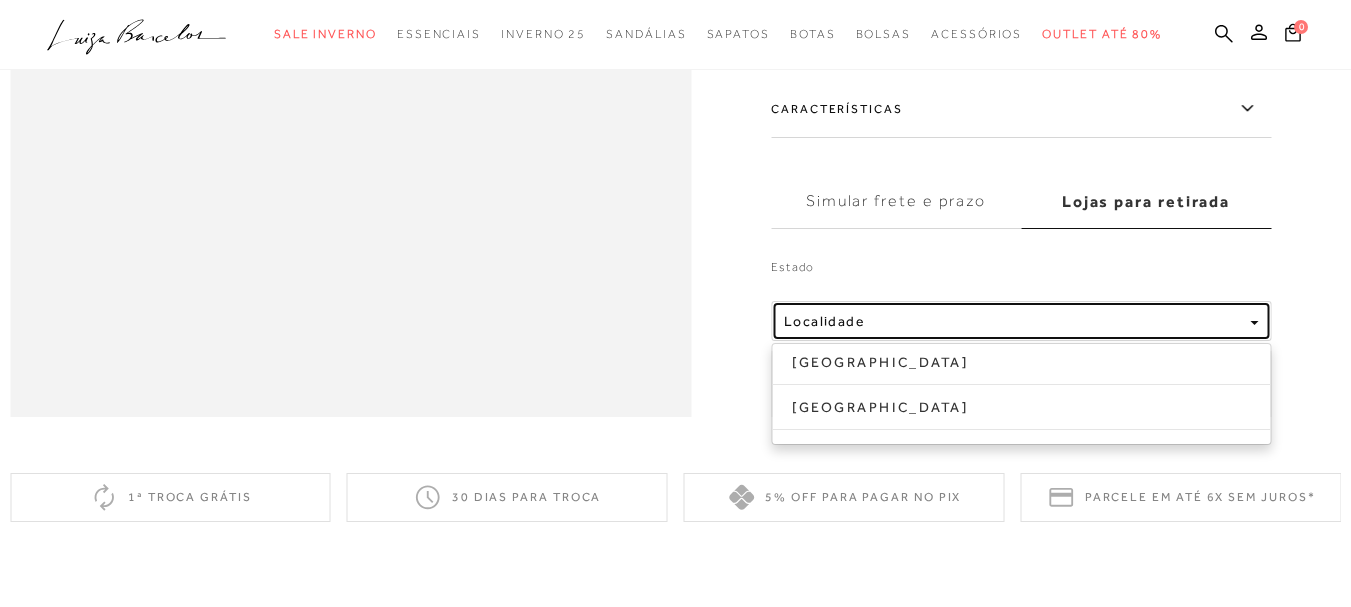 scroll, scrollTop: 1700, scrollLeft: 0, axis: vertical 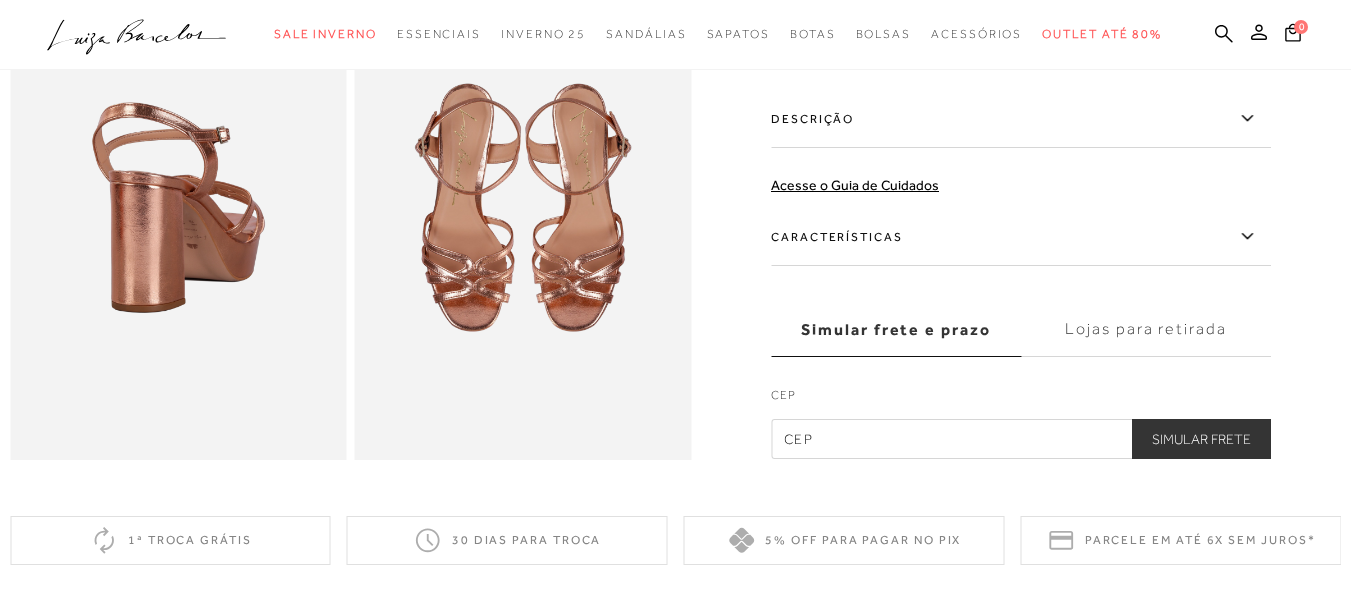 click at bounding box center [1021, 440] 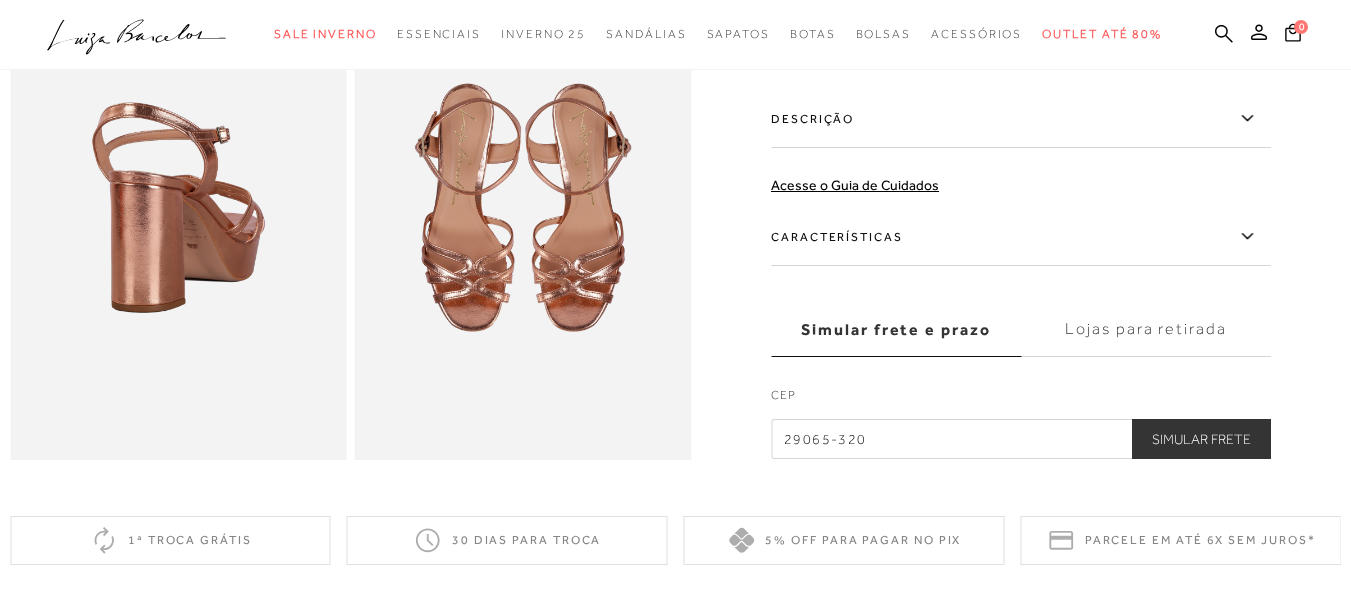 type on "29065-320" 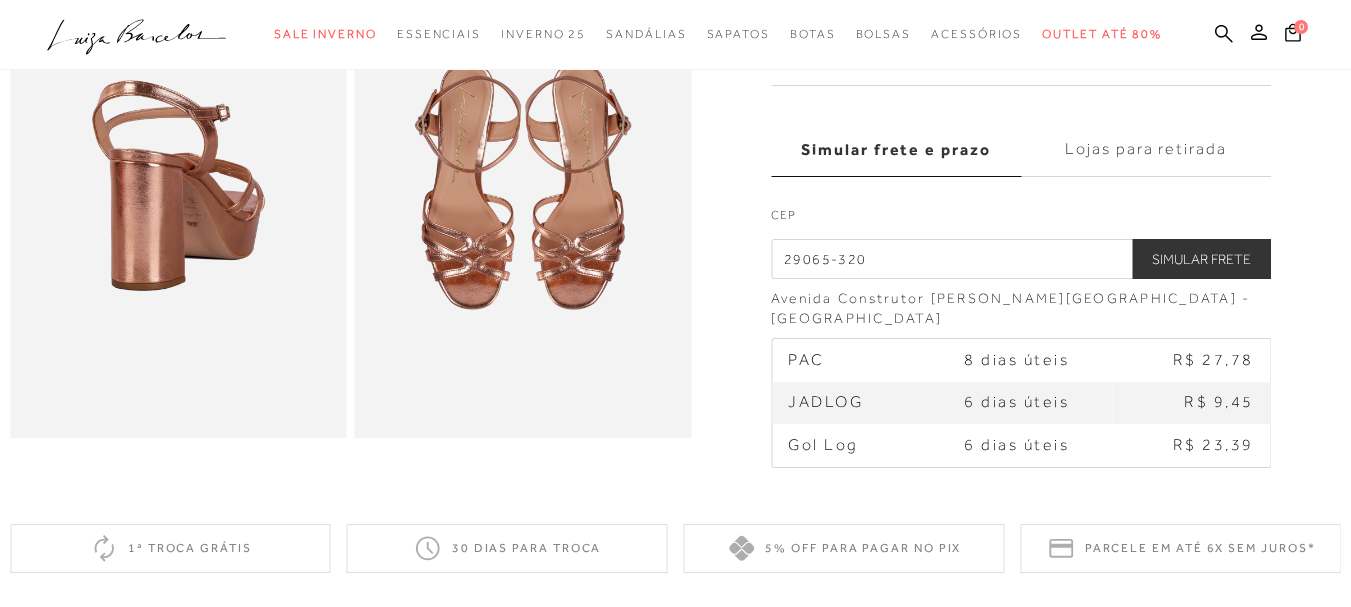 scroll, scrollTop: 700, scrollLeft: 0, axis: vertical 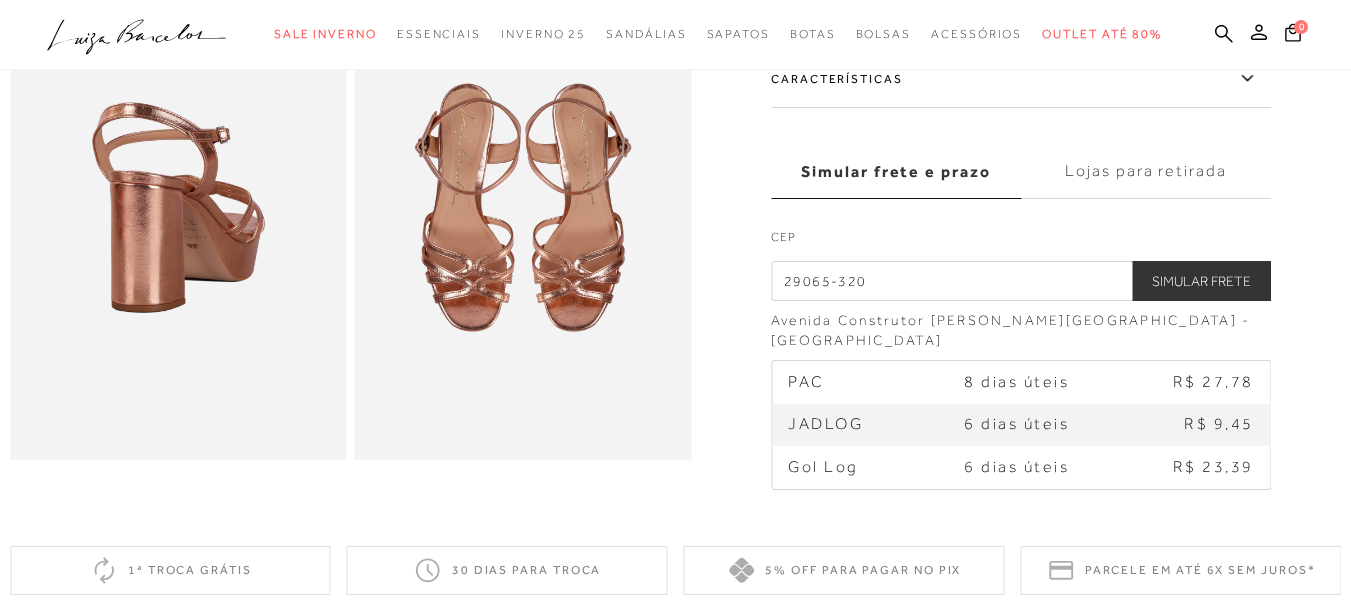 click on "Lojas para retirada" at bounding box center (1146, 172) 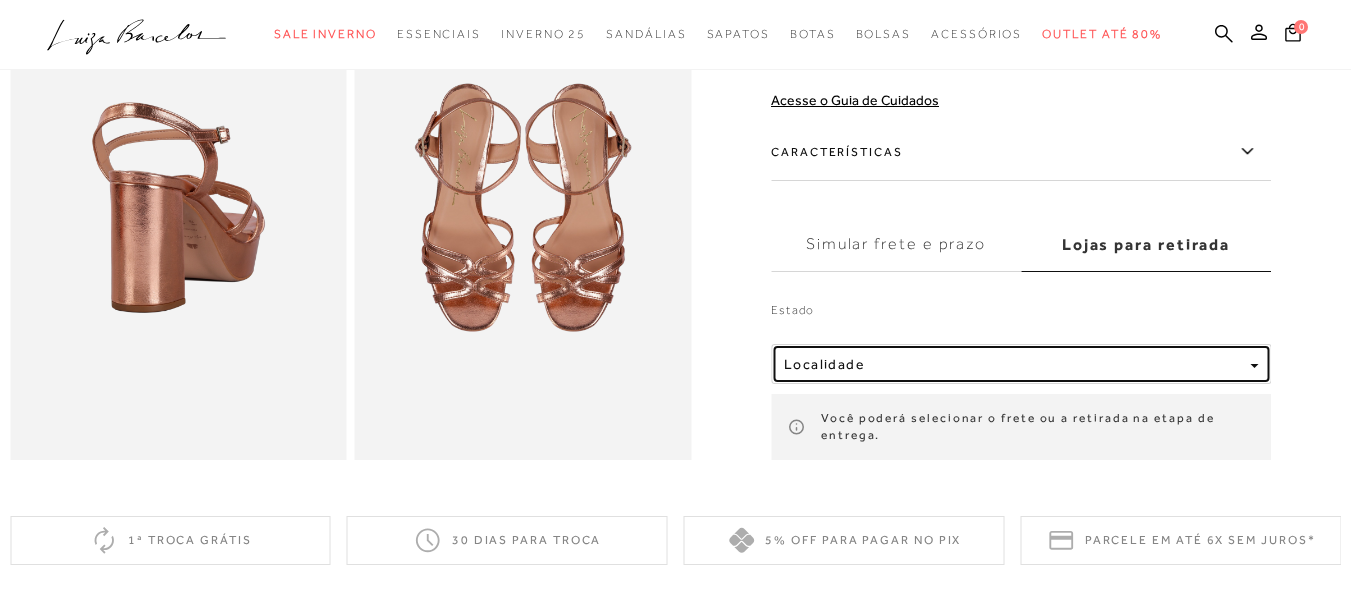 click on "Localidade" at bounding box center (1021, 364) 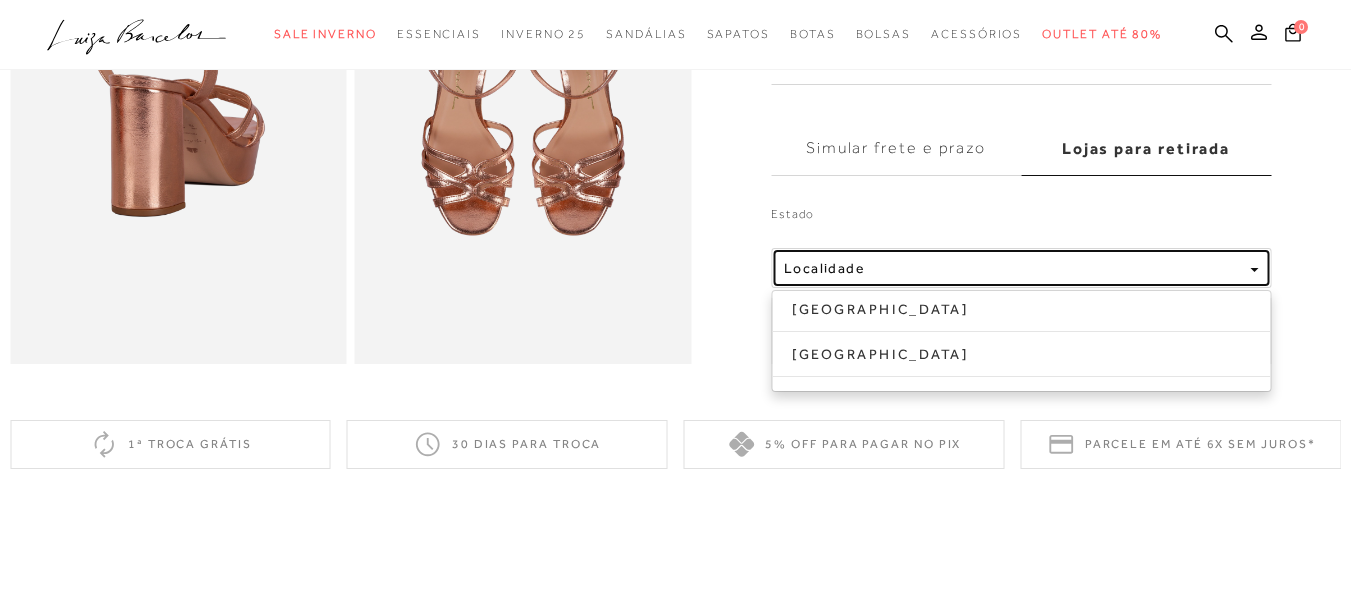 scroll, scrollTop: 700, scrollLeft: 0, axis: vertical 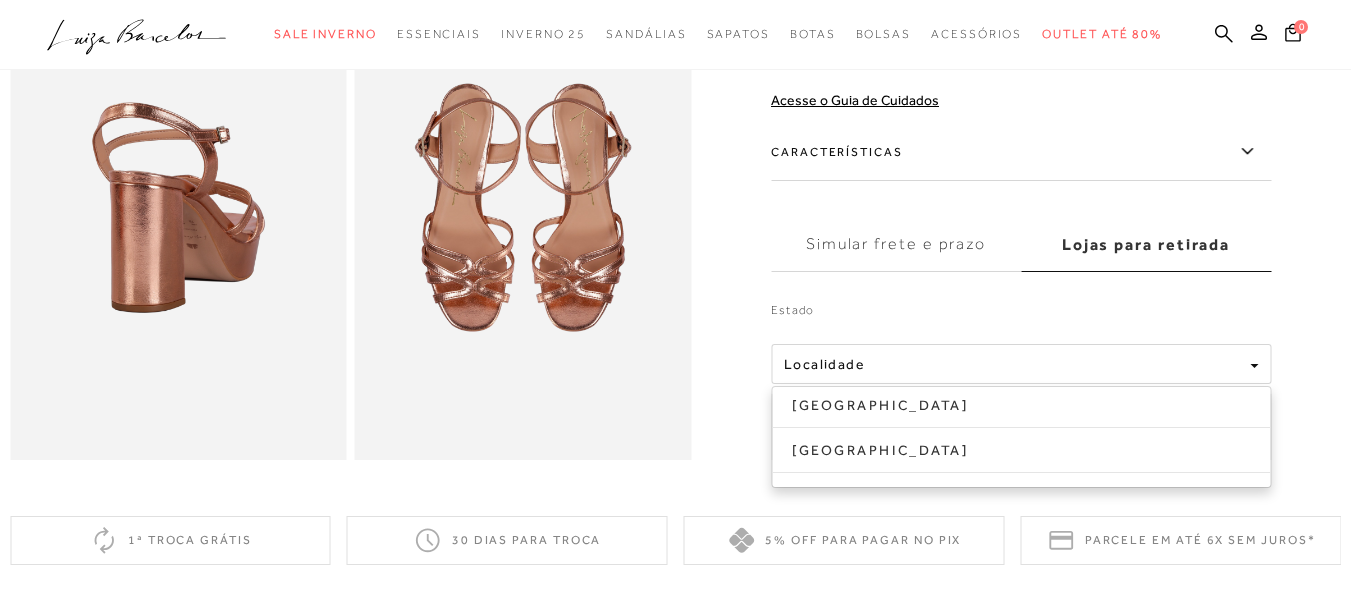 click on "Simular frete e prazo" at bounding box center [896, 245] 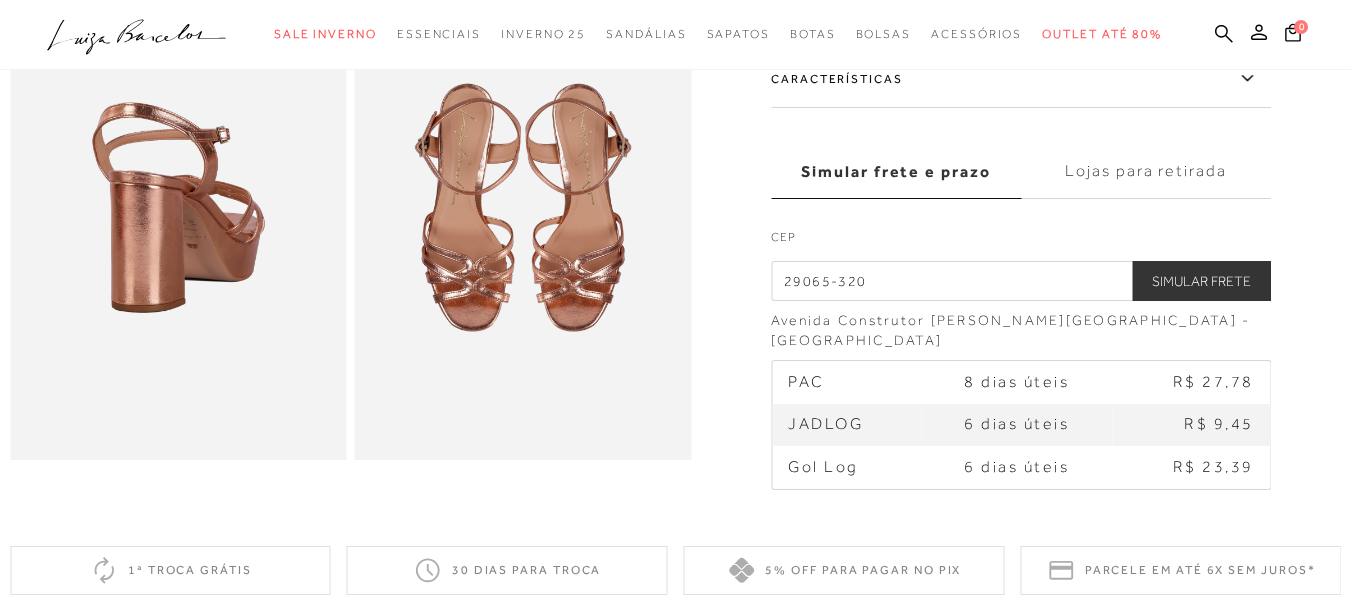 click on "6 dias úteis" at bounding box center [1017, 424] 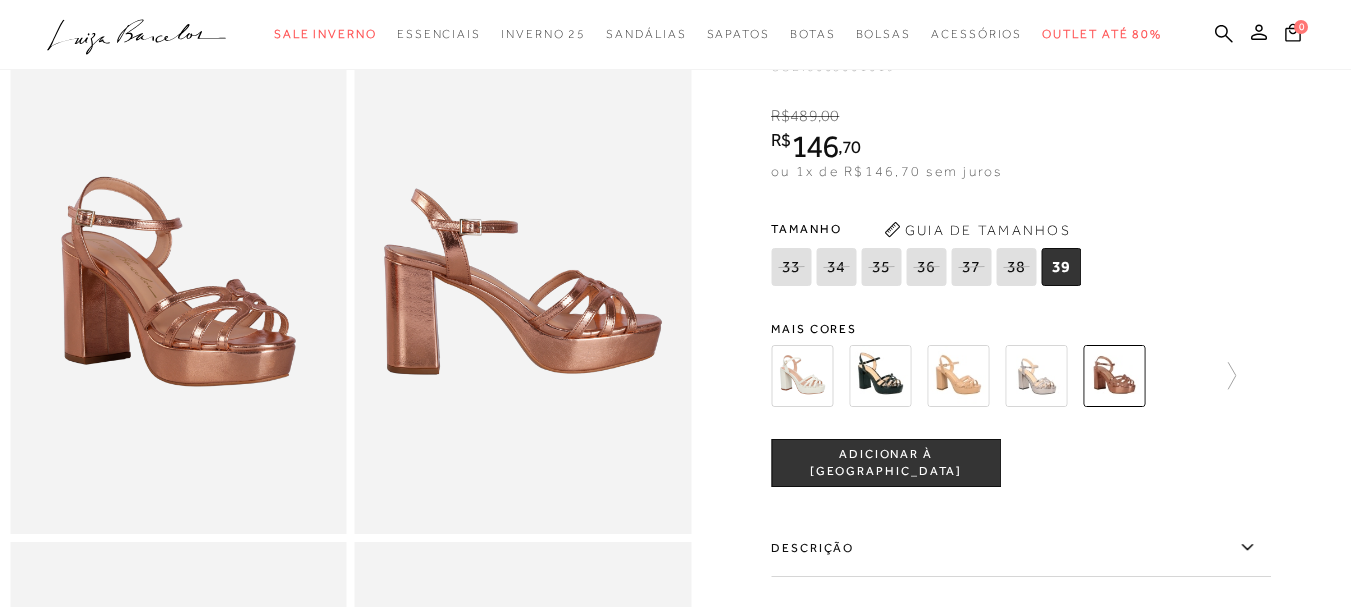 scroll, scrollTop: 100, scrollLeft: 0, axis: vertical 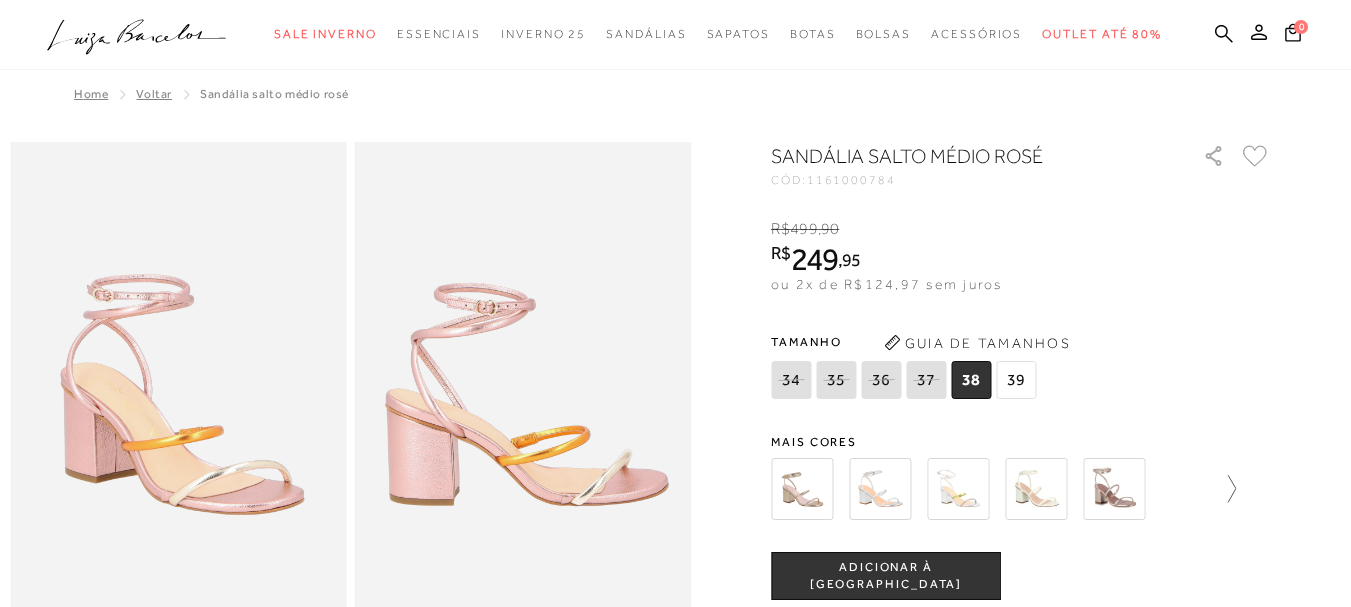 click 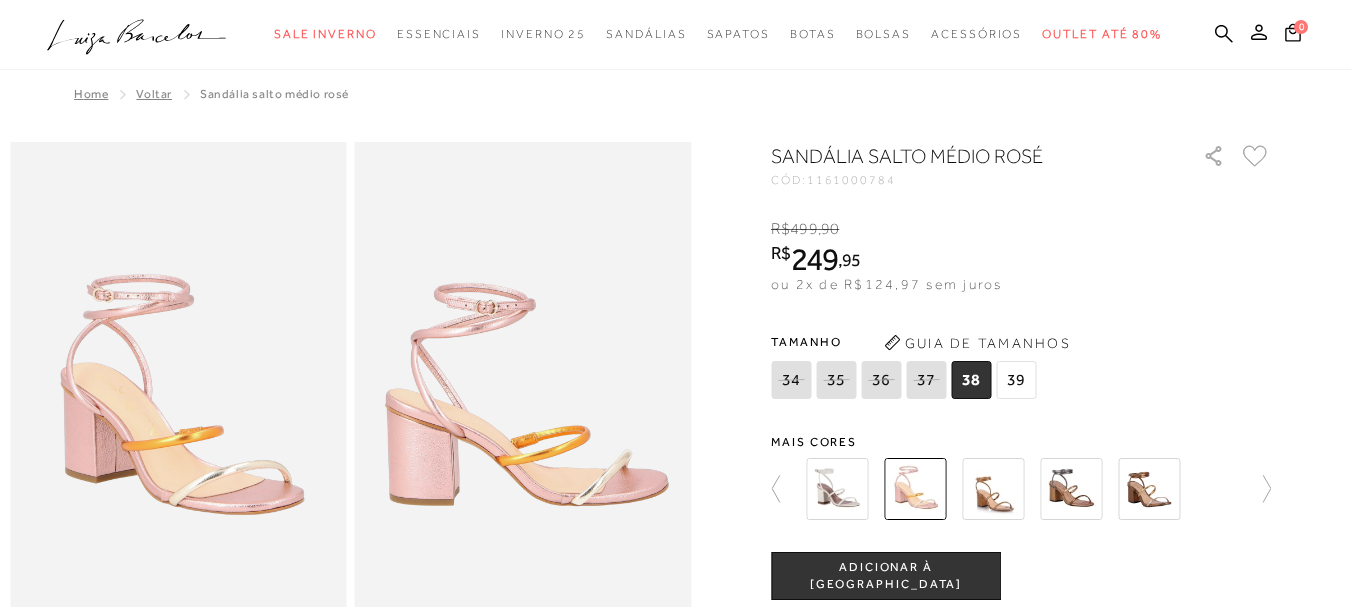 click at bounding box center (1071, 489) 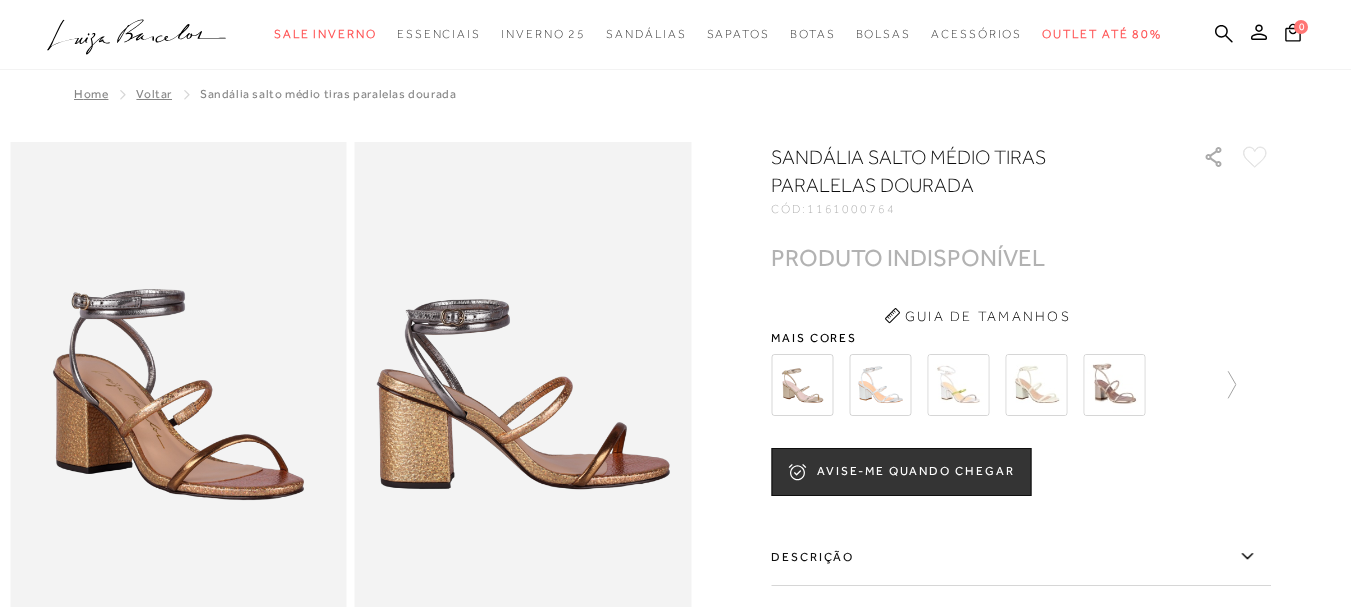 scroll, scrollTop: 0, scrollLeft: 0, axis: both 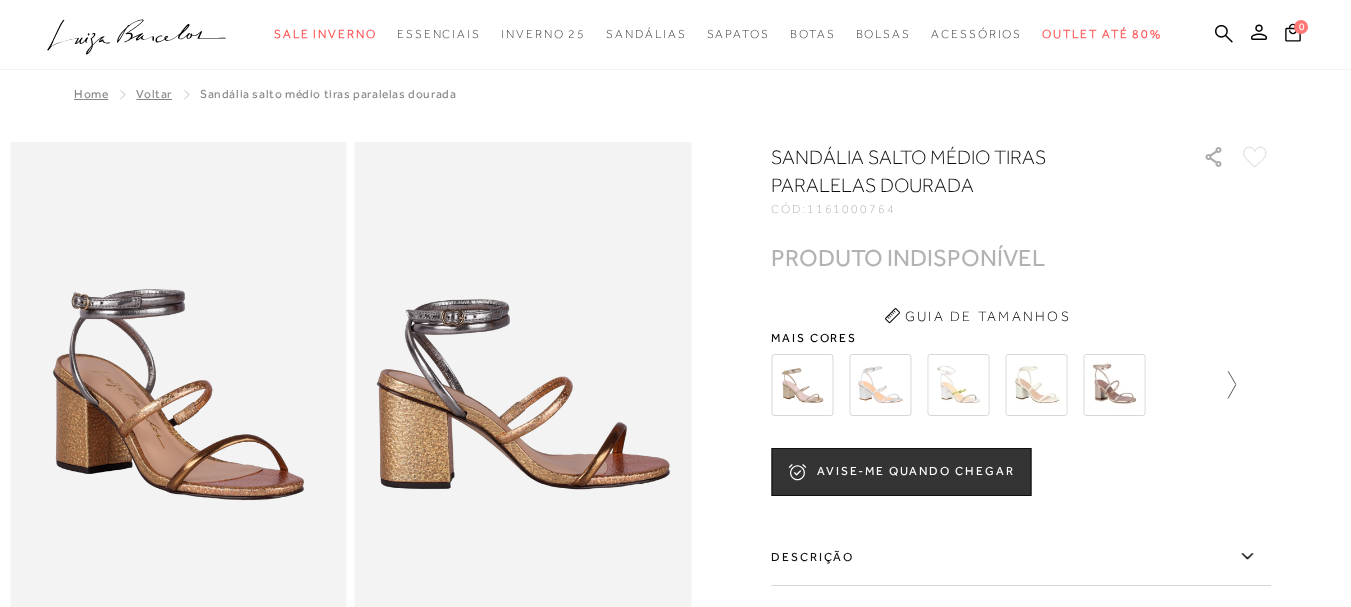 click 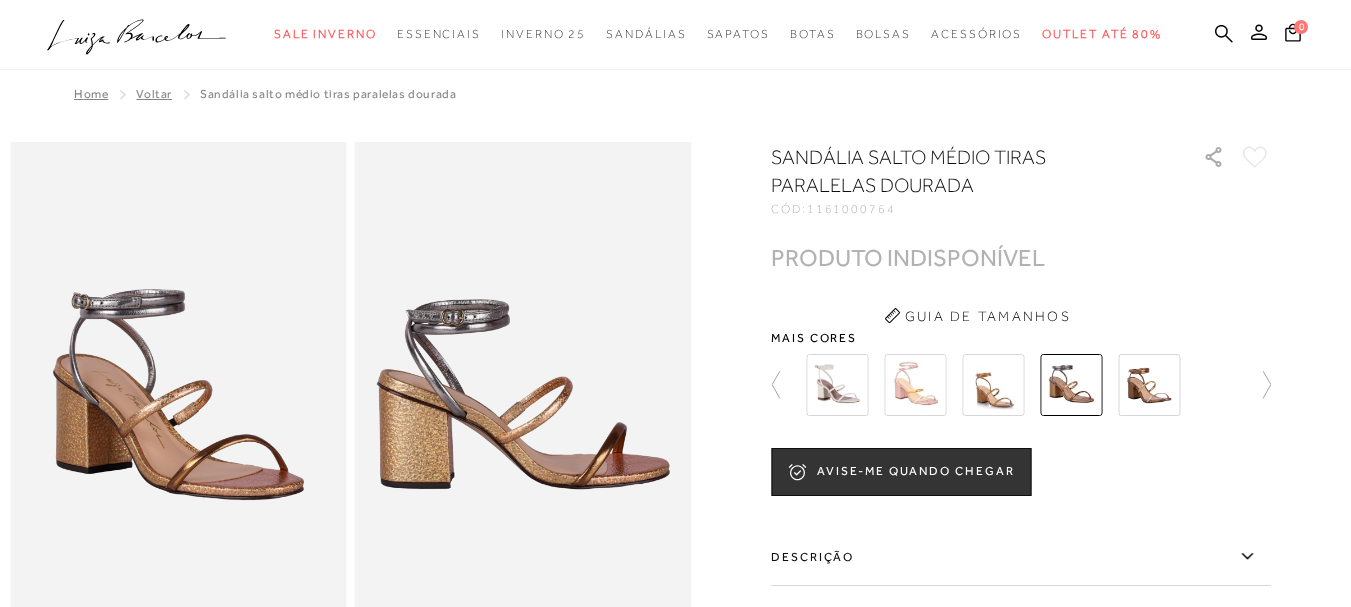 click at bounding box center (1149, 385) 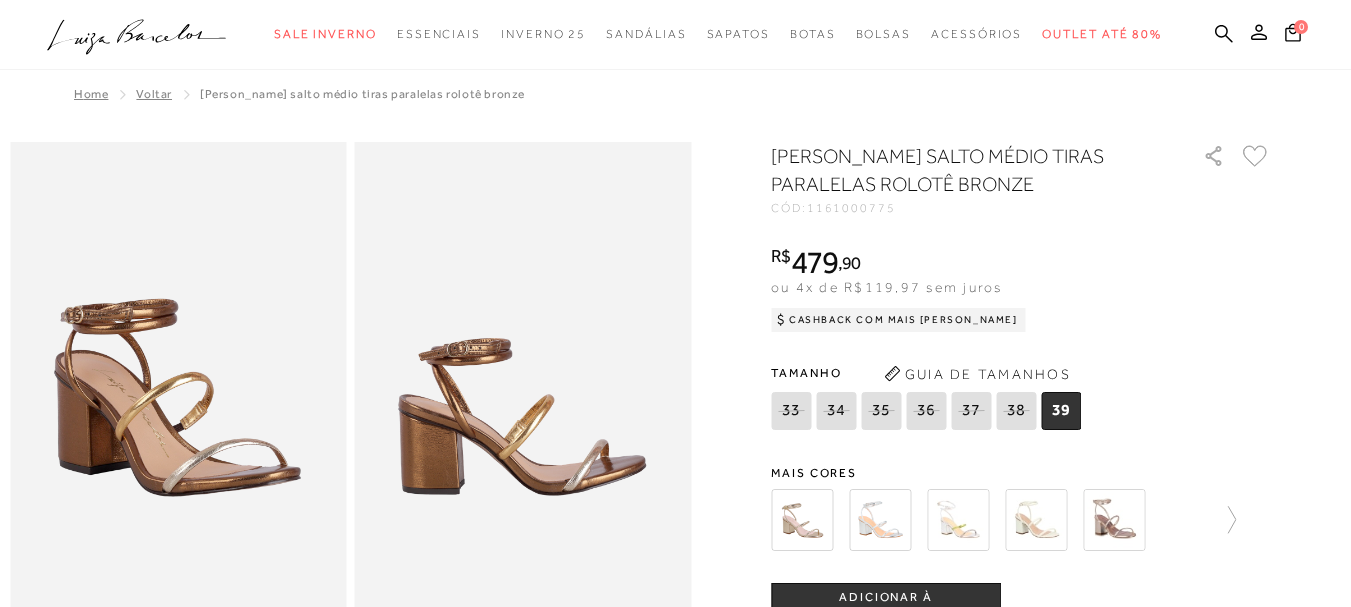 scroll, scrollTop: 0, scrollLeft: 0, axis: both 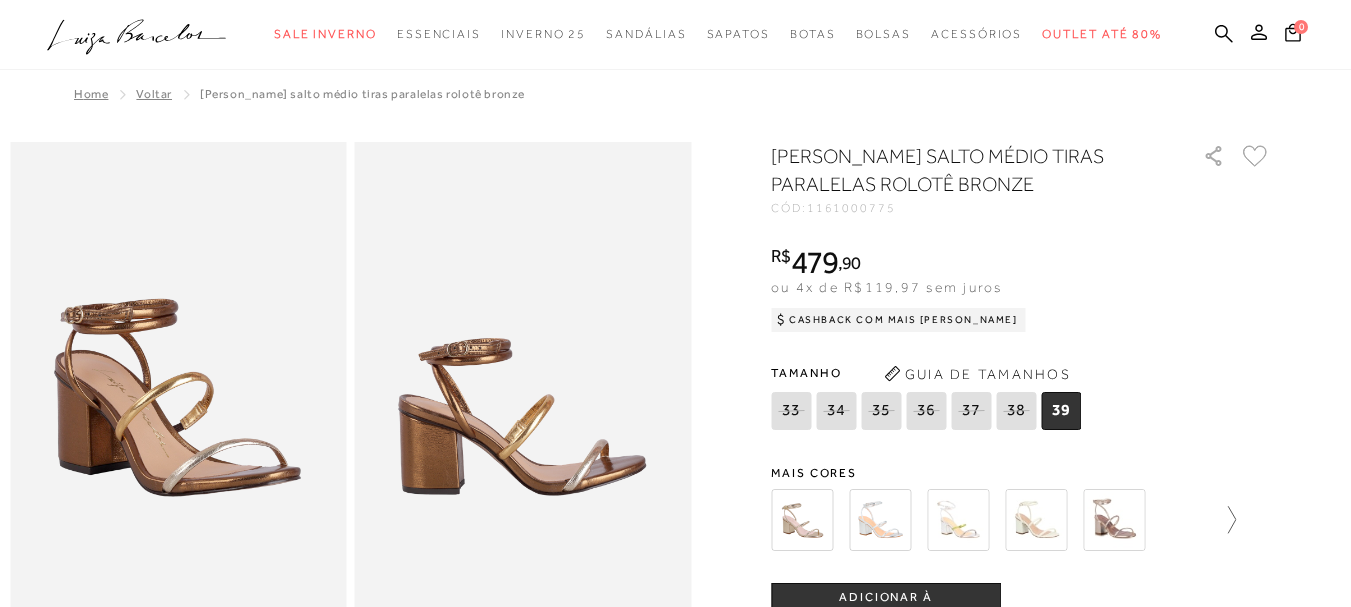 click 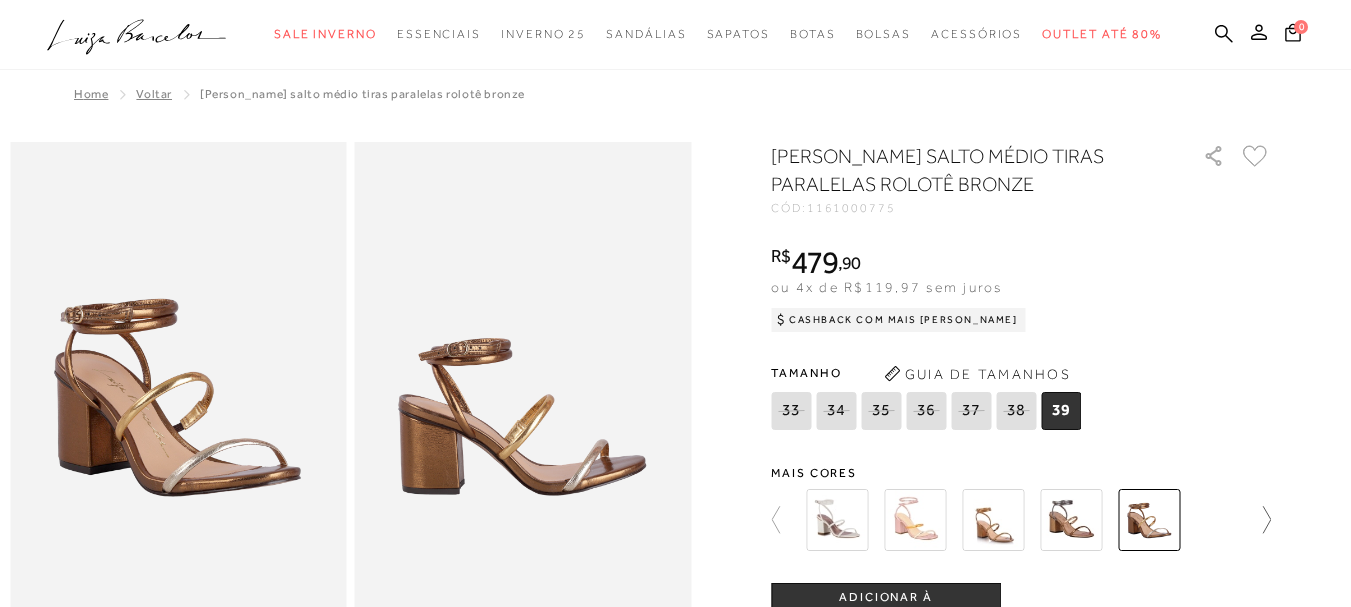click at bounding box center (1021, 520) 